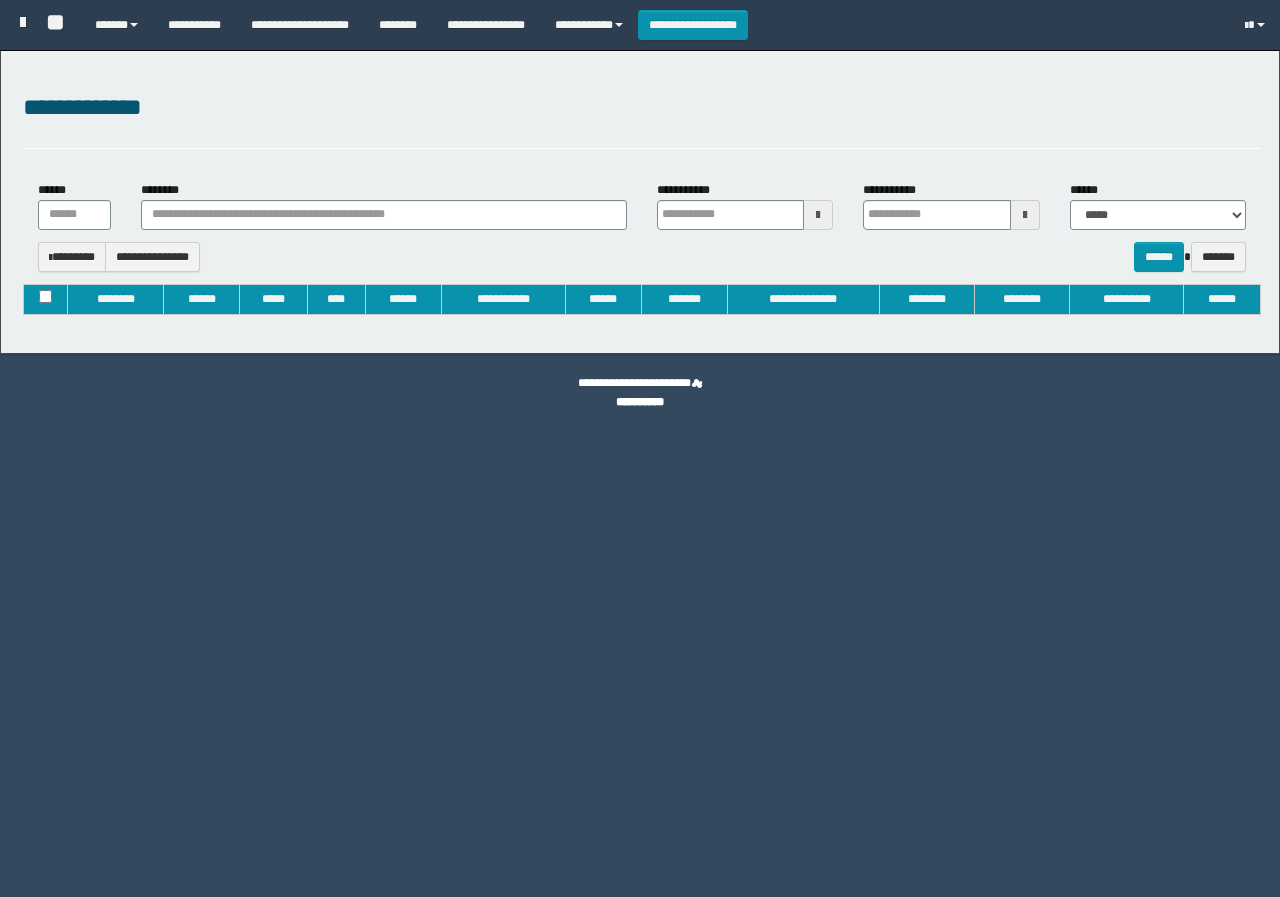 type on "**********" 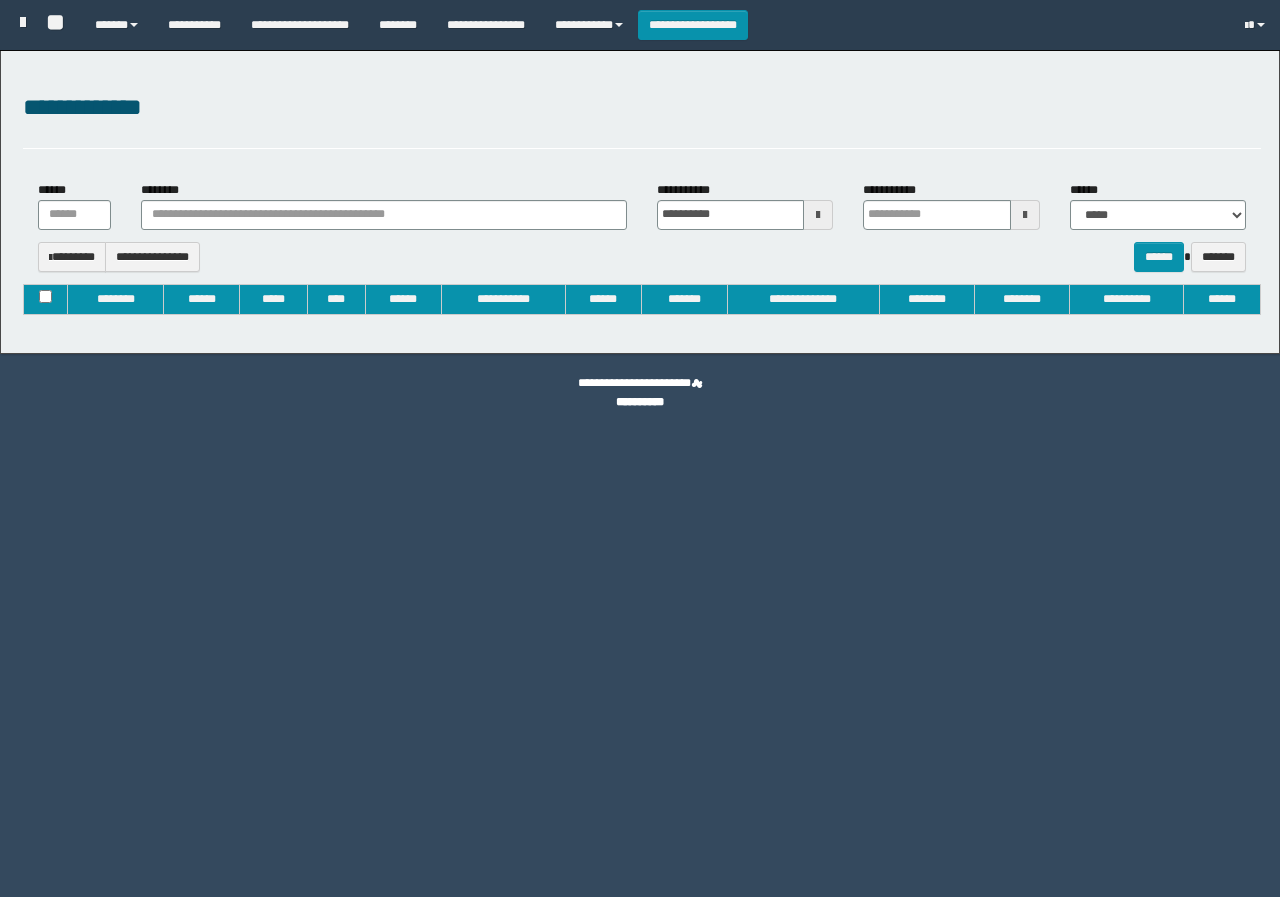 type on "**********" 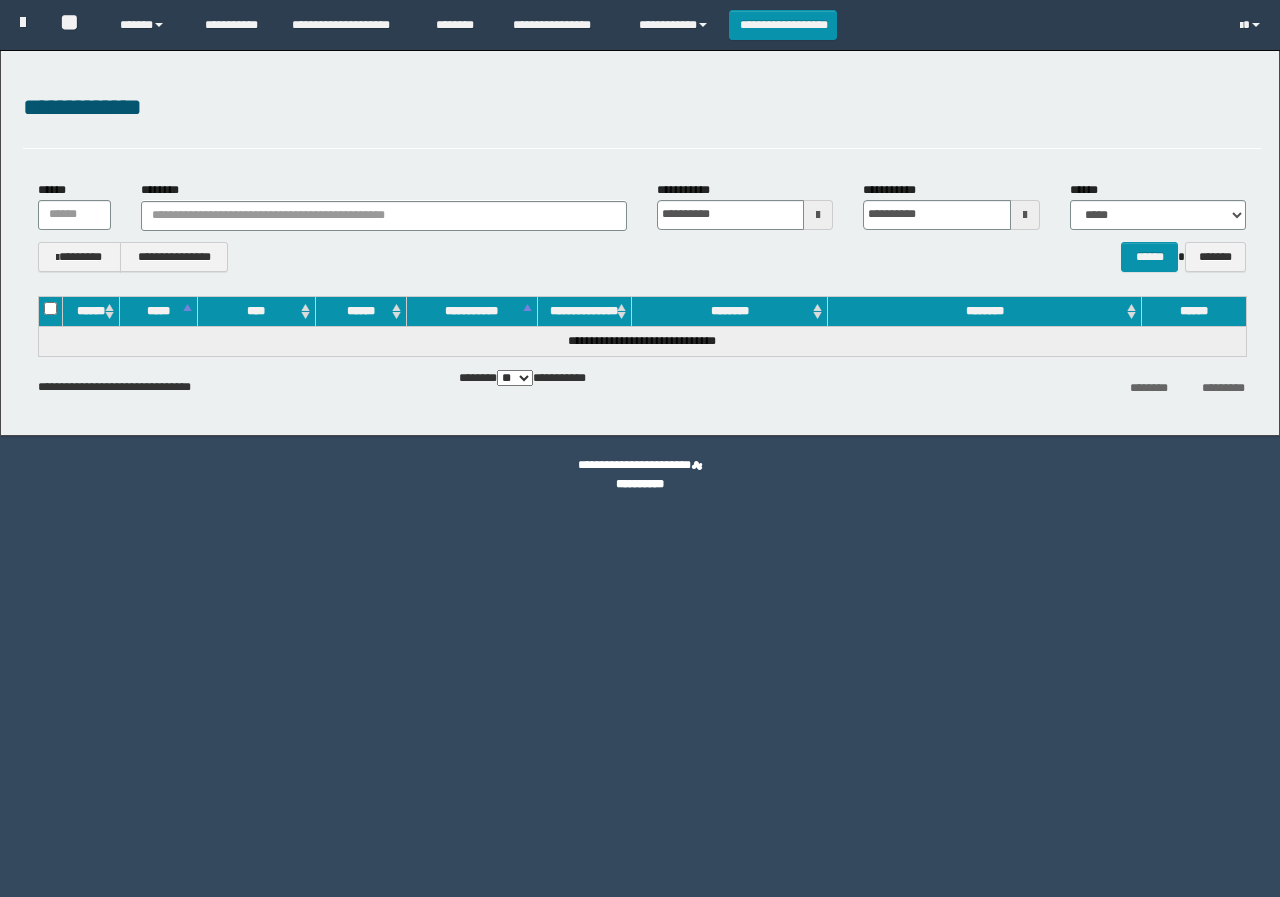 scroll, scrollTop: 0, scrollLeft: 0, axis: both 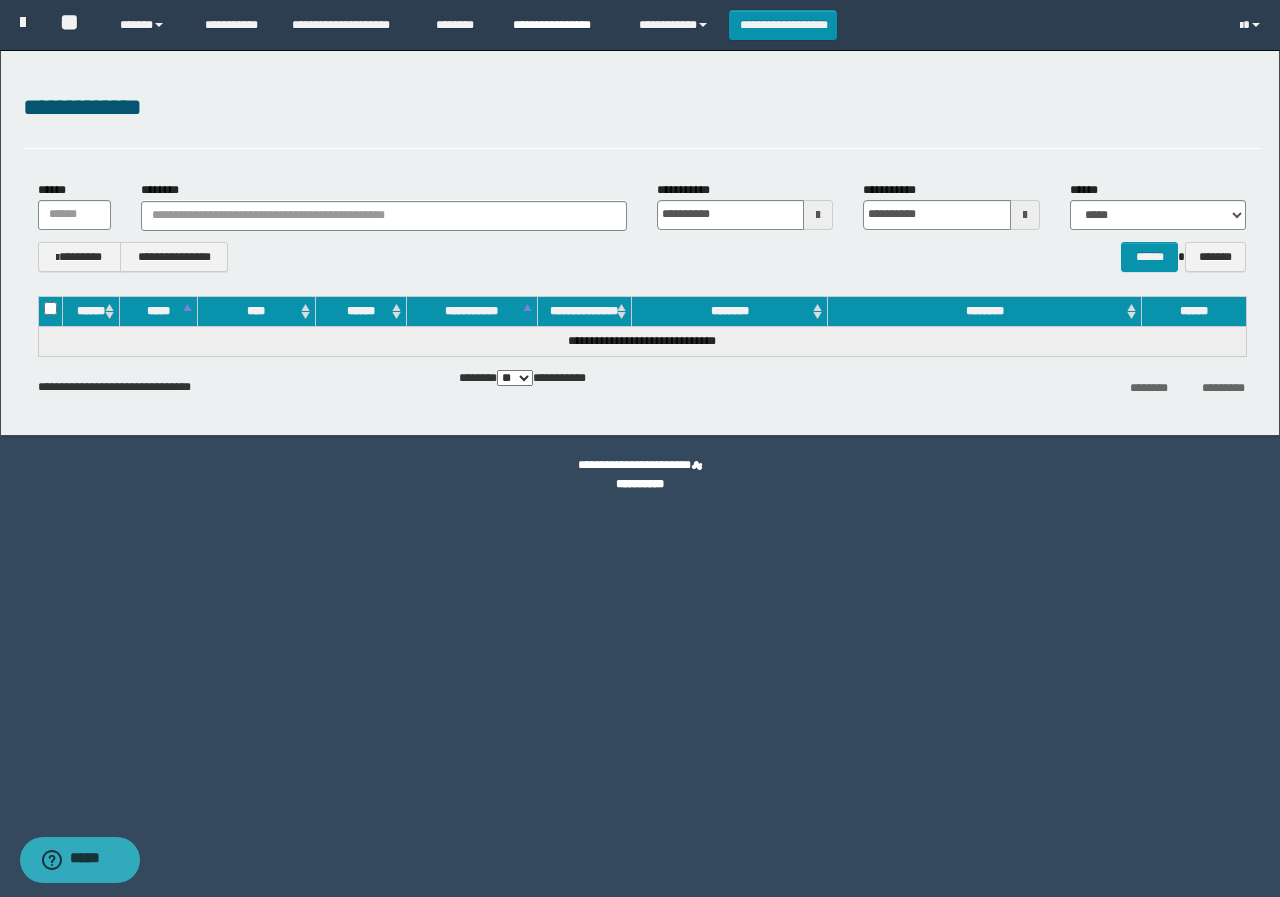 click on "**********" at bounding box center [561, 25] 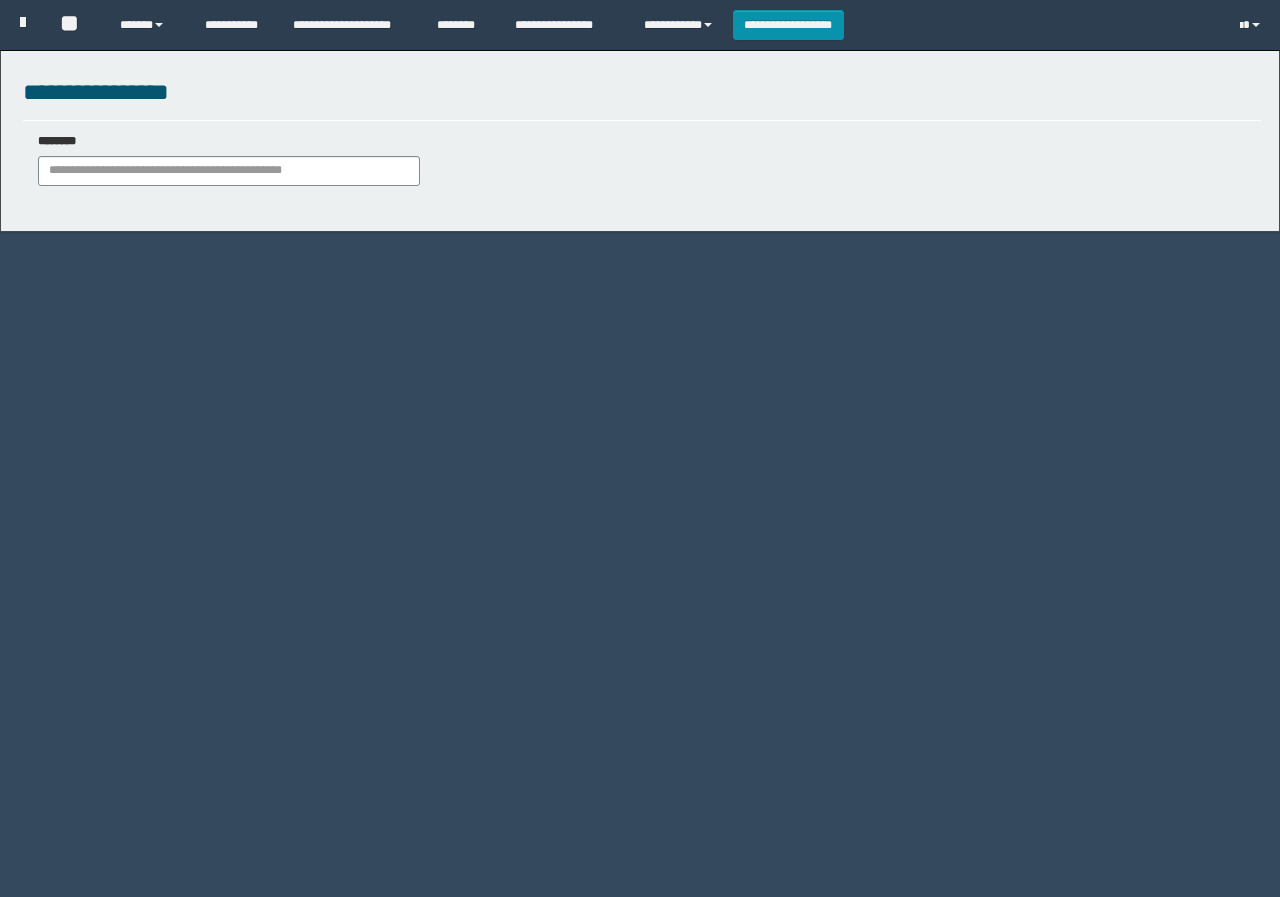scroll, scrollTop: 0, scrollLeft: 0, axis: both 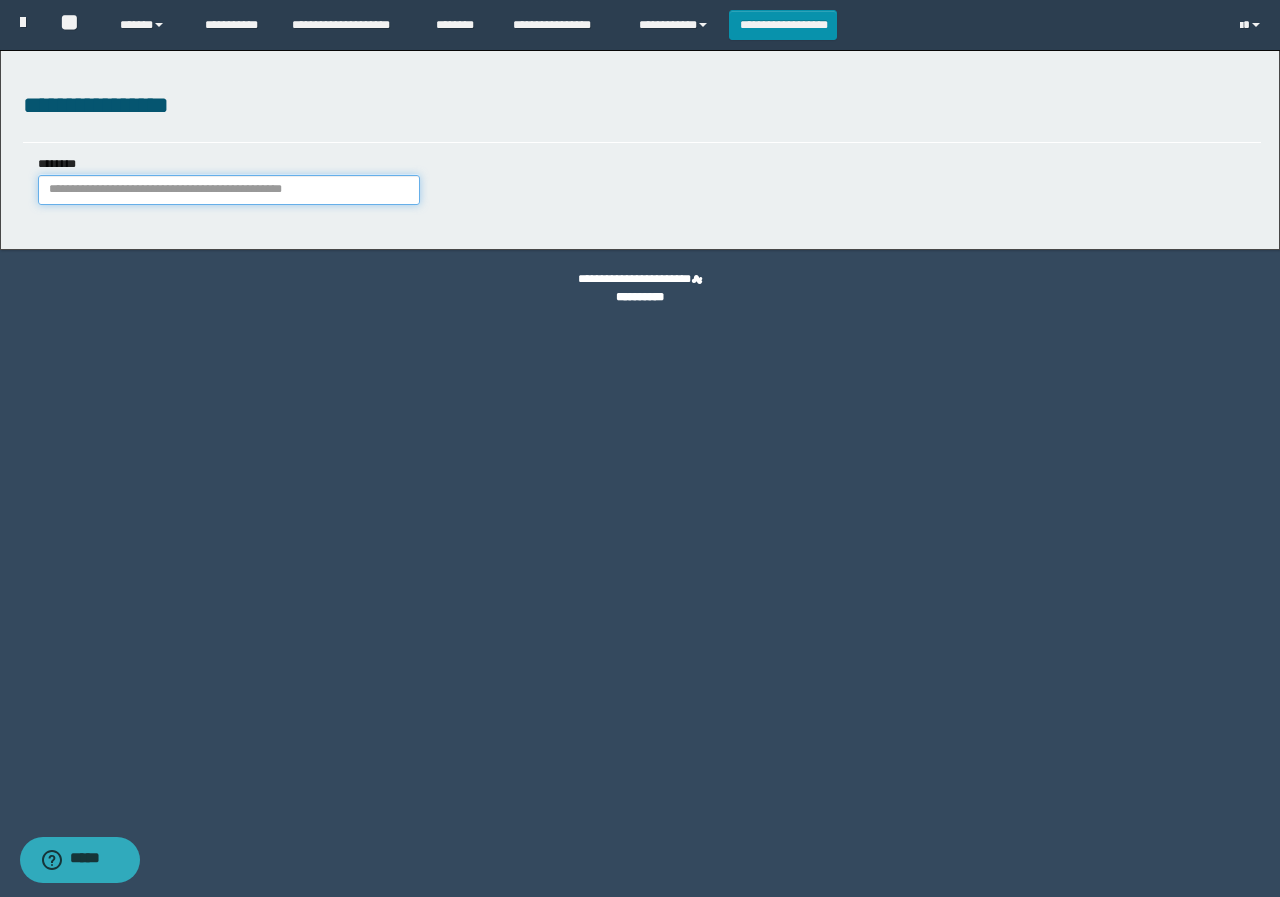 click on "********" at bounding box center [229, 190] 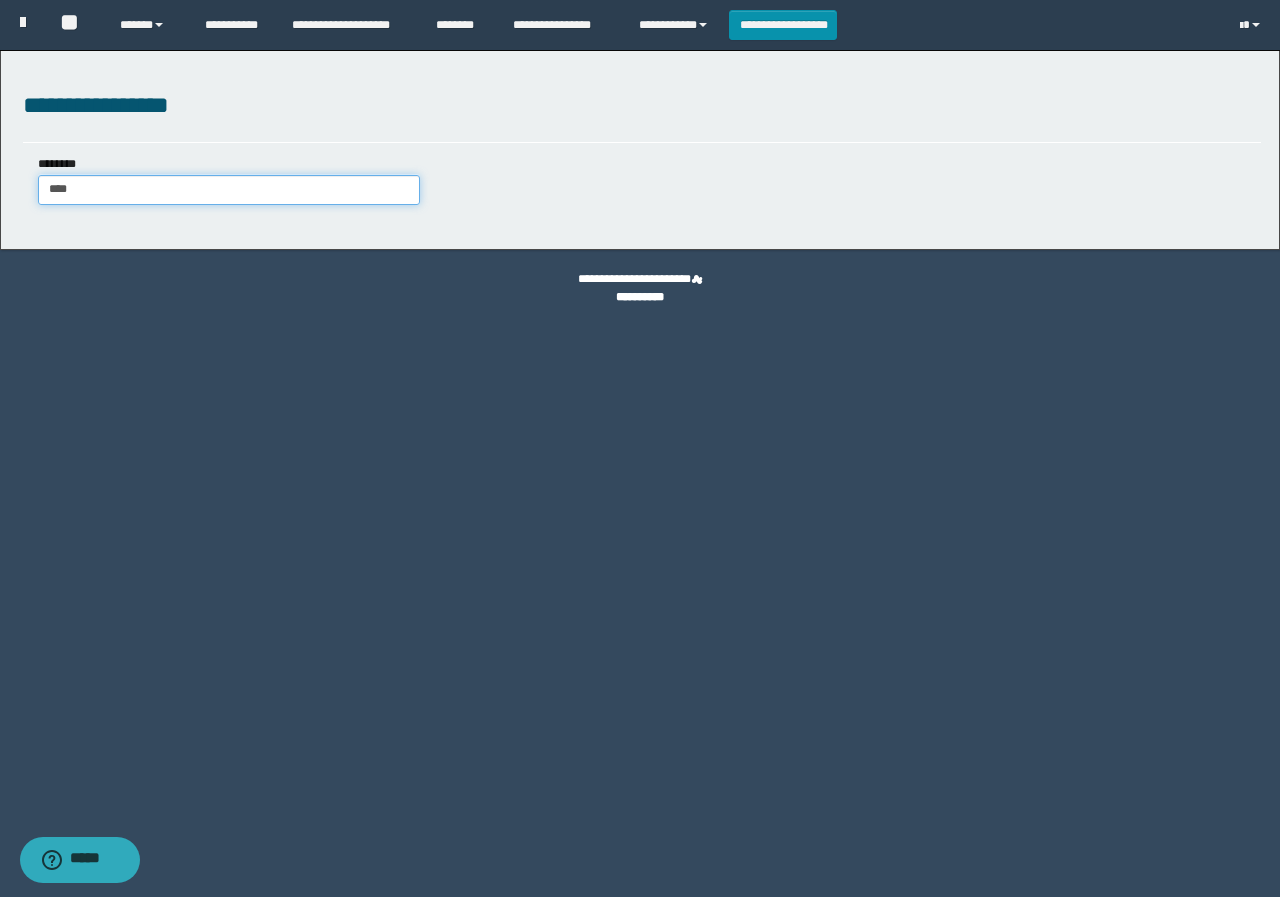 type on "*****" 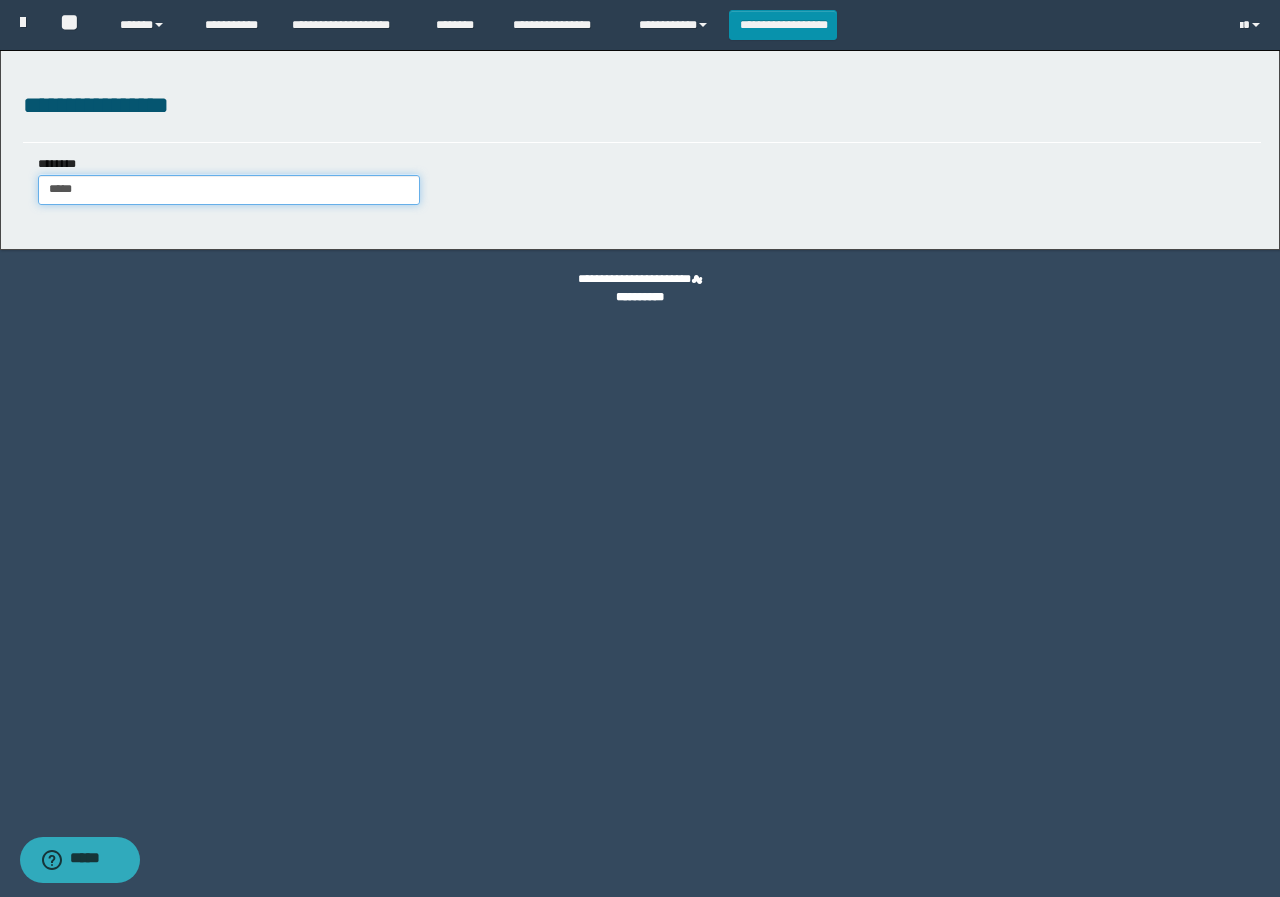 type on "*****" 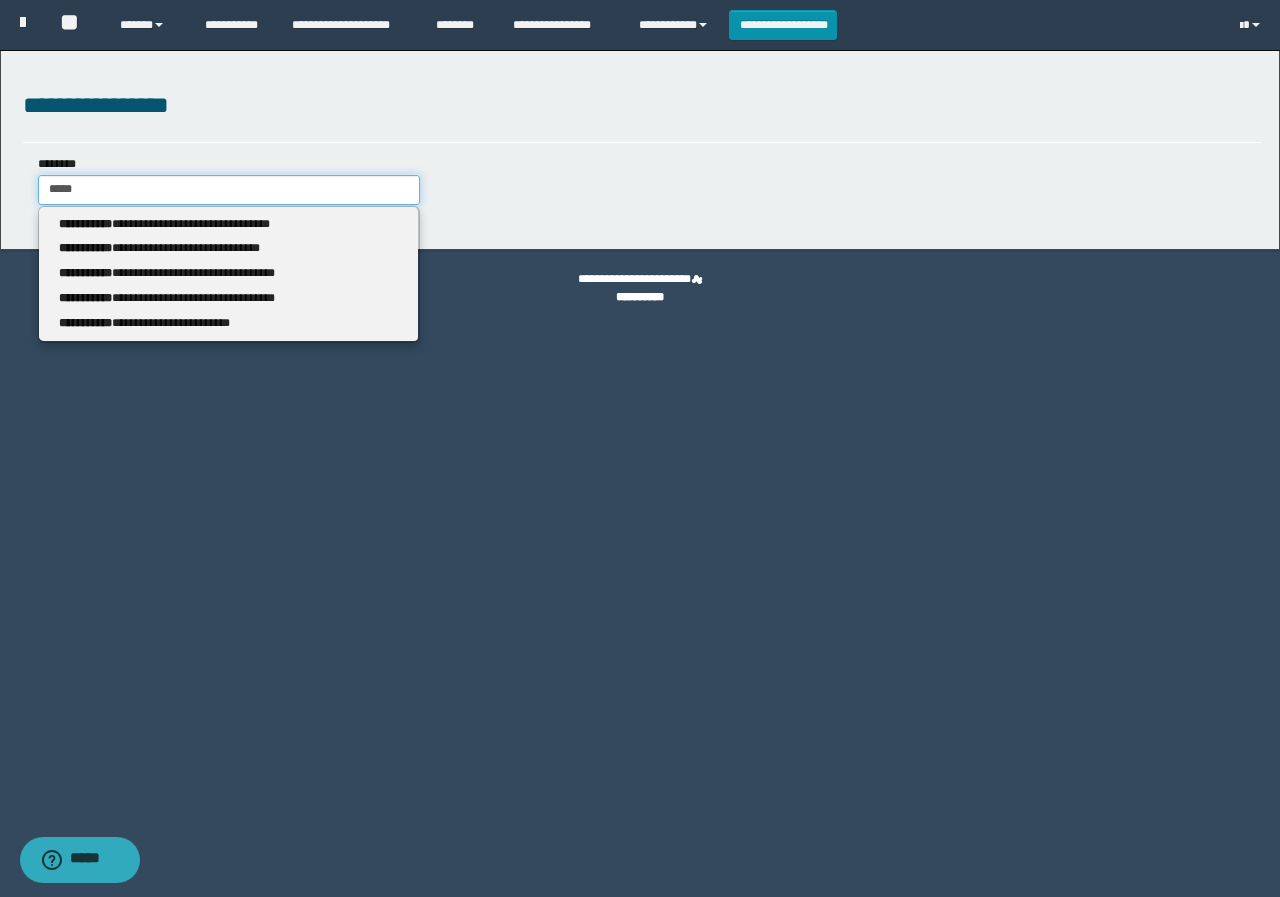 type 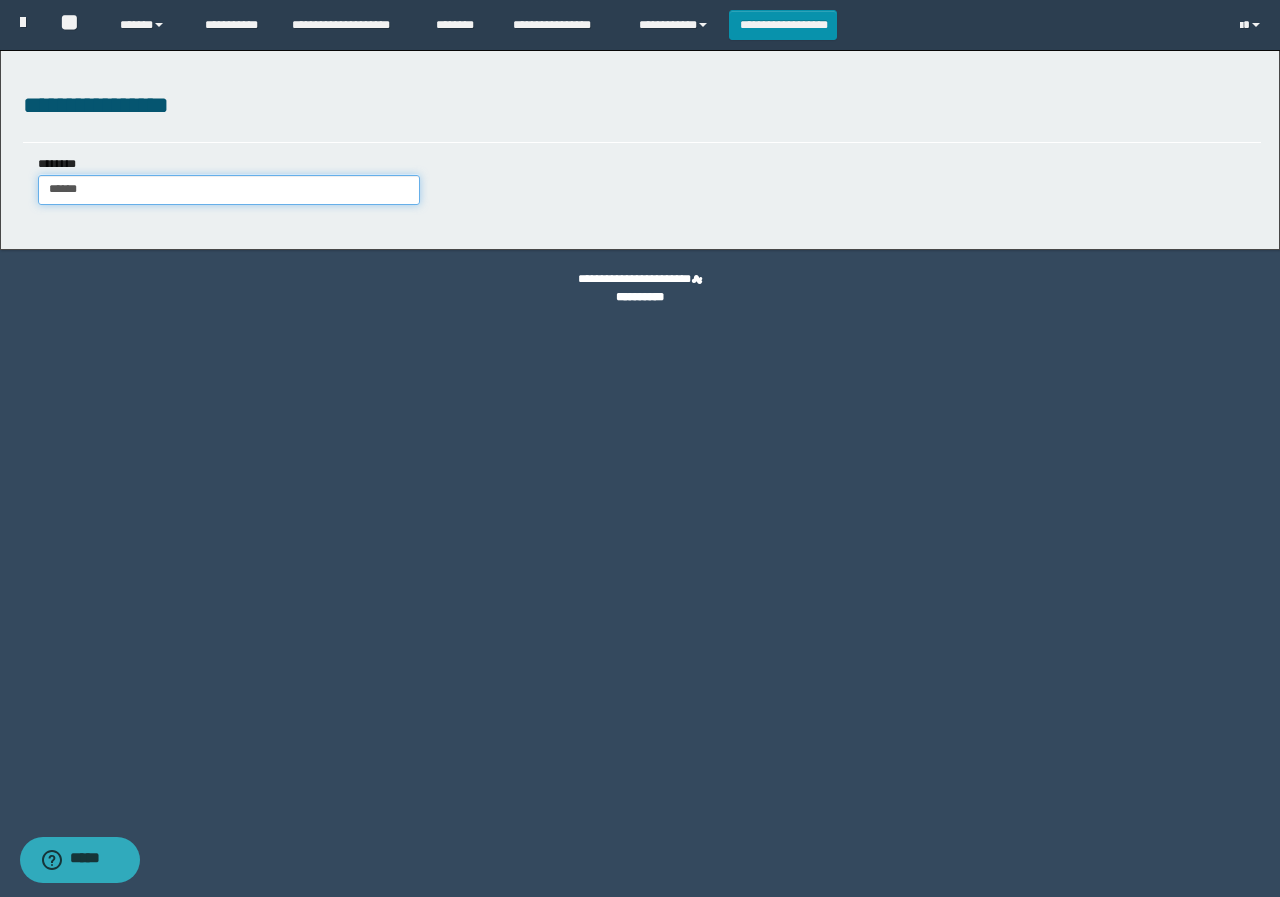 type on "******" 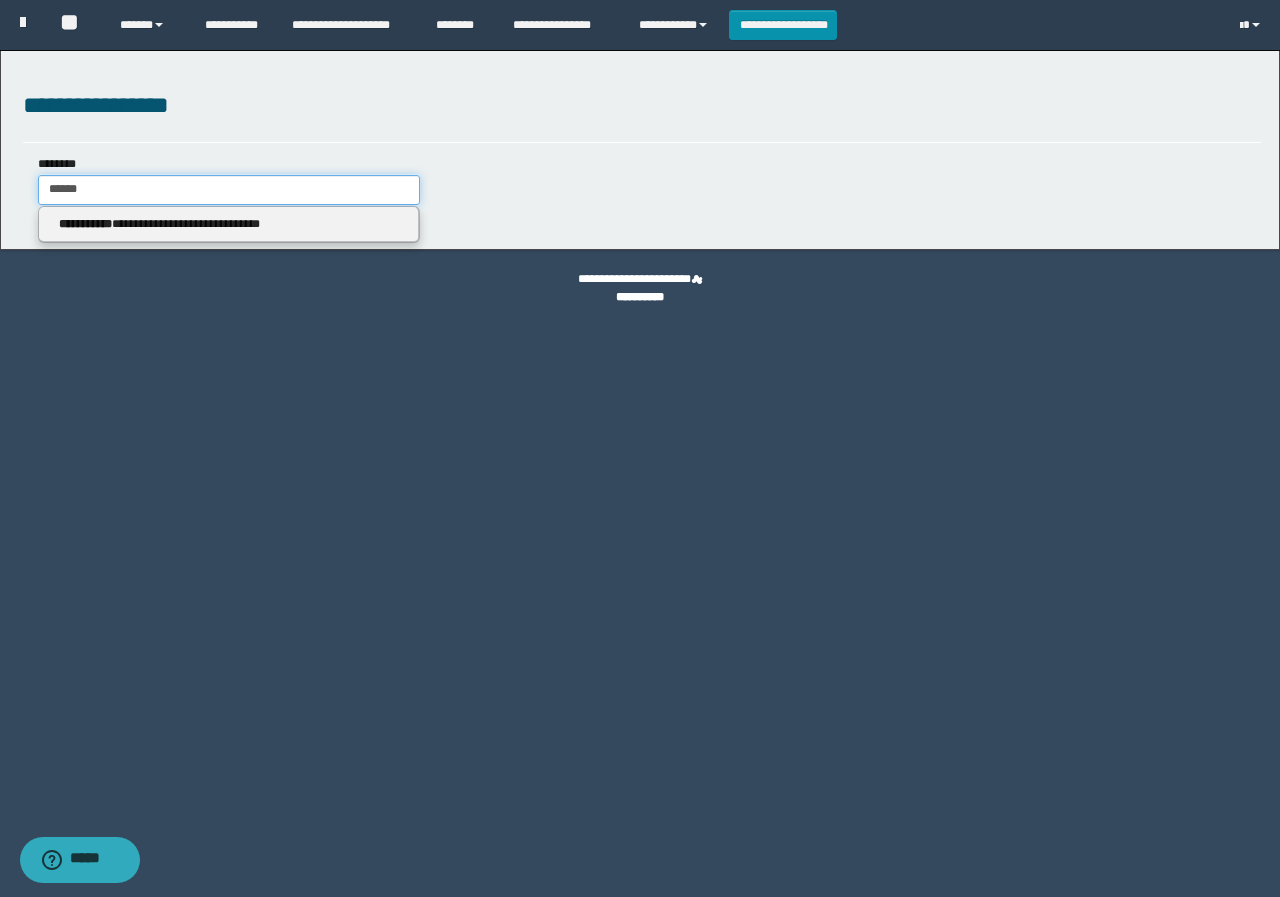 type 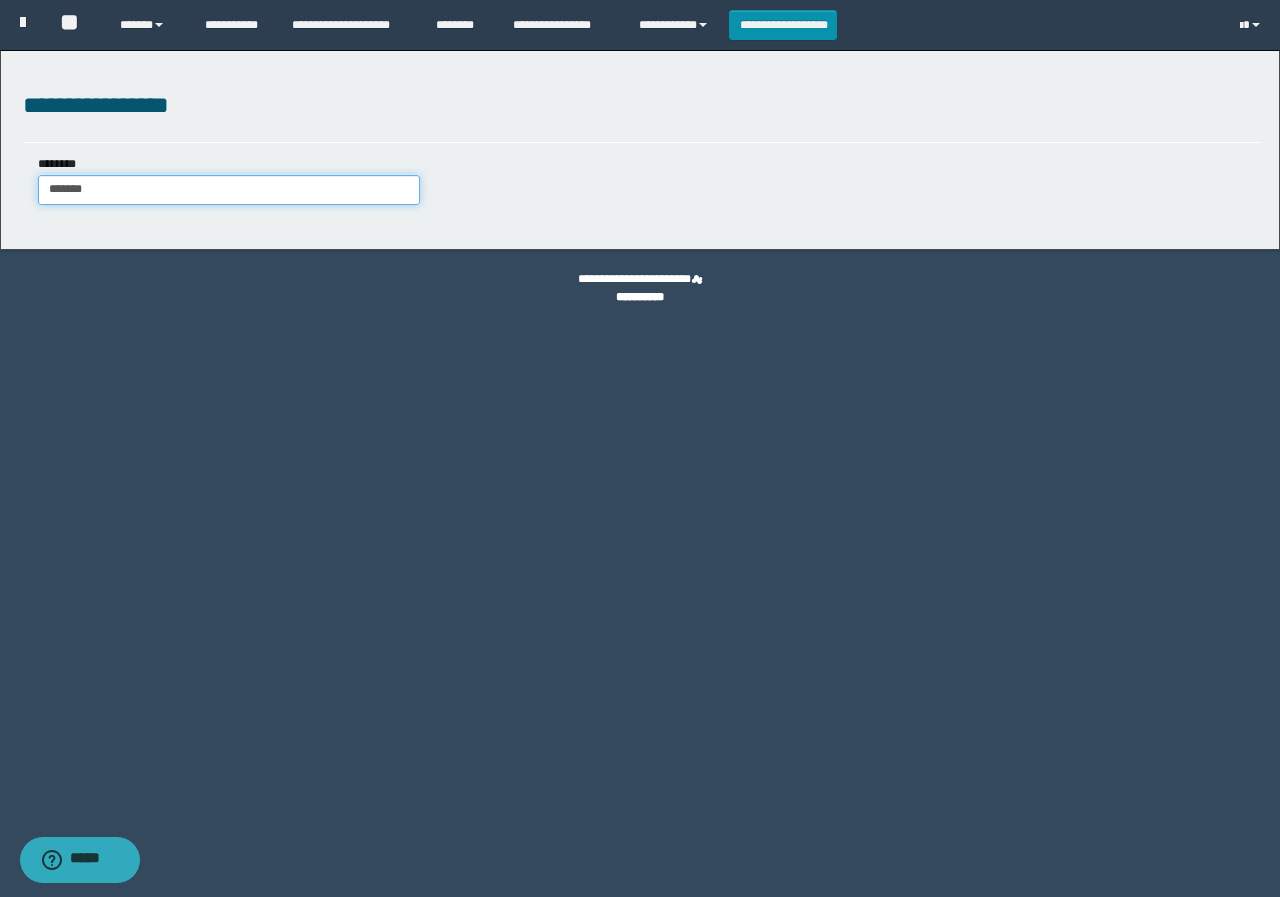 type on "********" 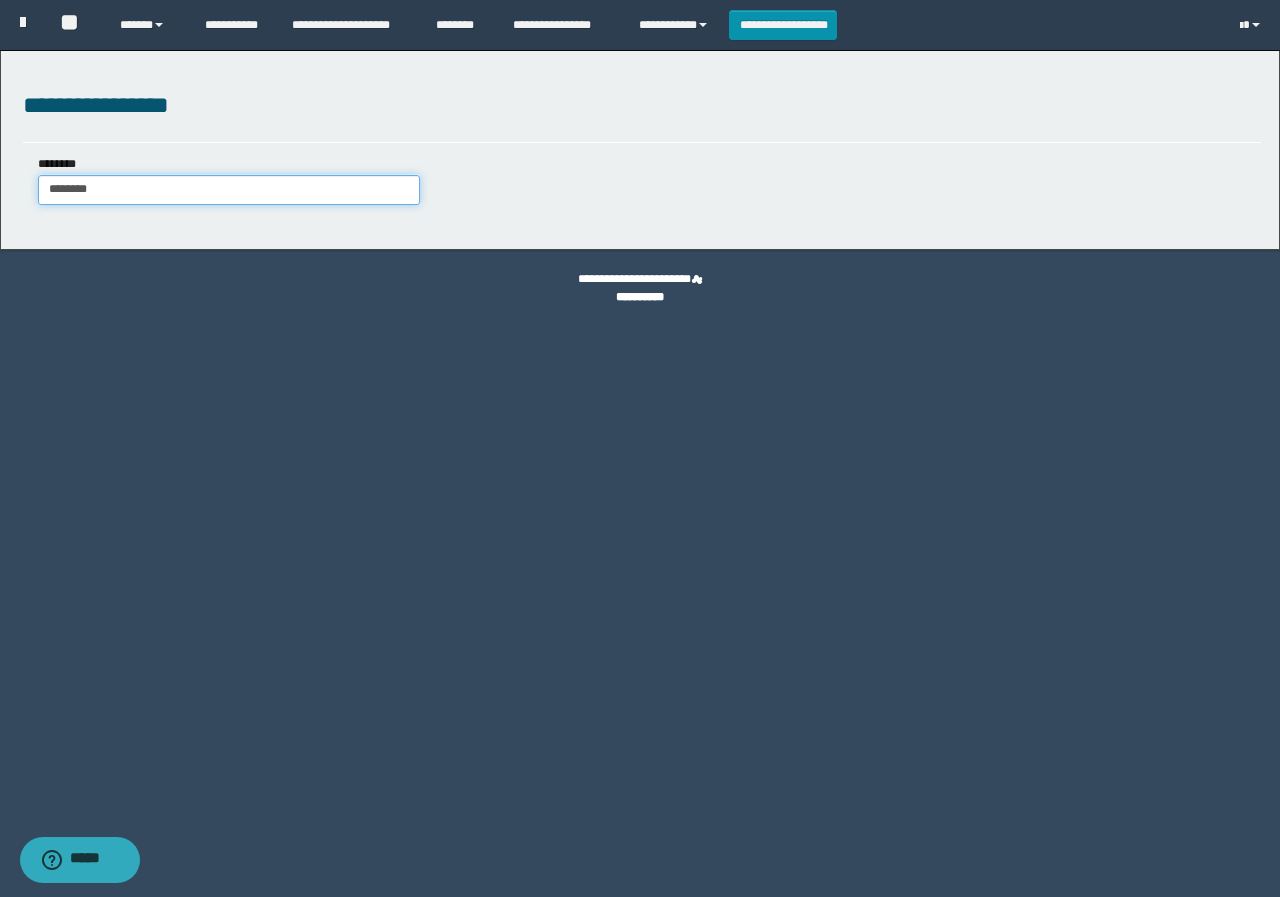 type on "********" 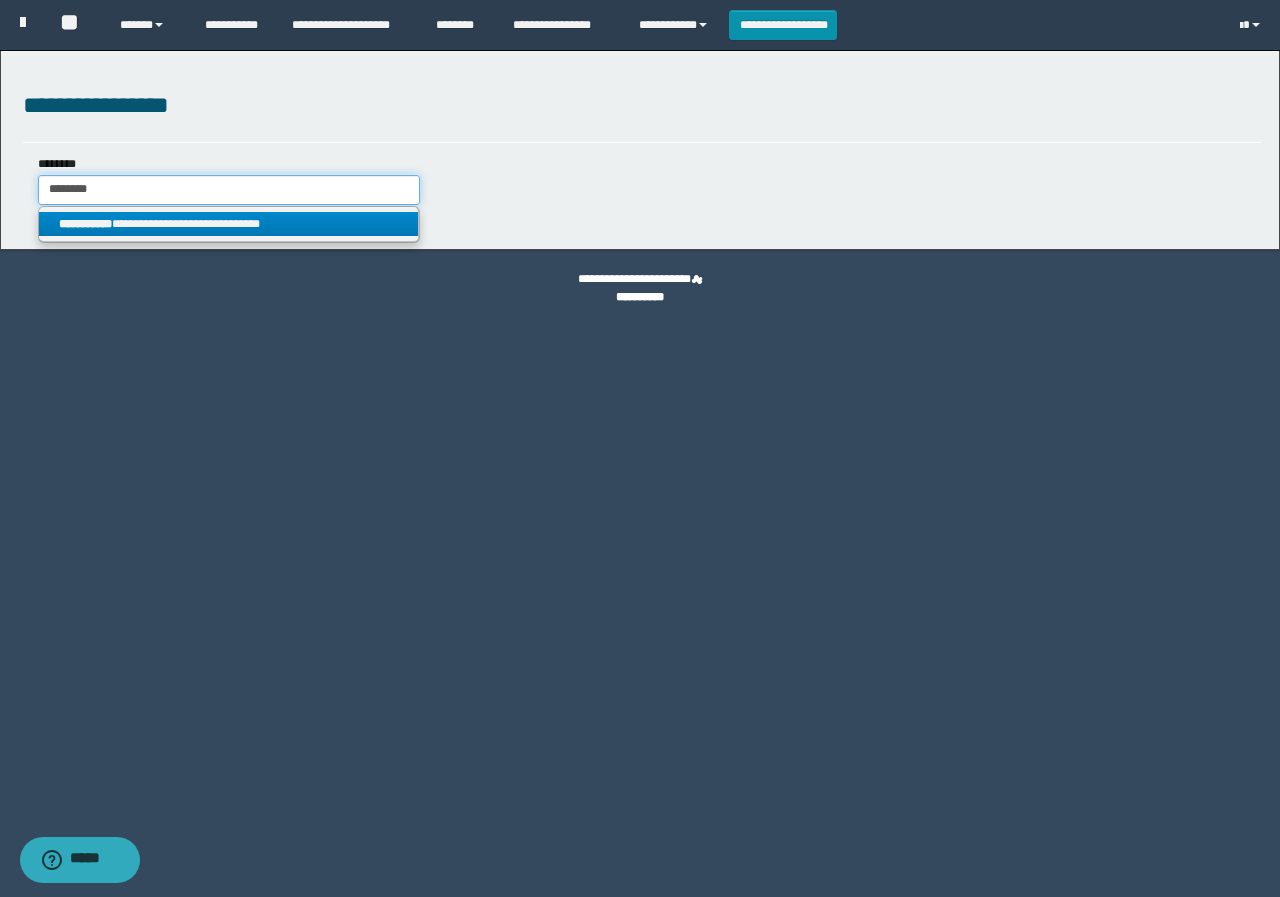 type on "********" 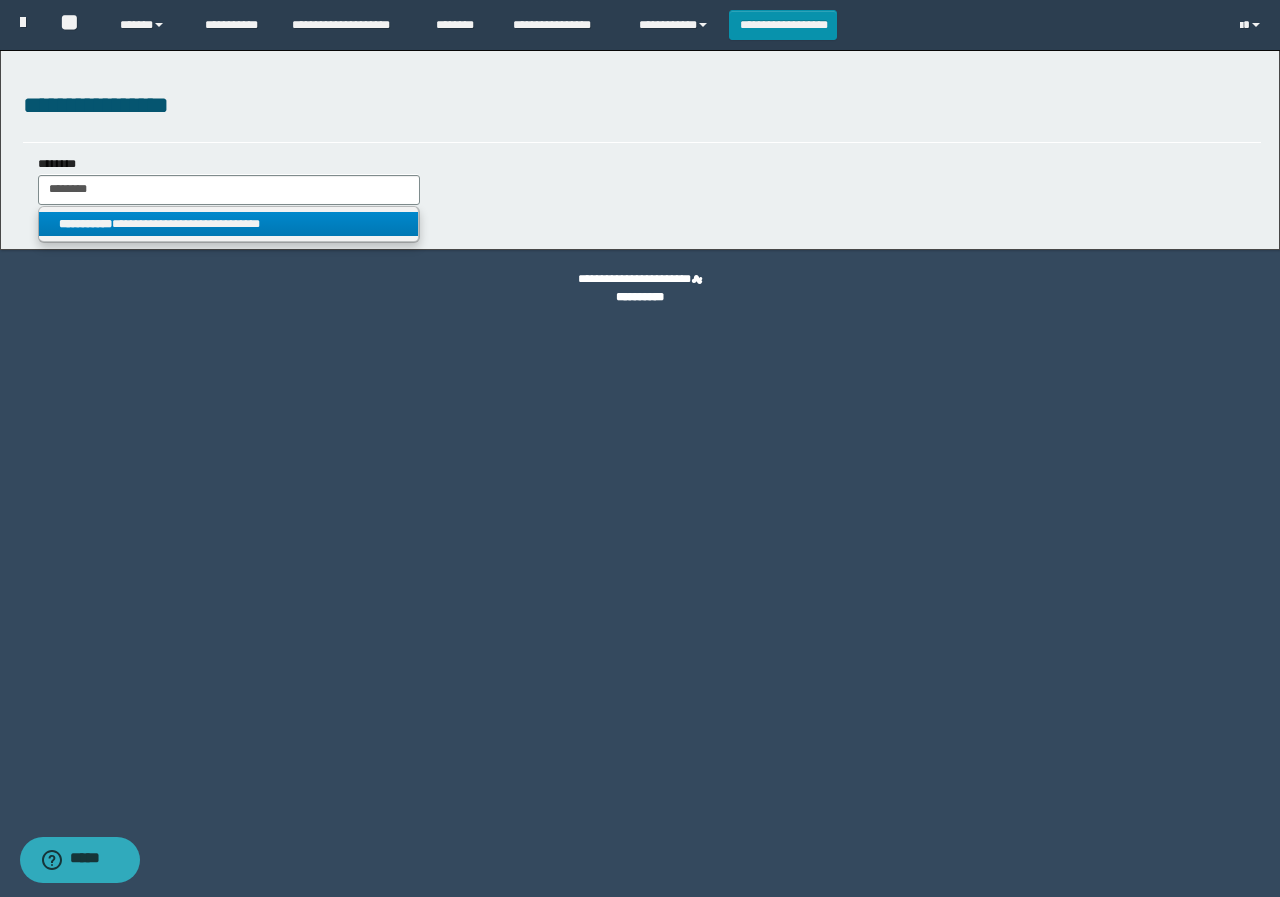 click on "**********" at bounding box center (229, 224) 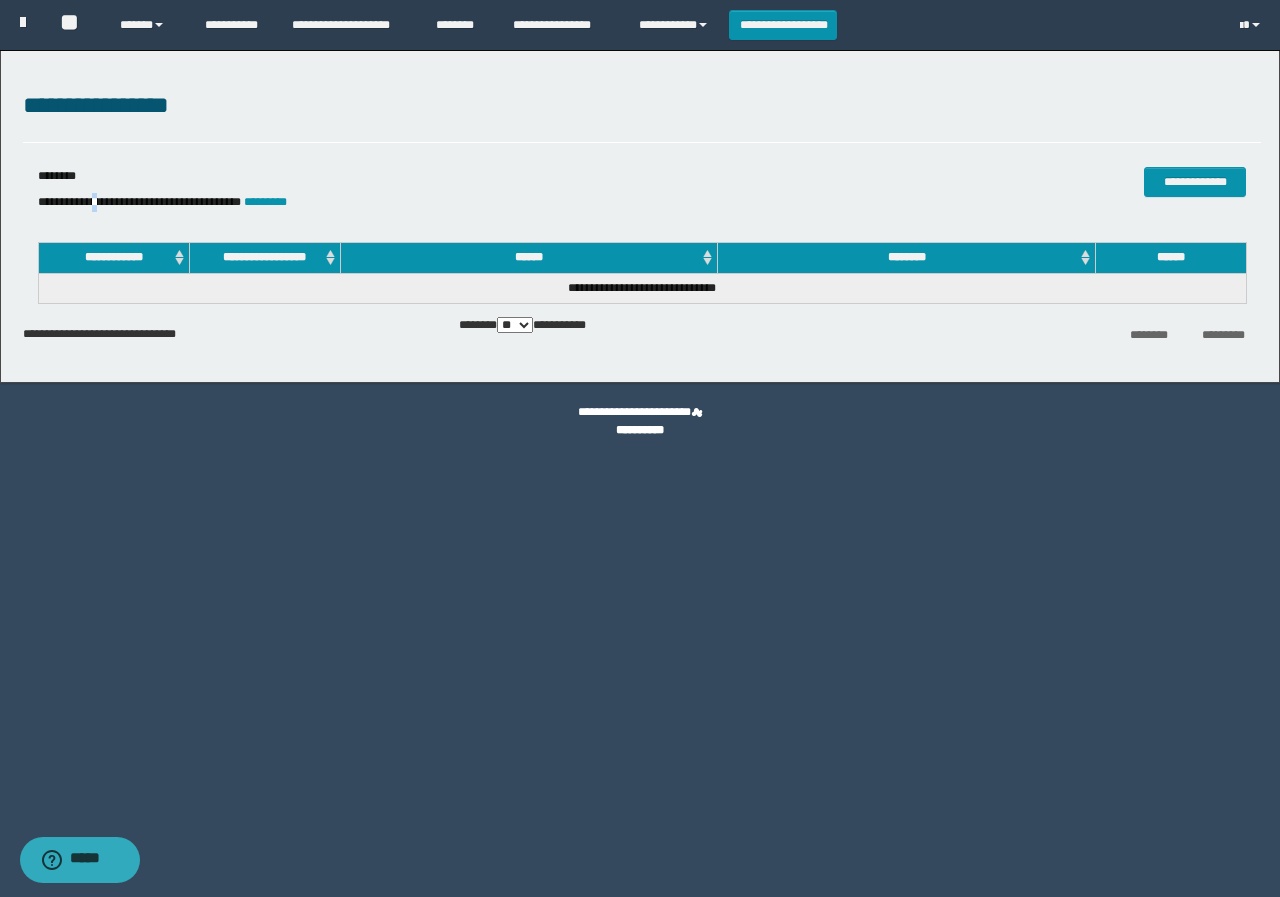 click on "**********" at bounding box center [139, 202] 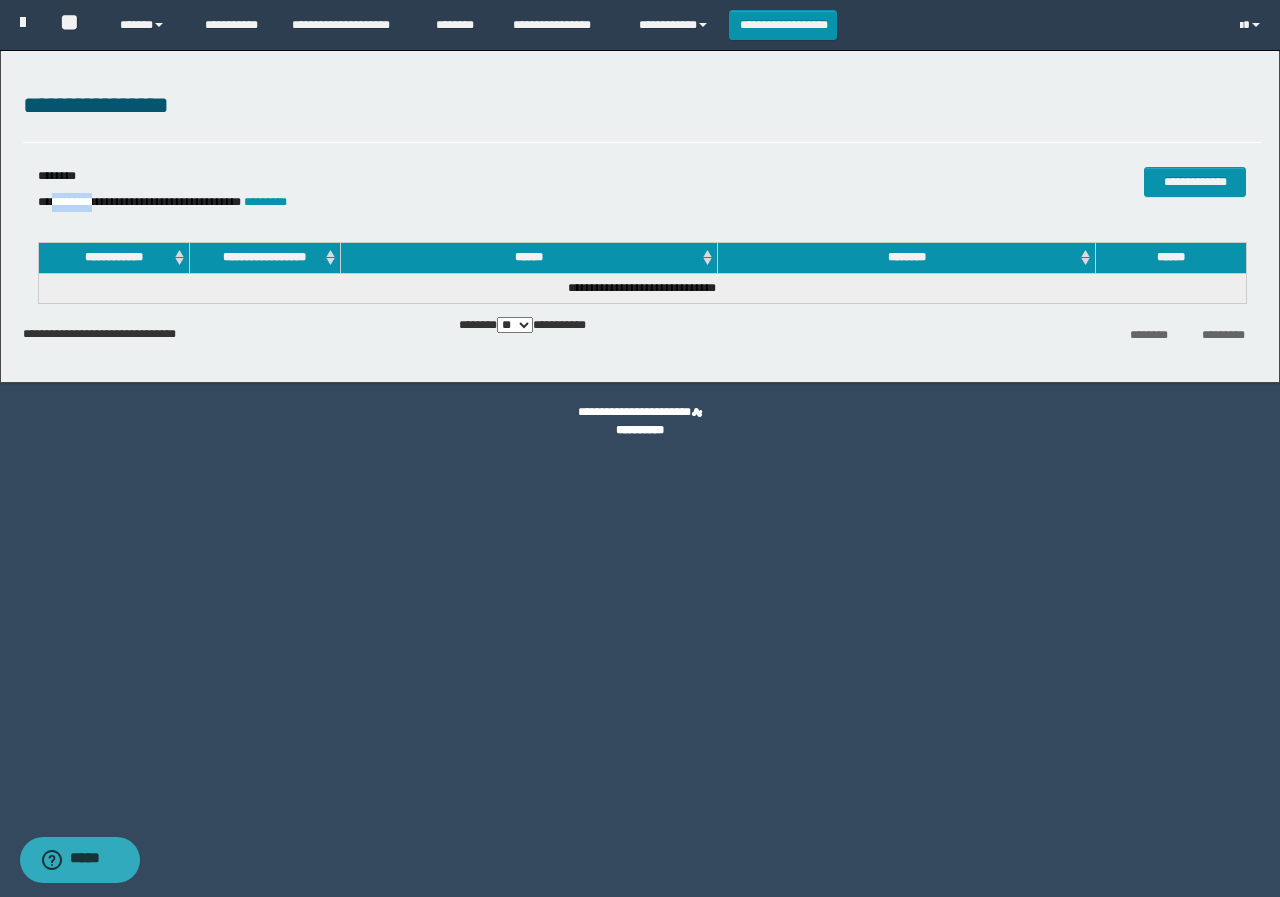 drag, startPoint x: 58, startPoint y: 199, endPoint x: 105, endPoint y: 206, distance: 47.518417 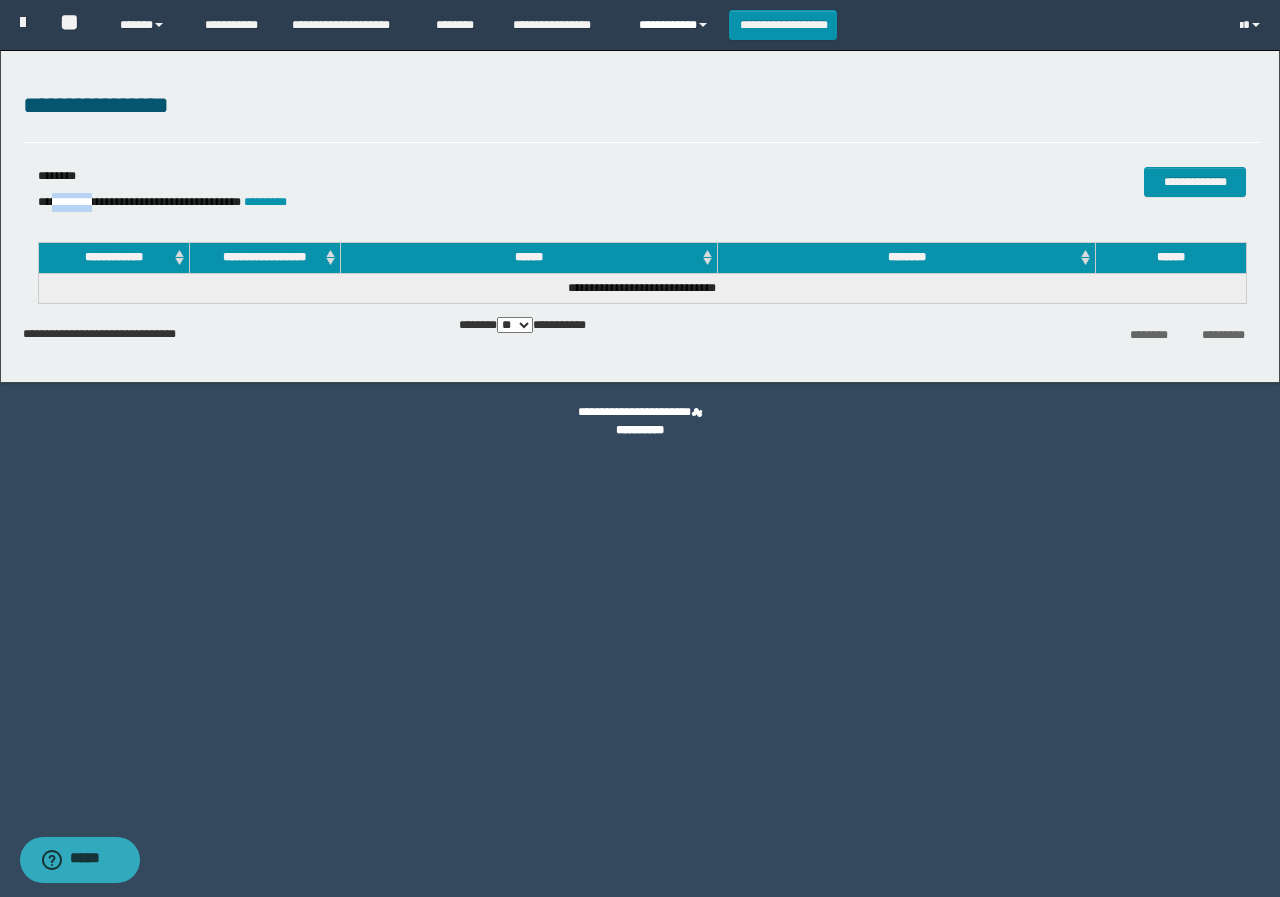 click on "**********" at bounding box center (676, 25) 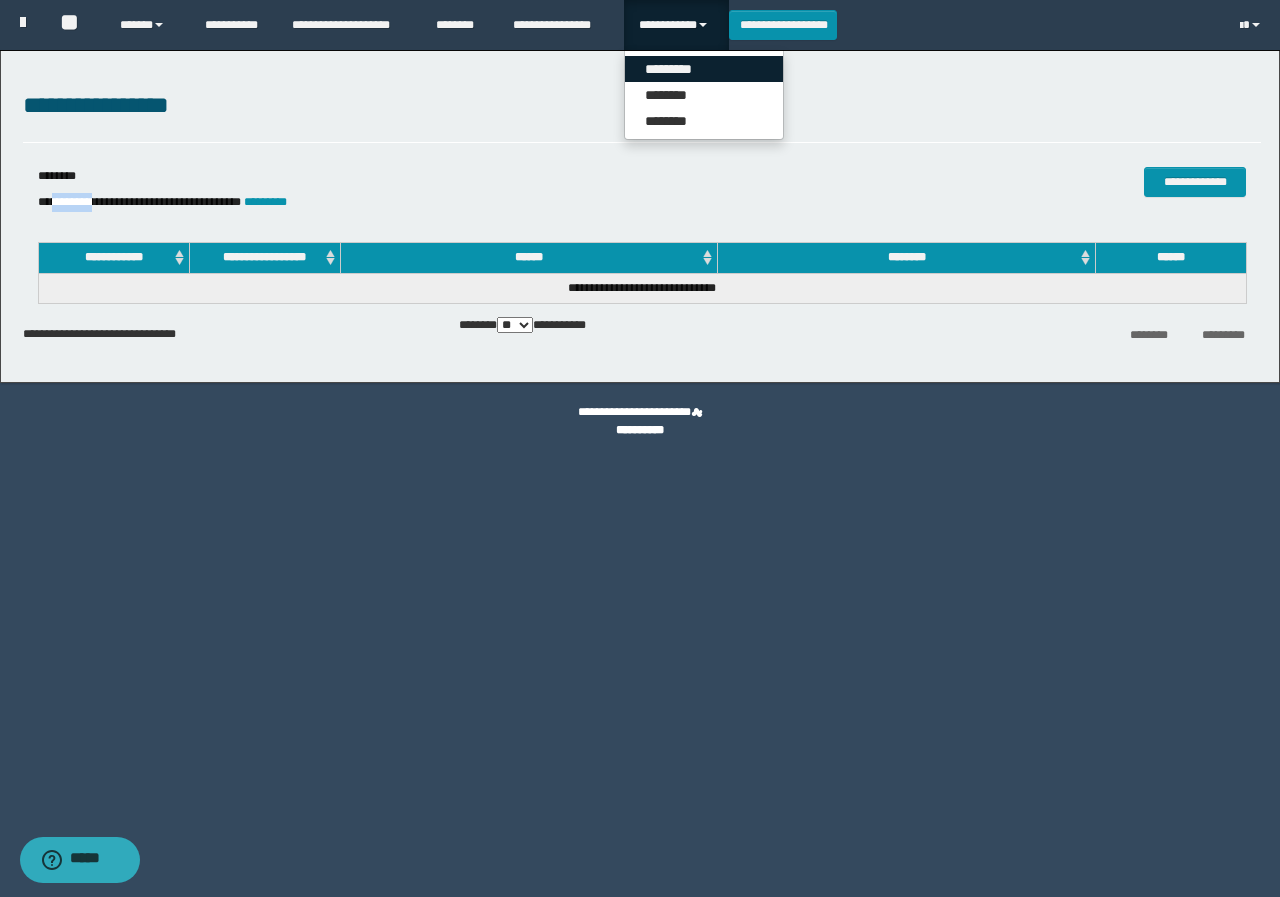 click on "*********" at bounding box center [704, 69] 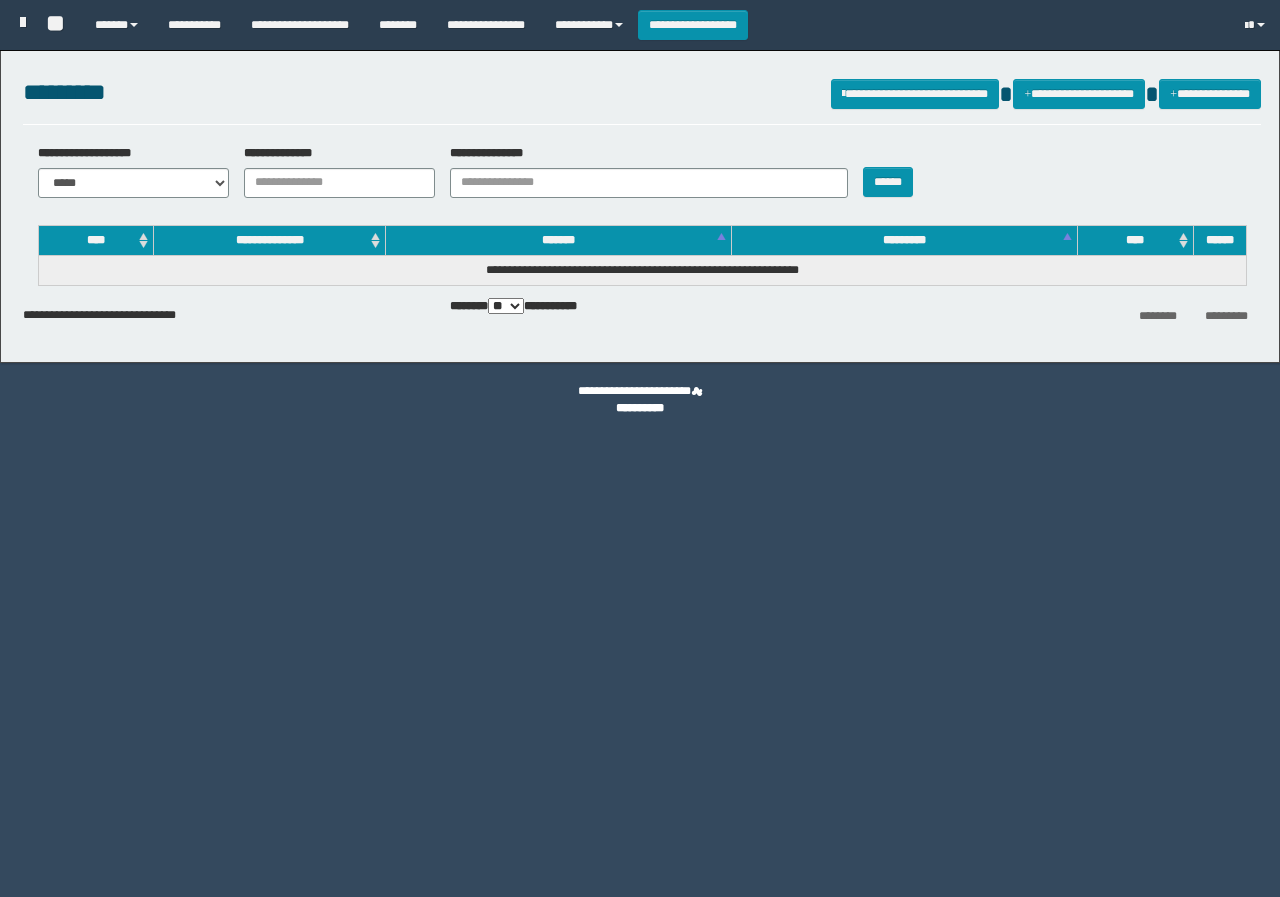 scroll, scrollTop: 0, scrollLeft: 0, axis: both 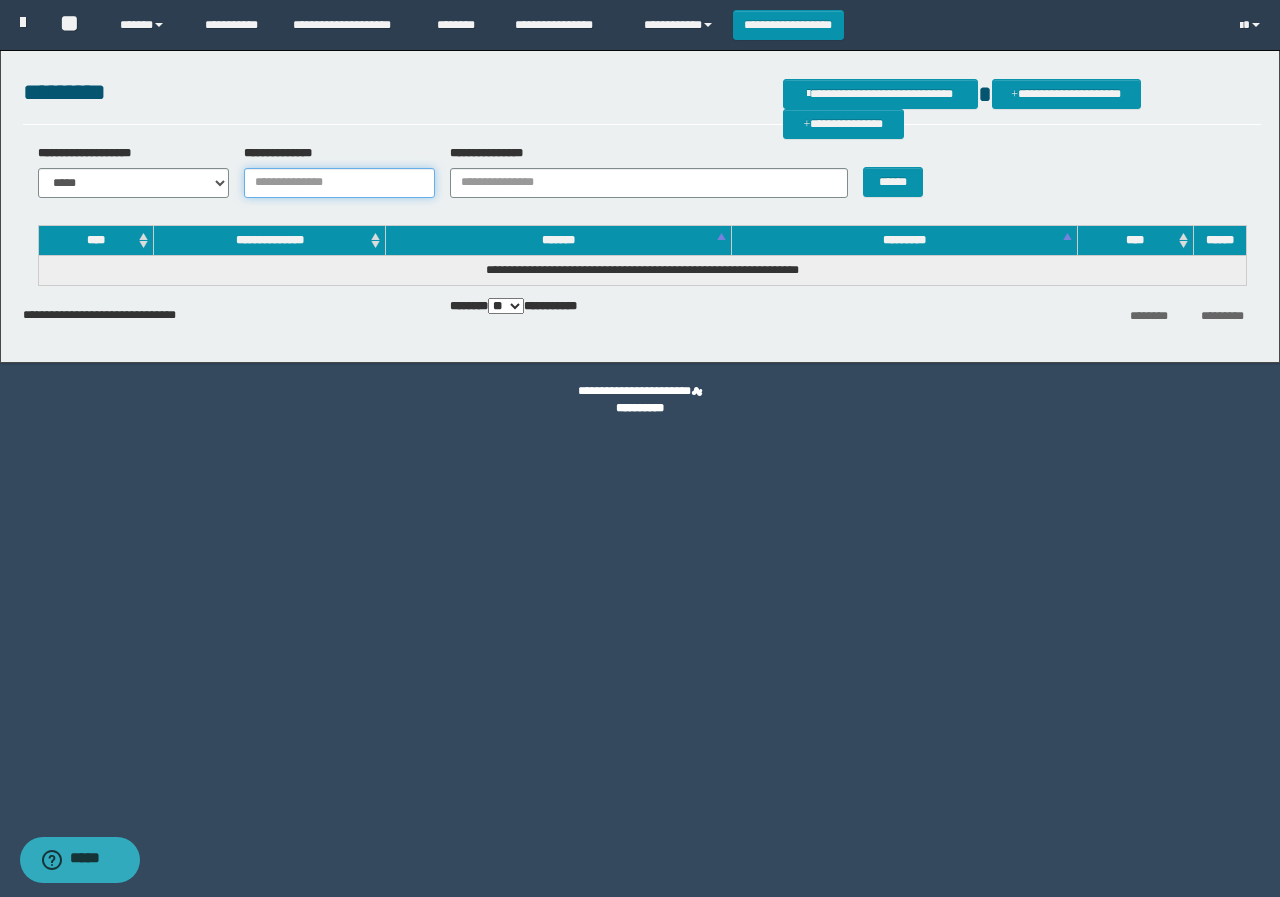click on "**********" at bounding box center [339, 183] 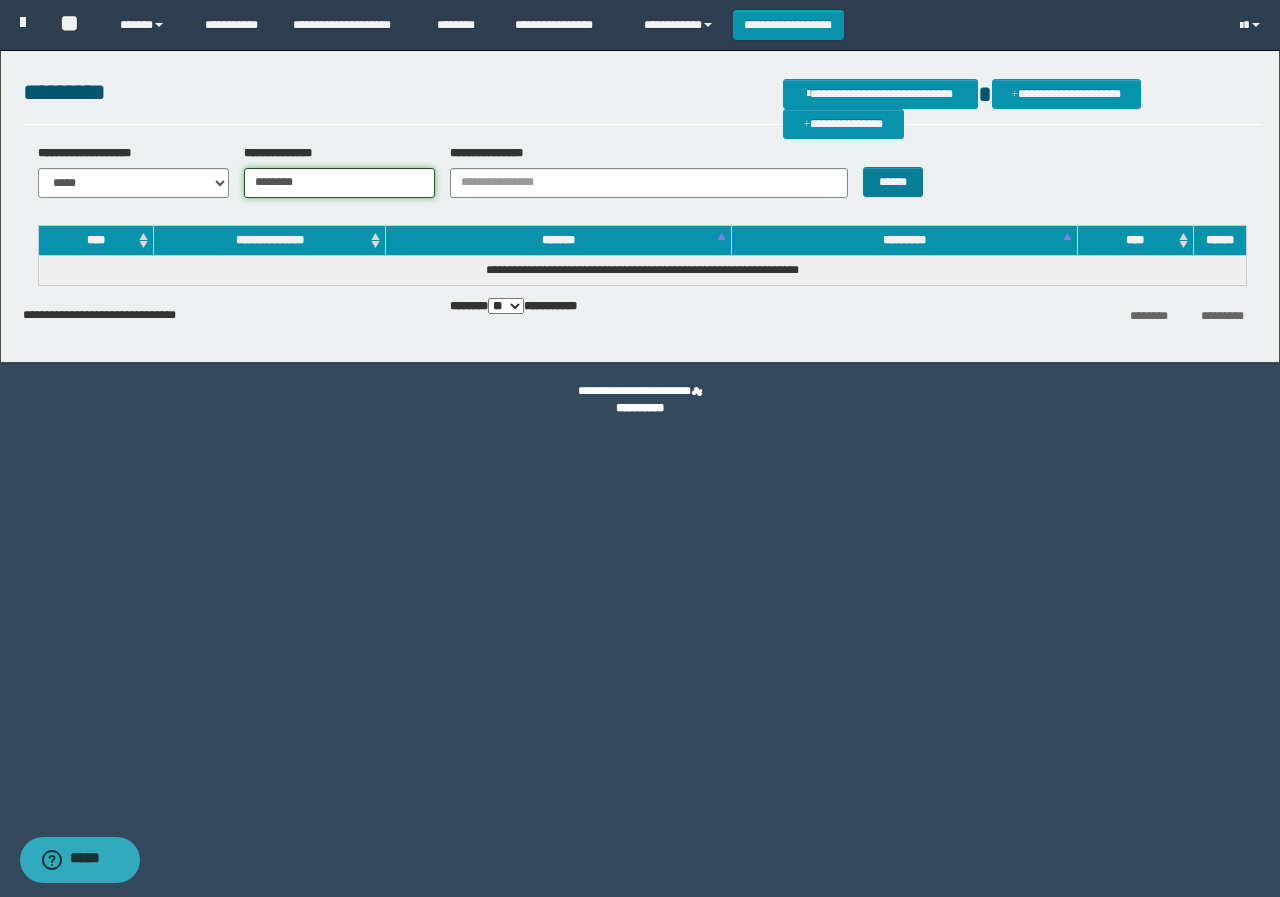 type on "********" 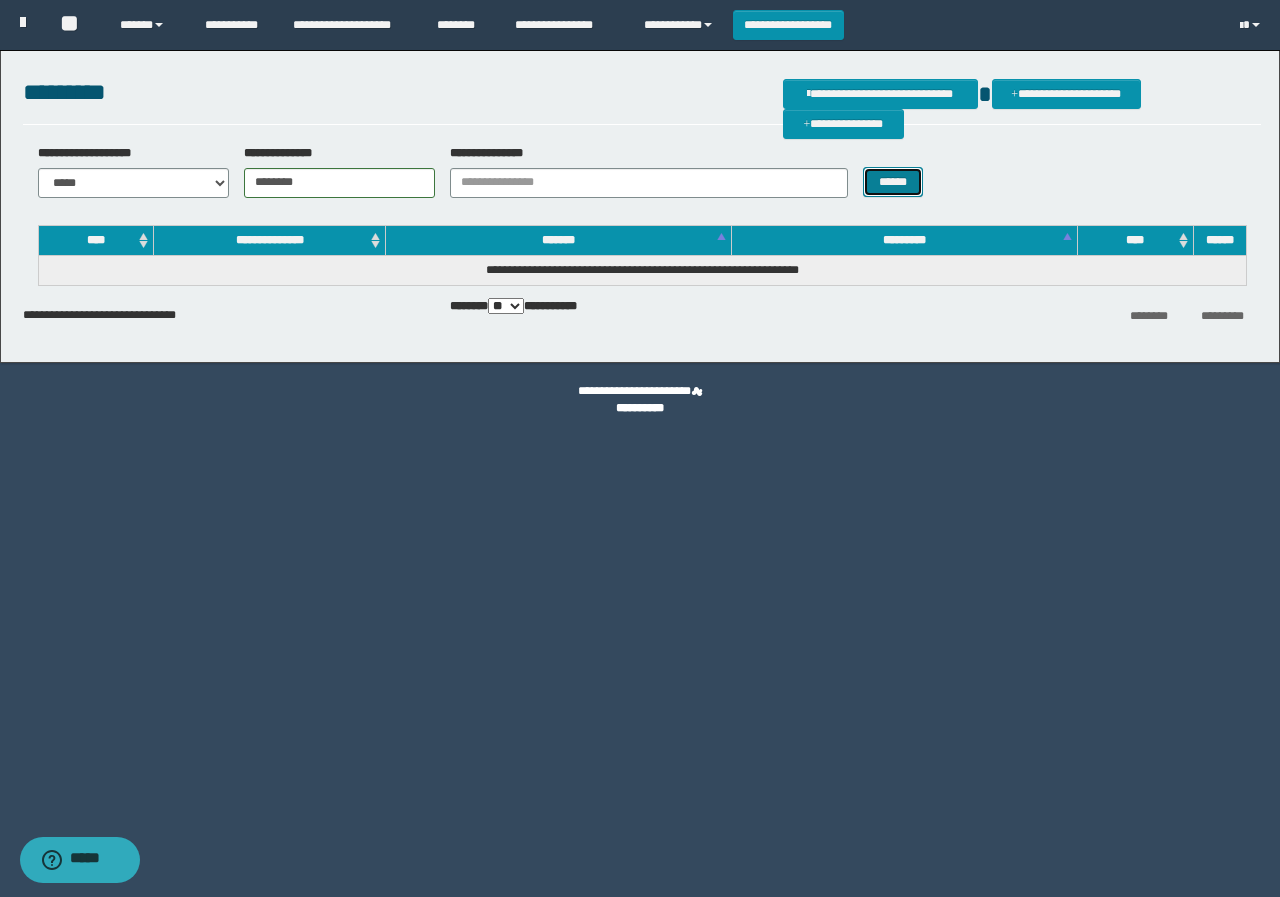 click on "******" at bounding box center [892, 182] 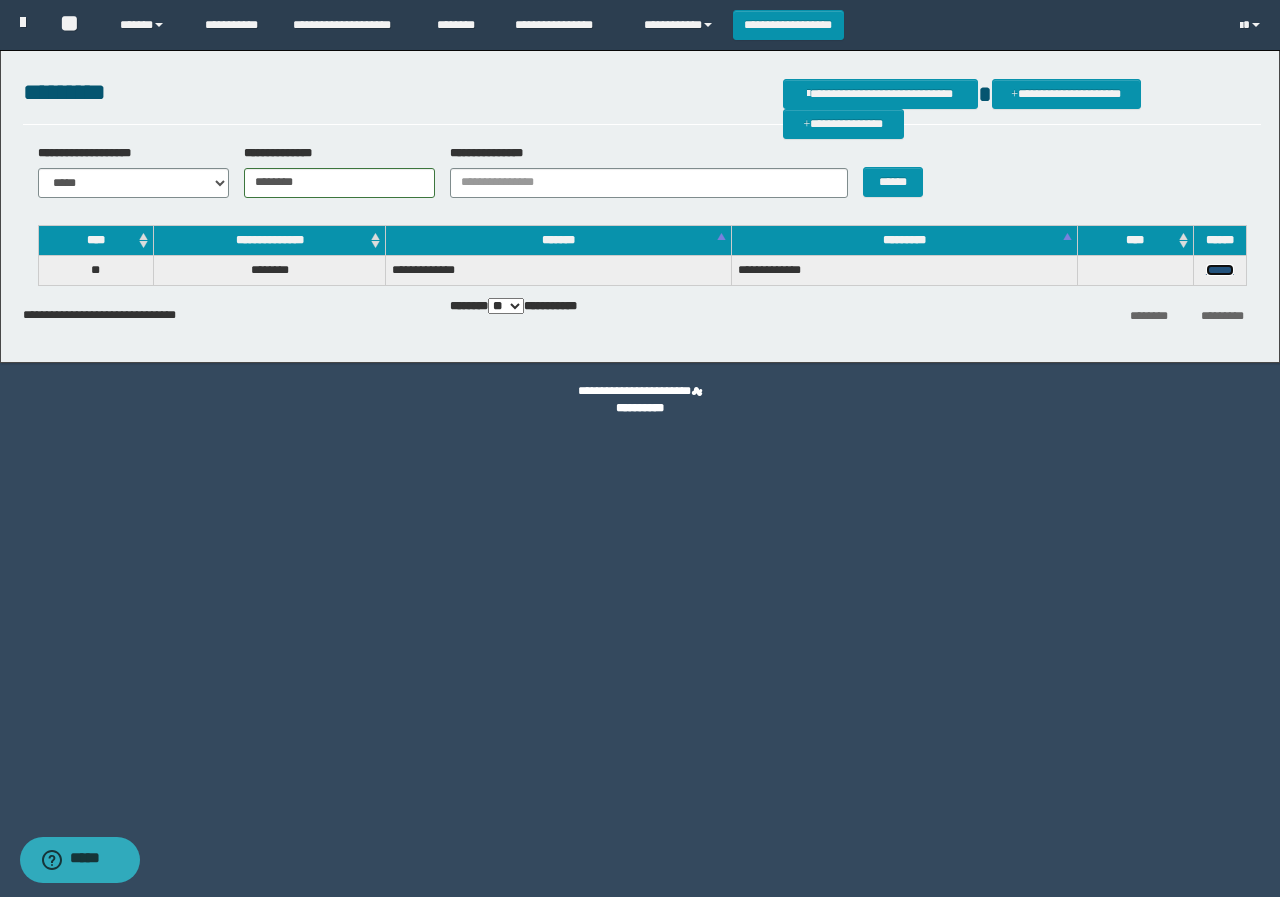 click on "******" at bounding box center (1220, 270) 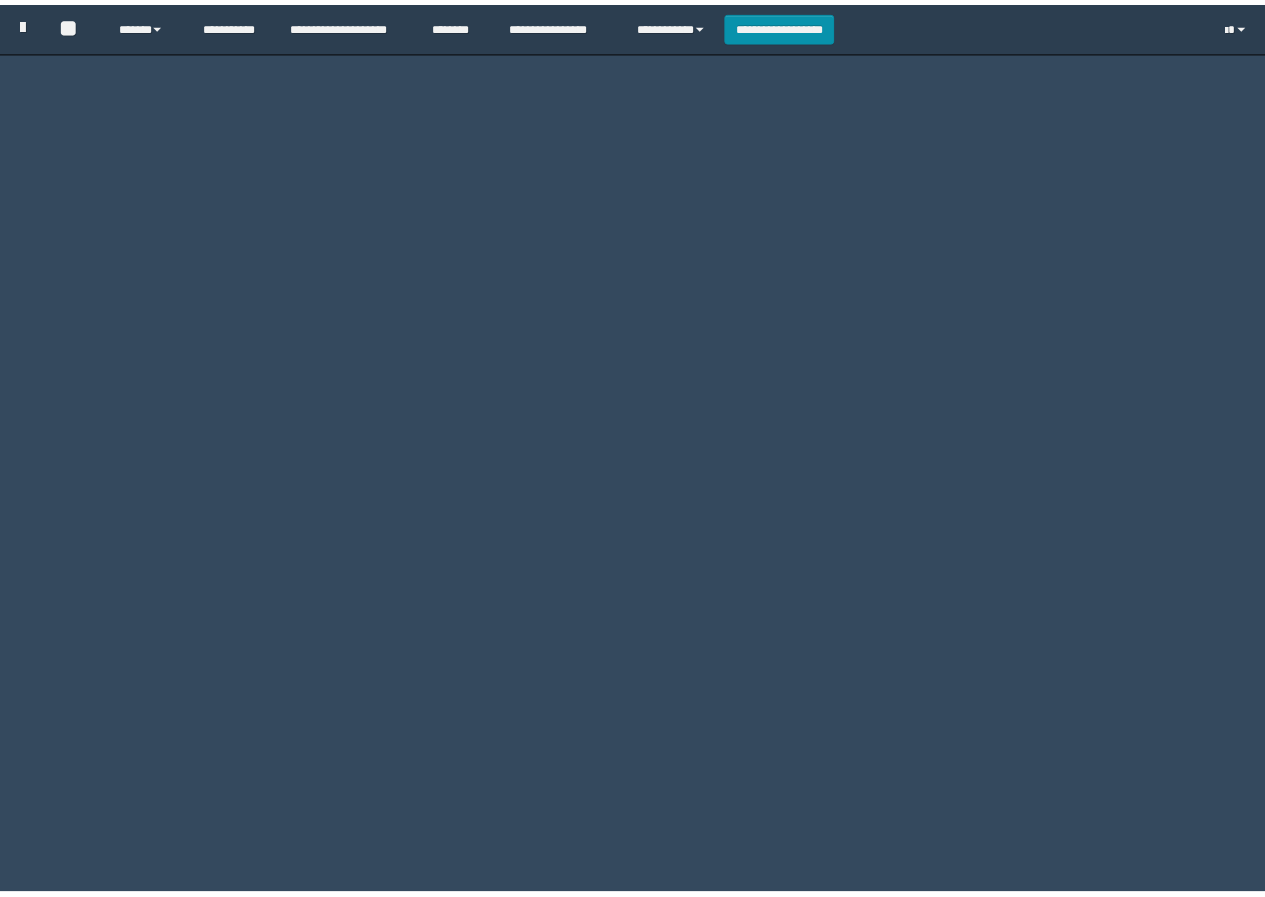 scroll, scrollTop: 0, scrollLeft: 0, axis: both 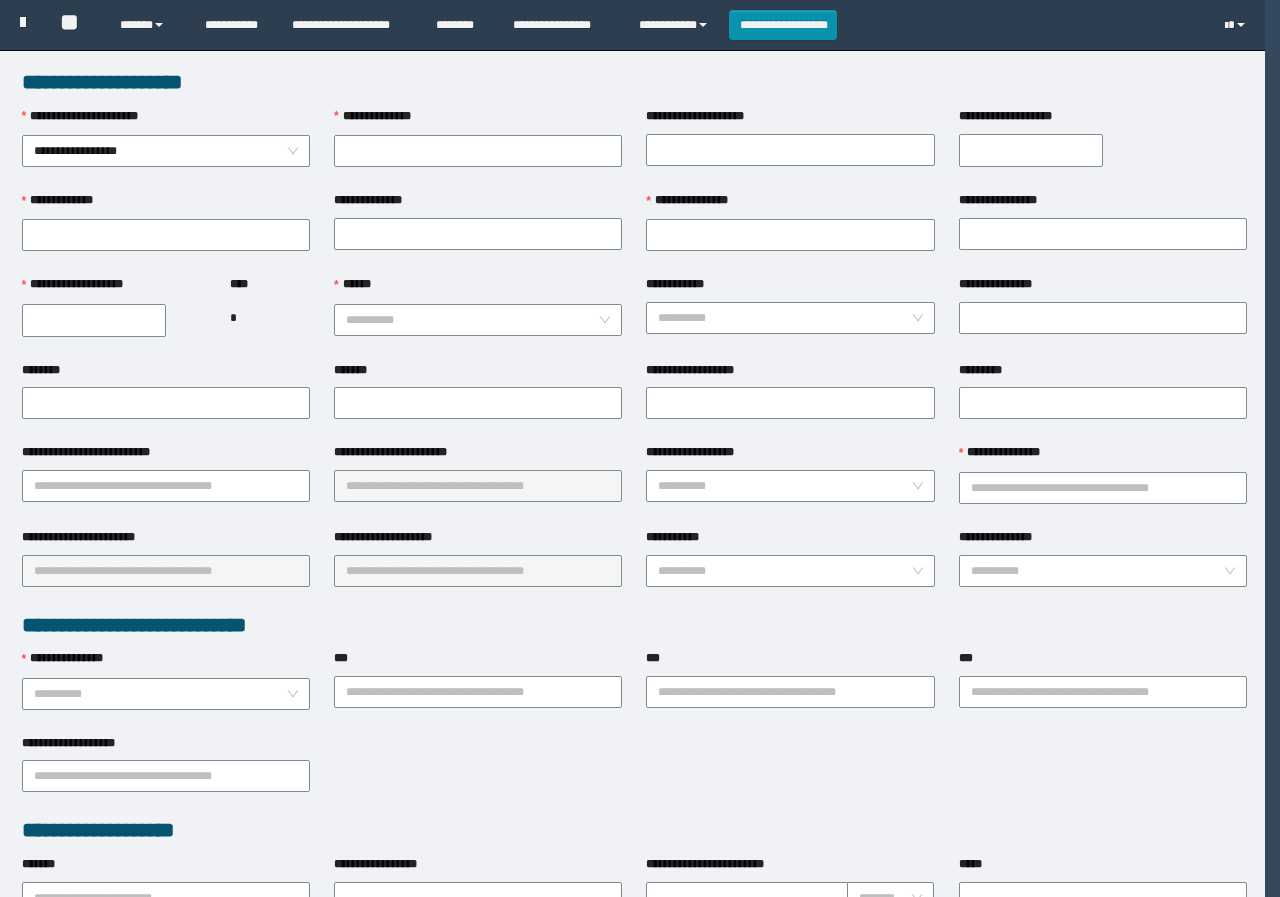 type on "********" 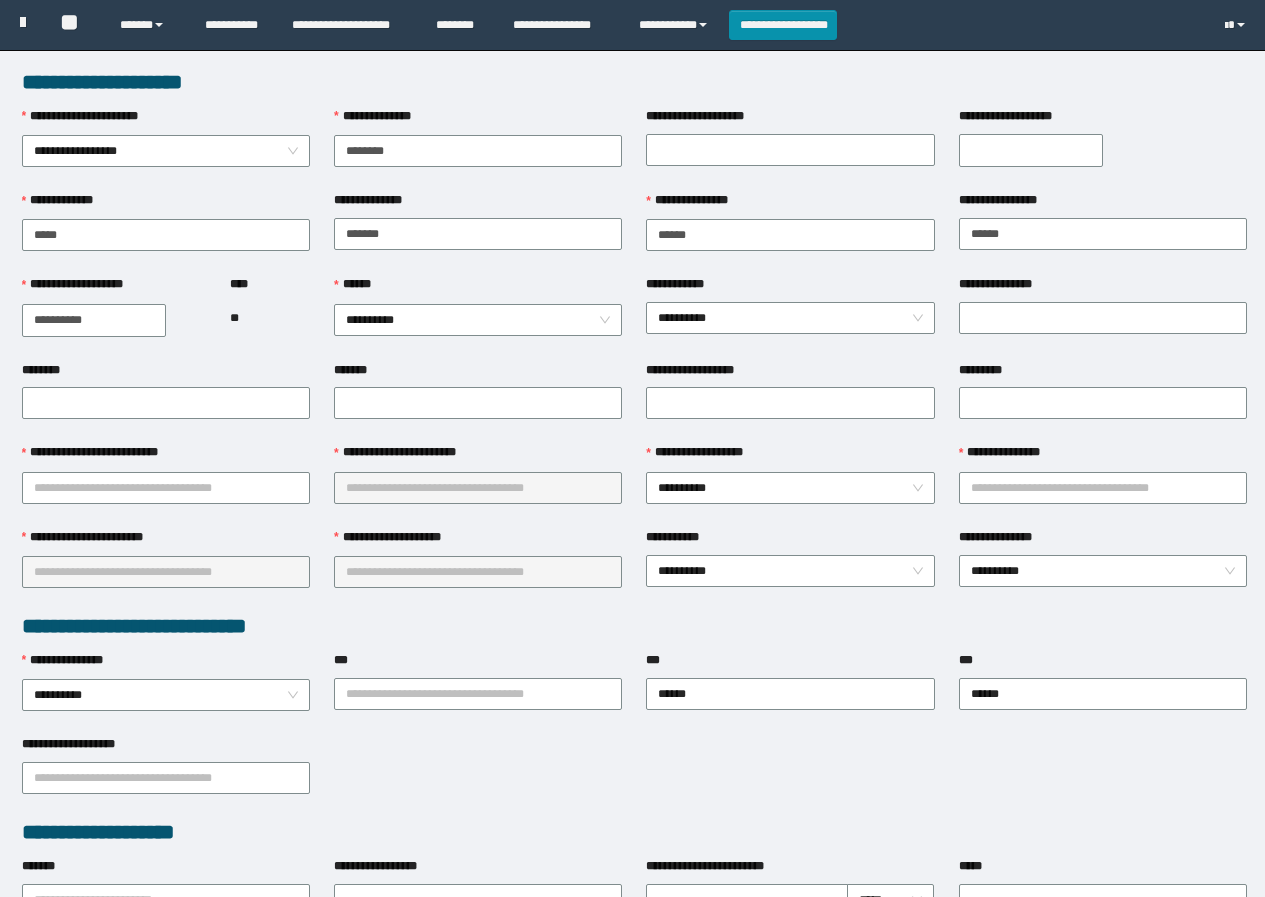 scroll, scrollTop: 0, scrollLeft: 0, axis: both 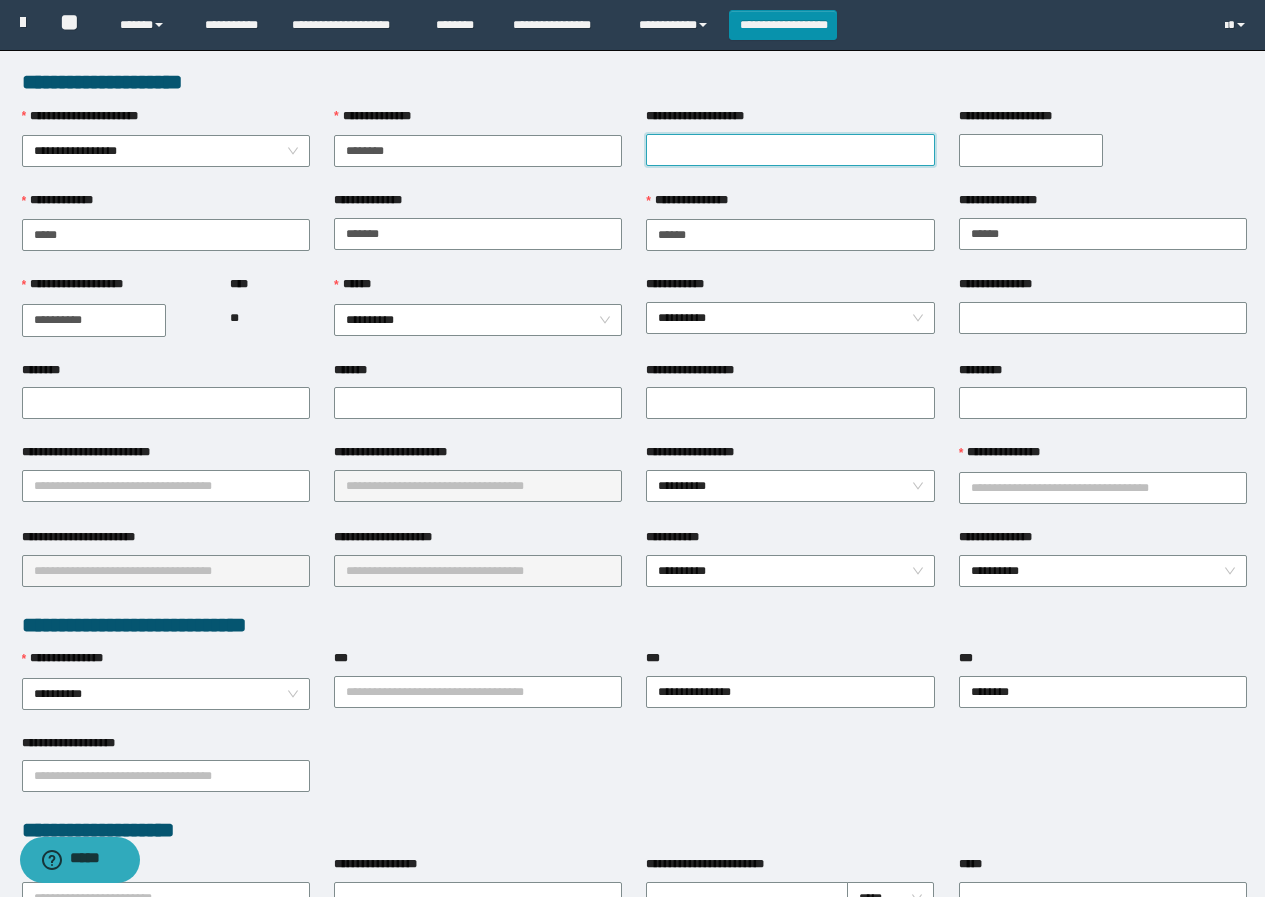 click on "**********" at bounding box center [790, 150] 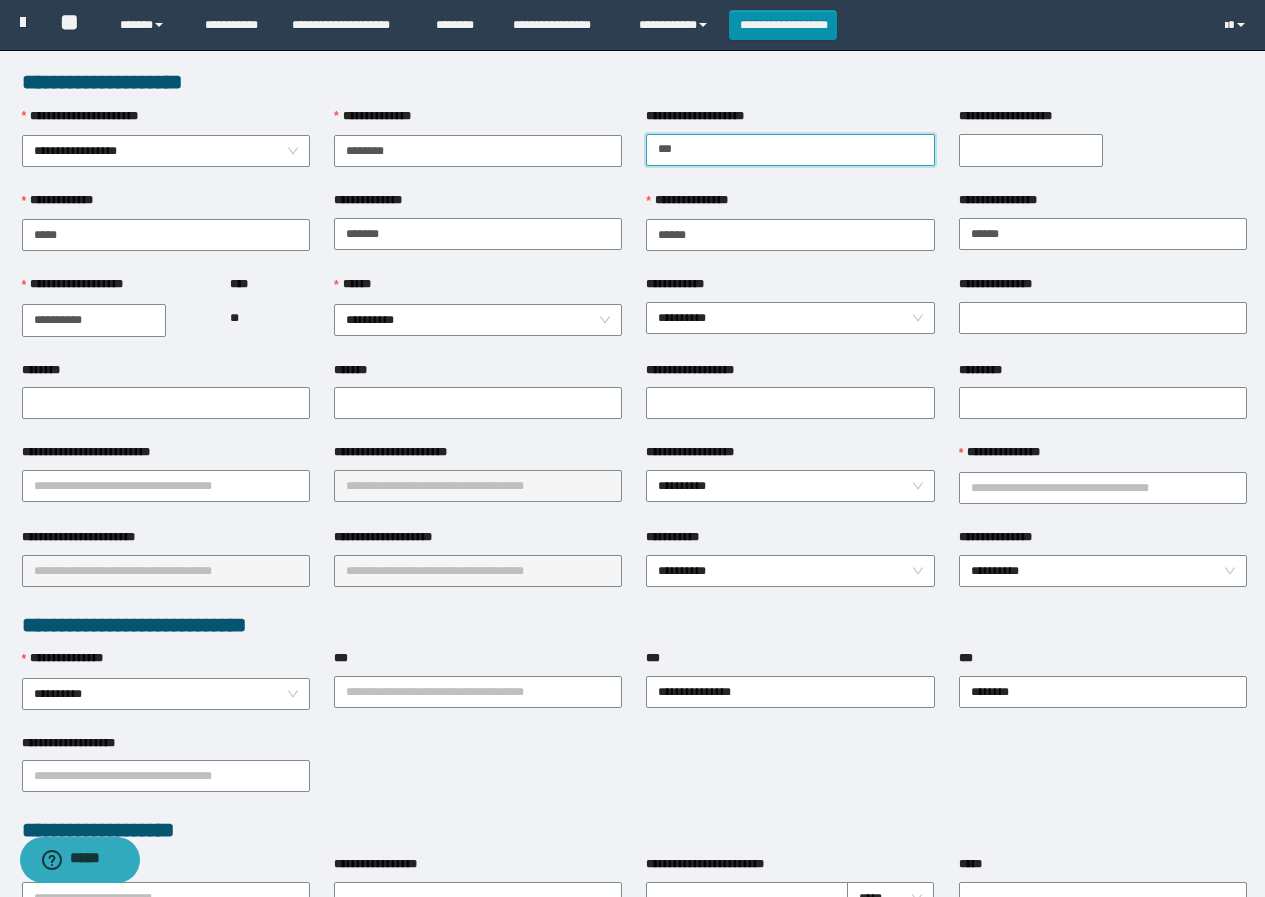 type on "********" 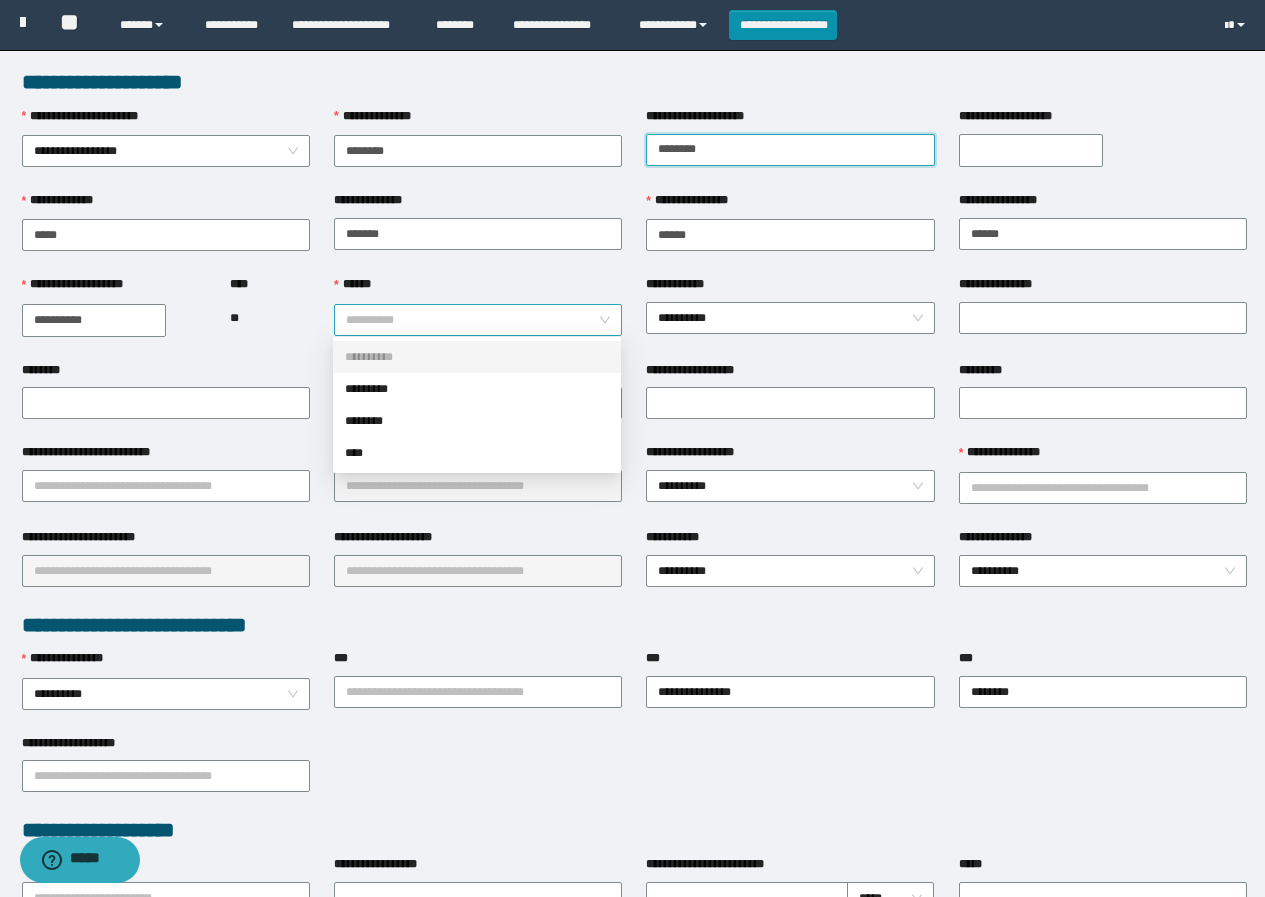 click on "**********" at bounding box center [478, 320] 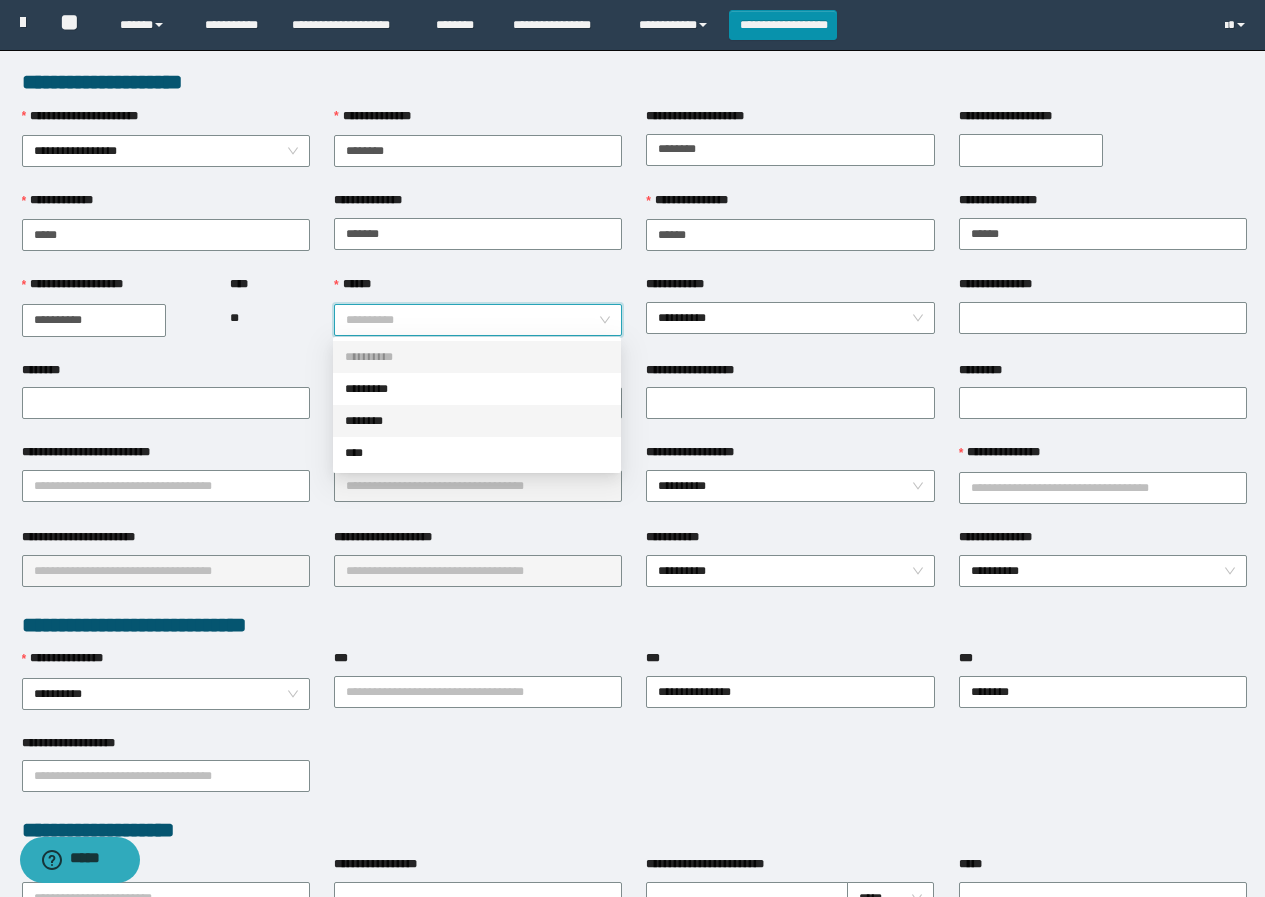 click on "********" at bounding box center (477, 421) 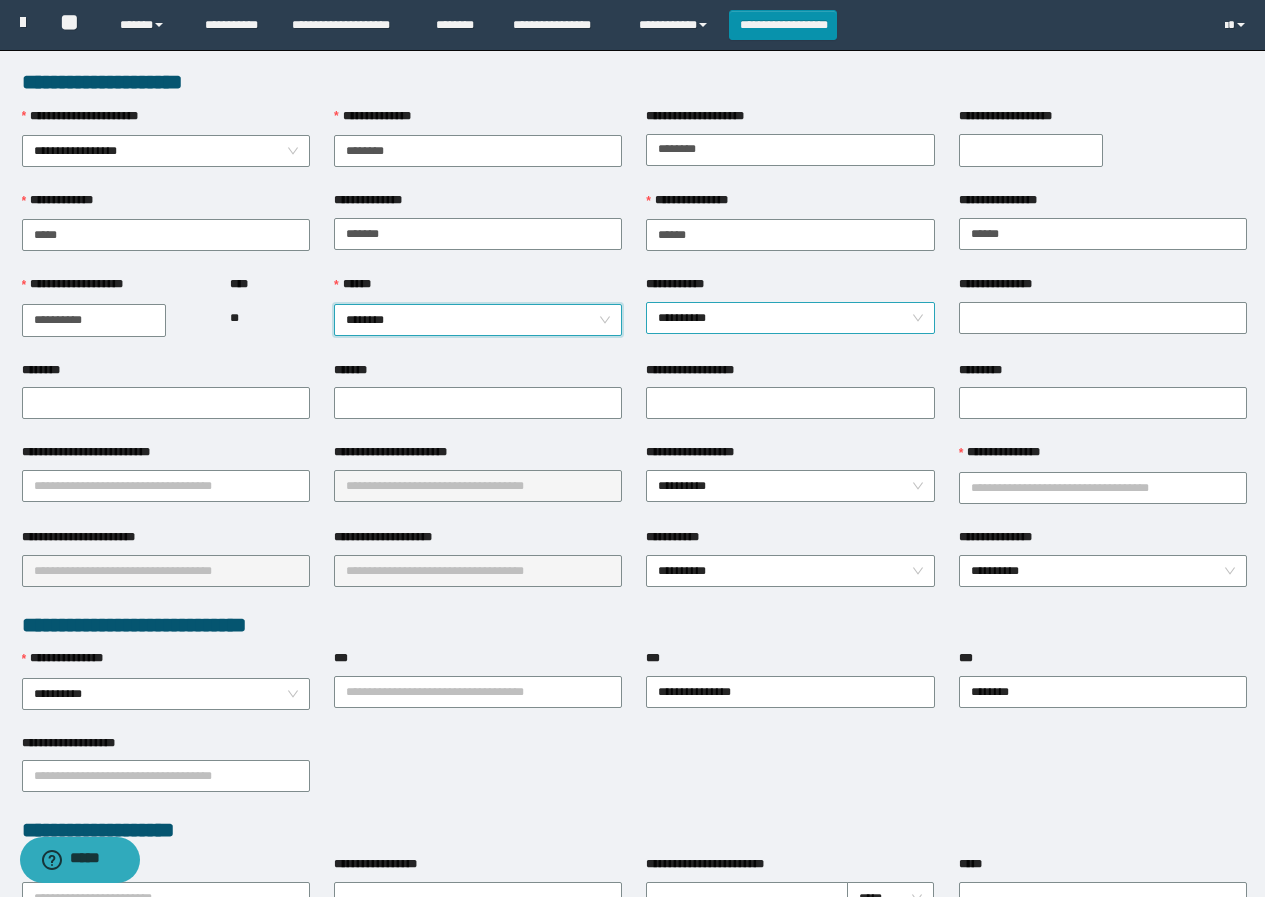 click on "**********" at bounding box center [790, 318] 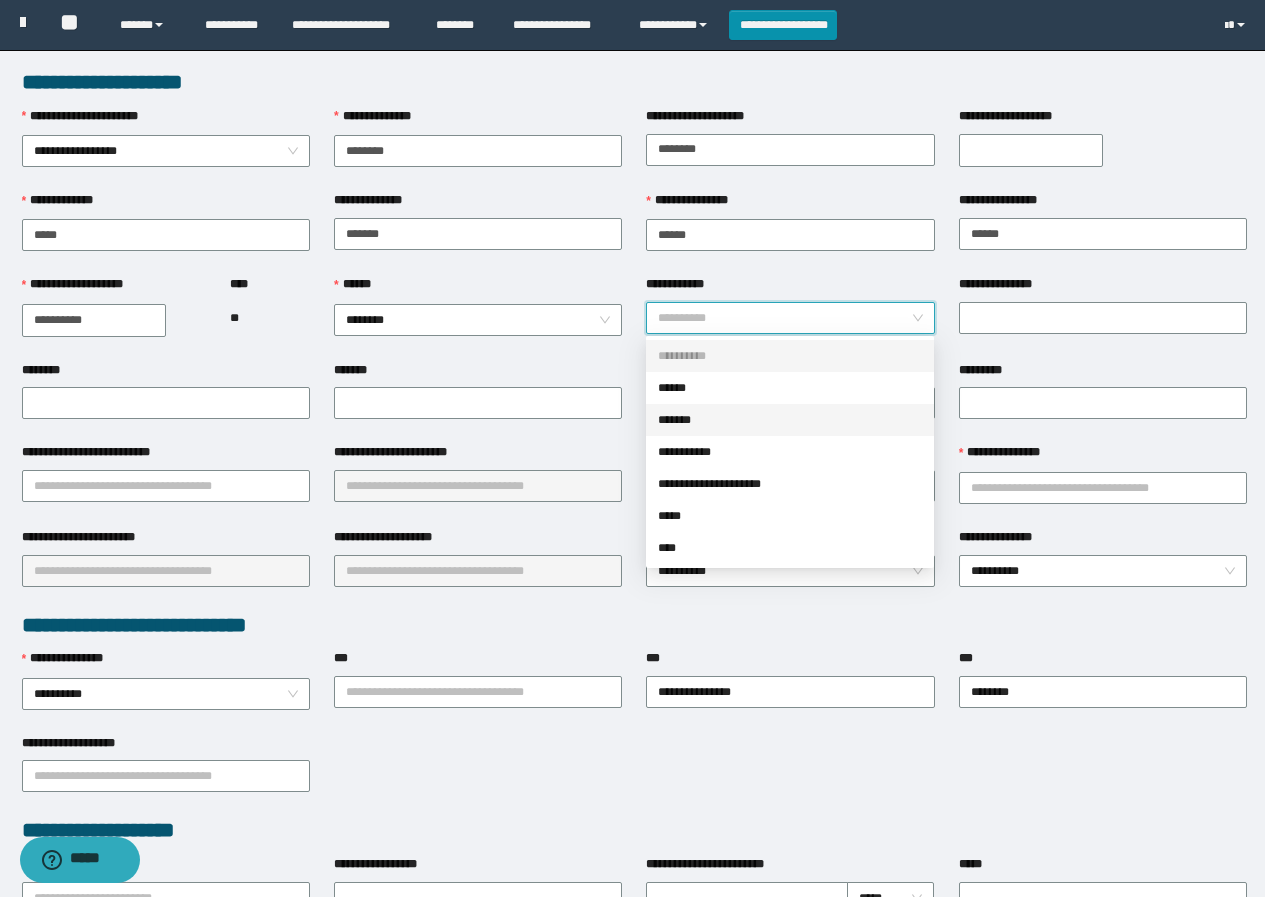 click on "*******" at bounding box center (790, 420) 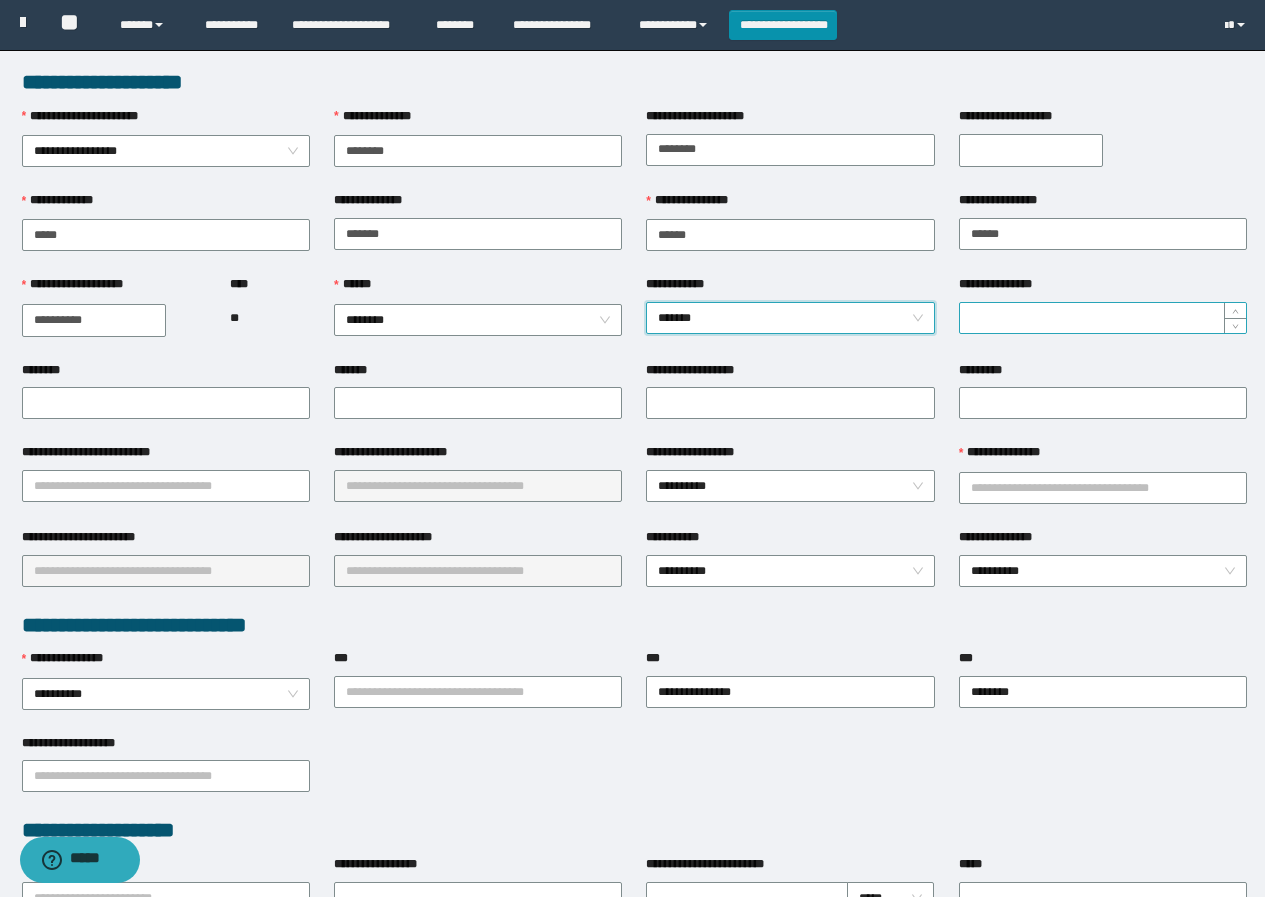 click at bounding box center (1103, 318) 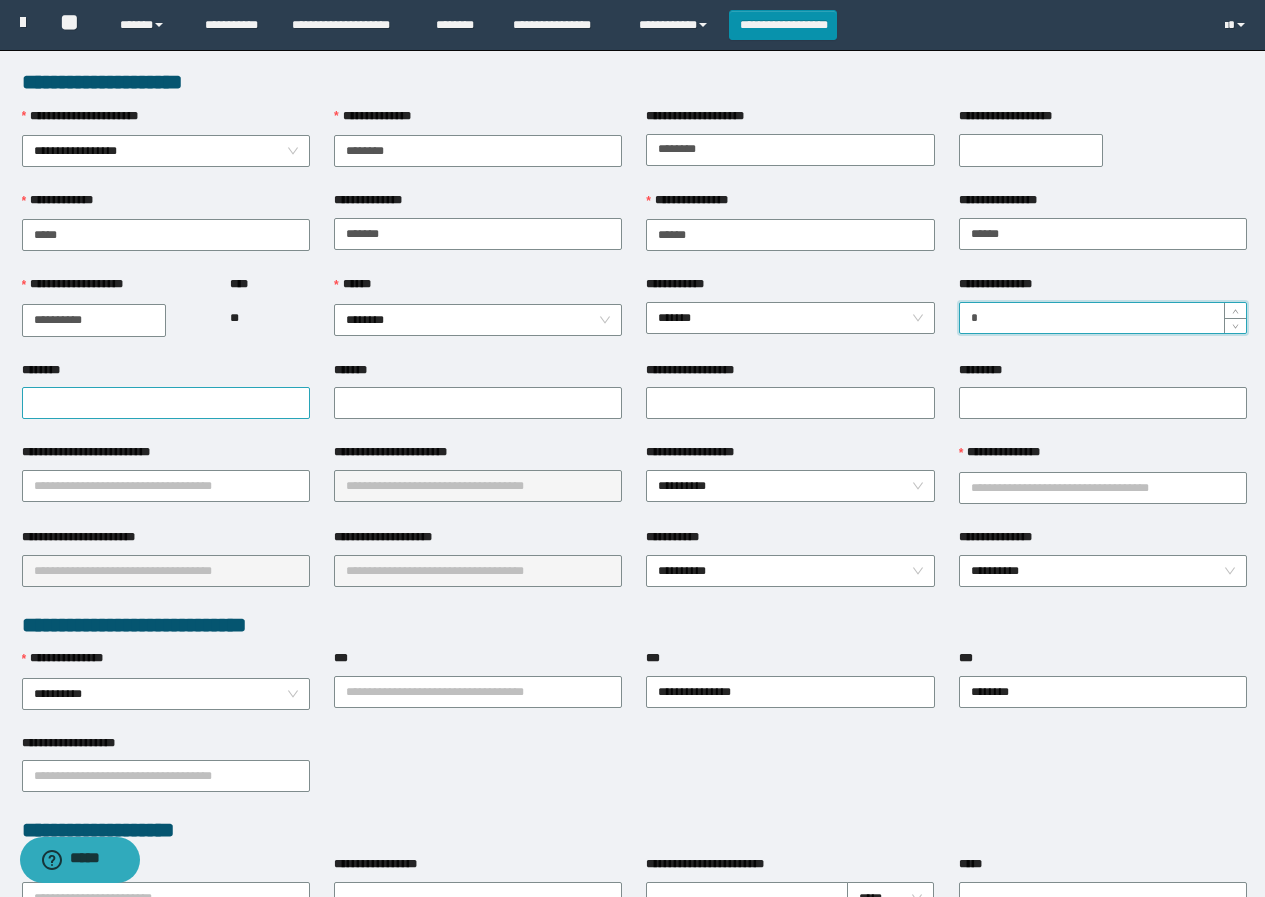 type on "*" 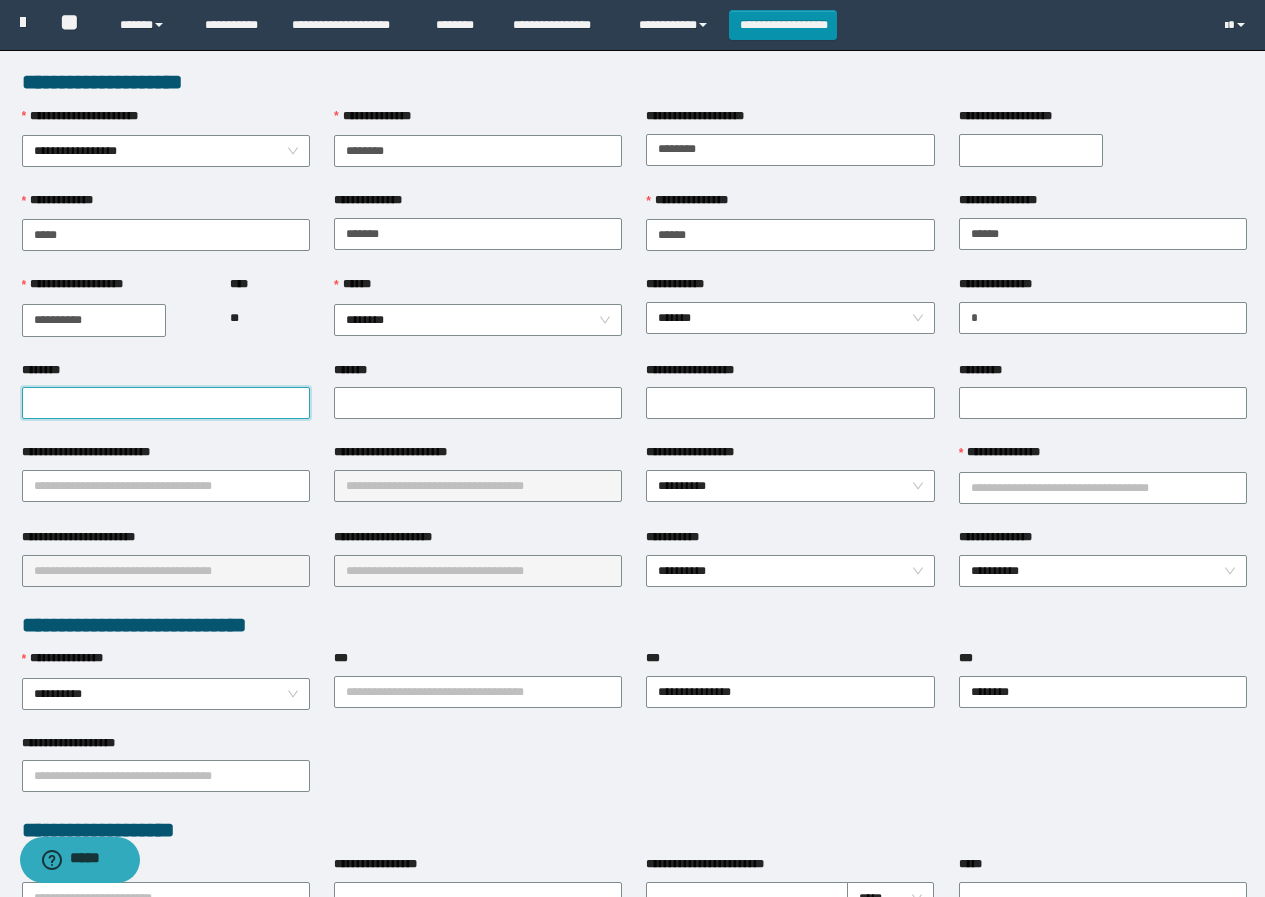 click on "********" at bounding box center (166, 403) 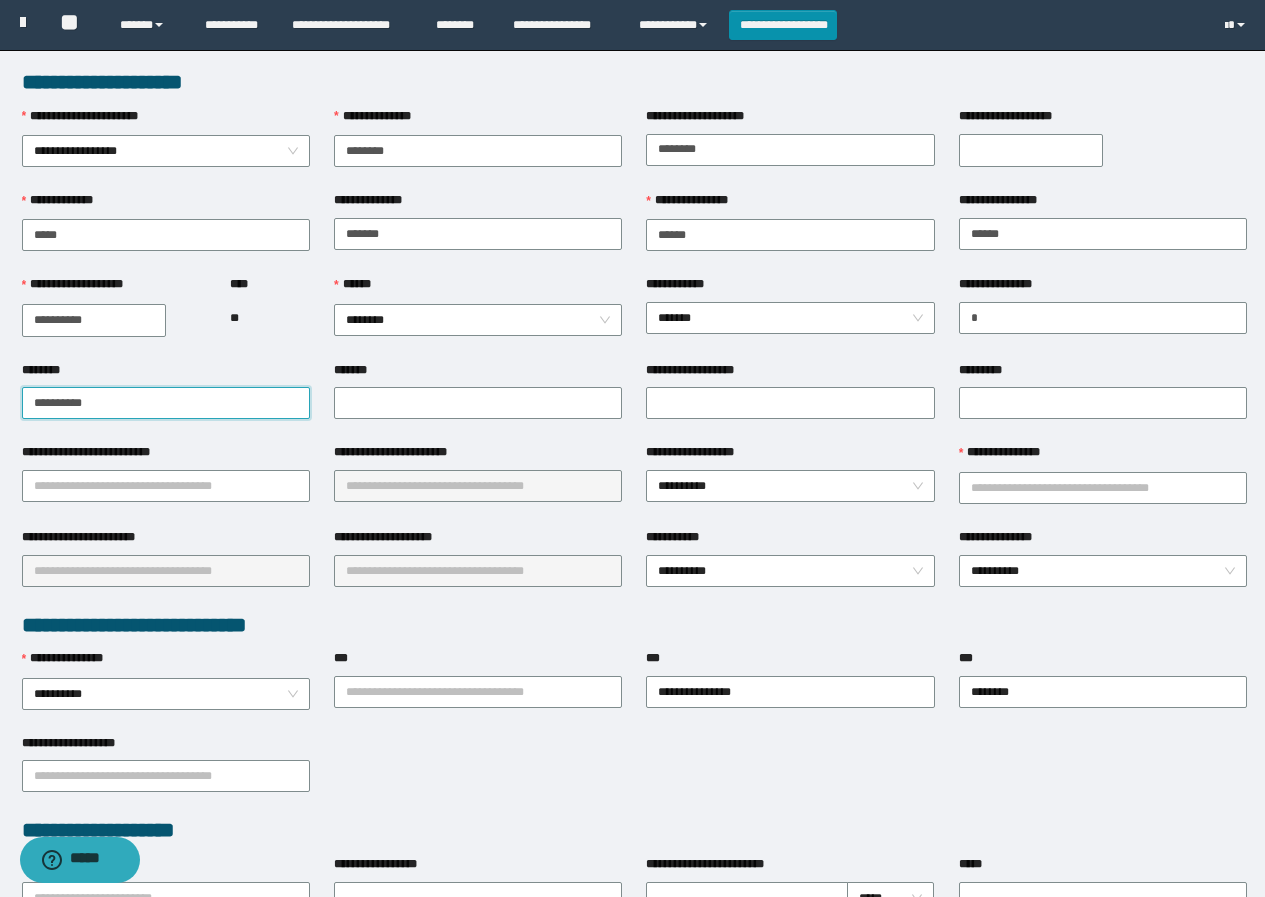 drag, startPoint x: 178, startPoint y: 404, endPoint x: 6, endPoint y: 411, distance: 172.14238 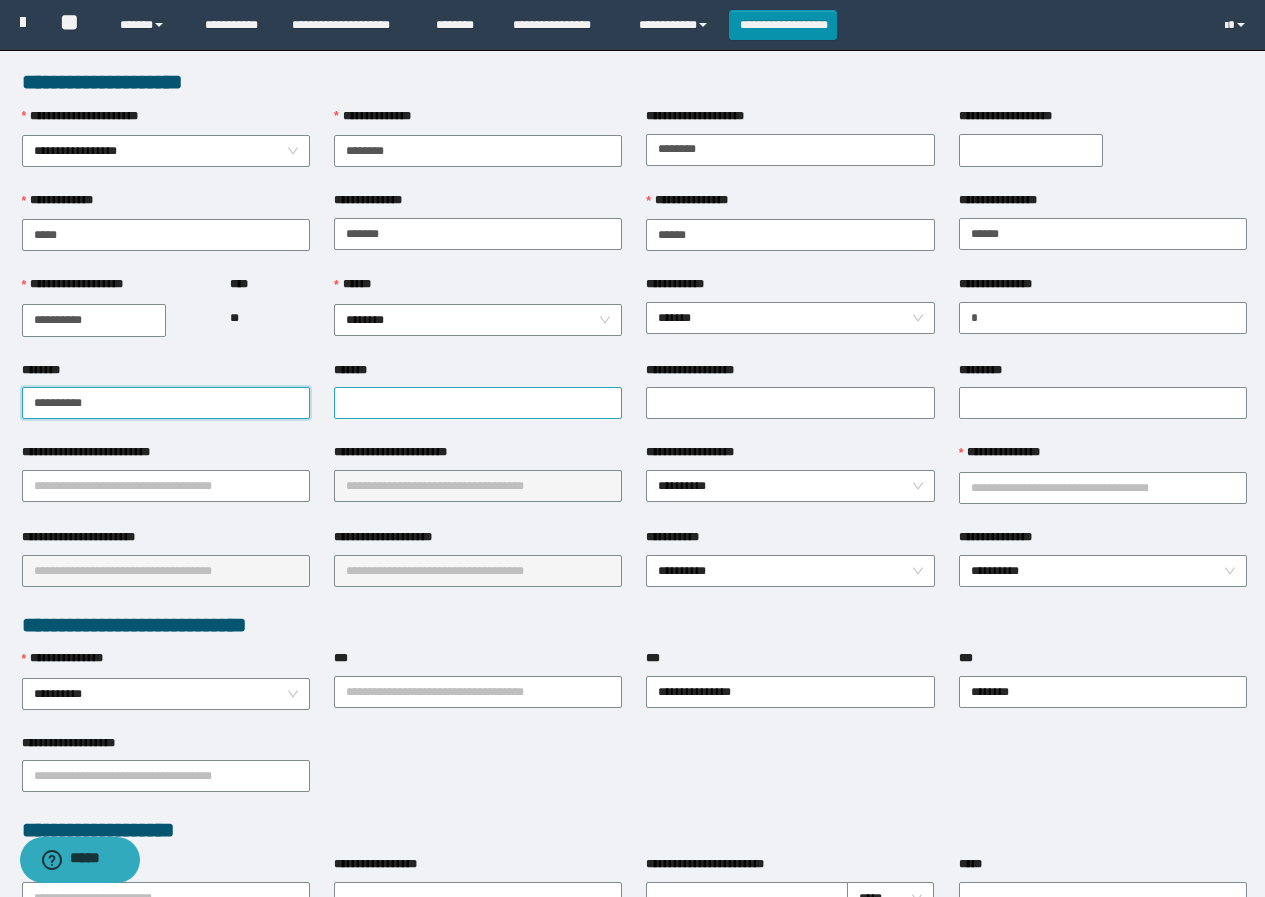 type on "**********" 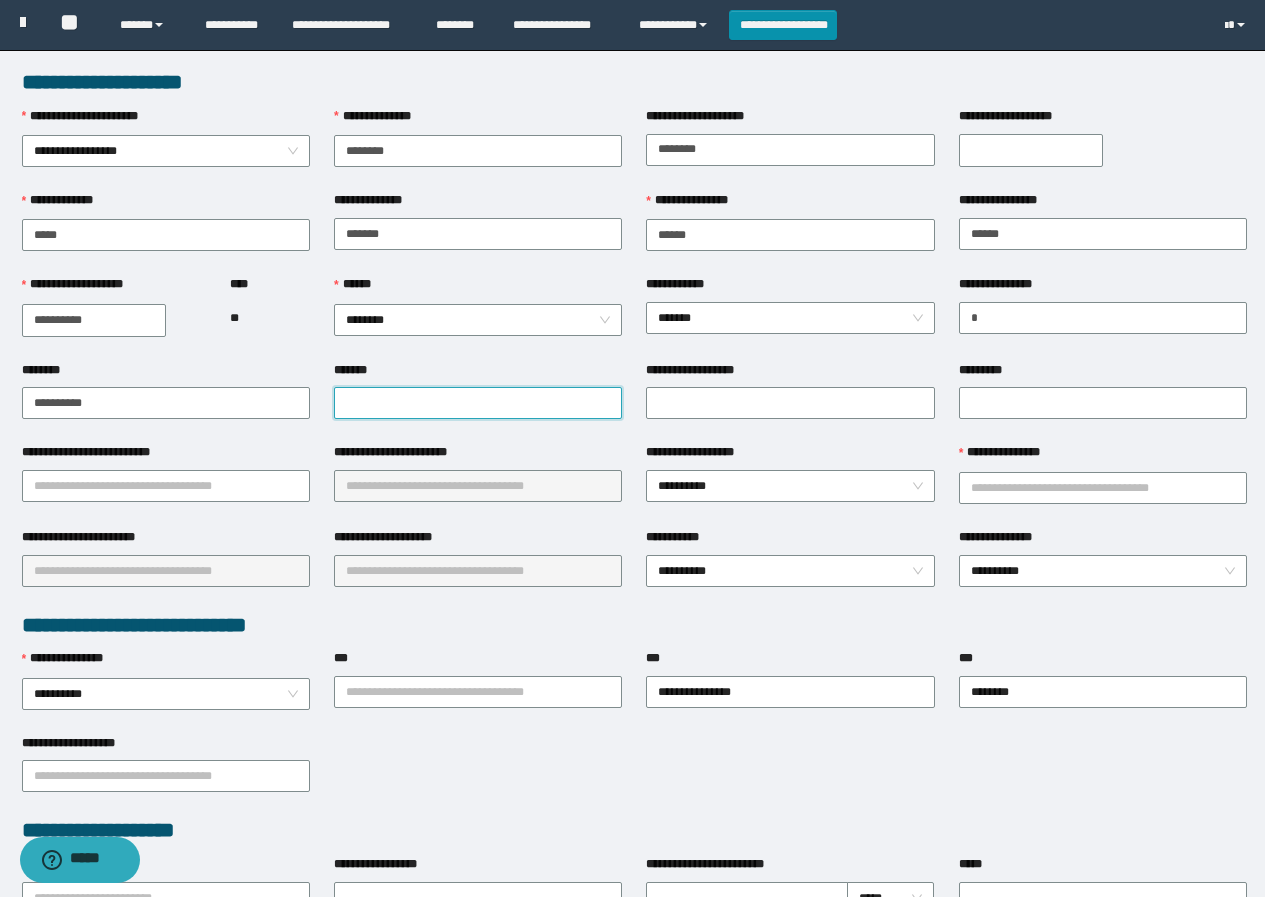 click on "*******" at bounding box center (478, 403) 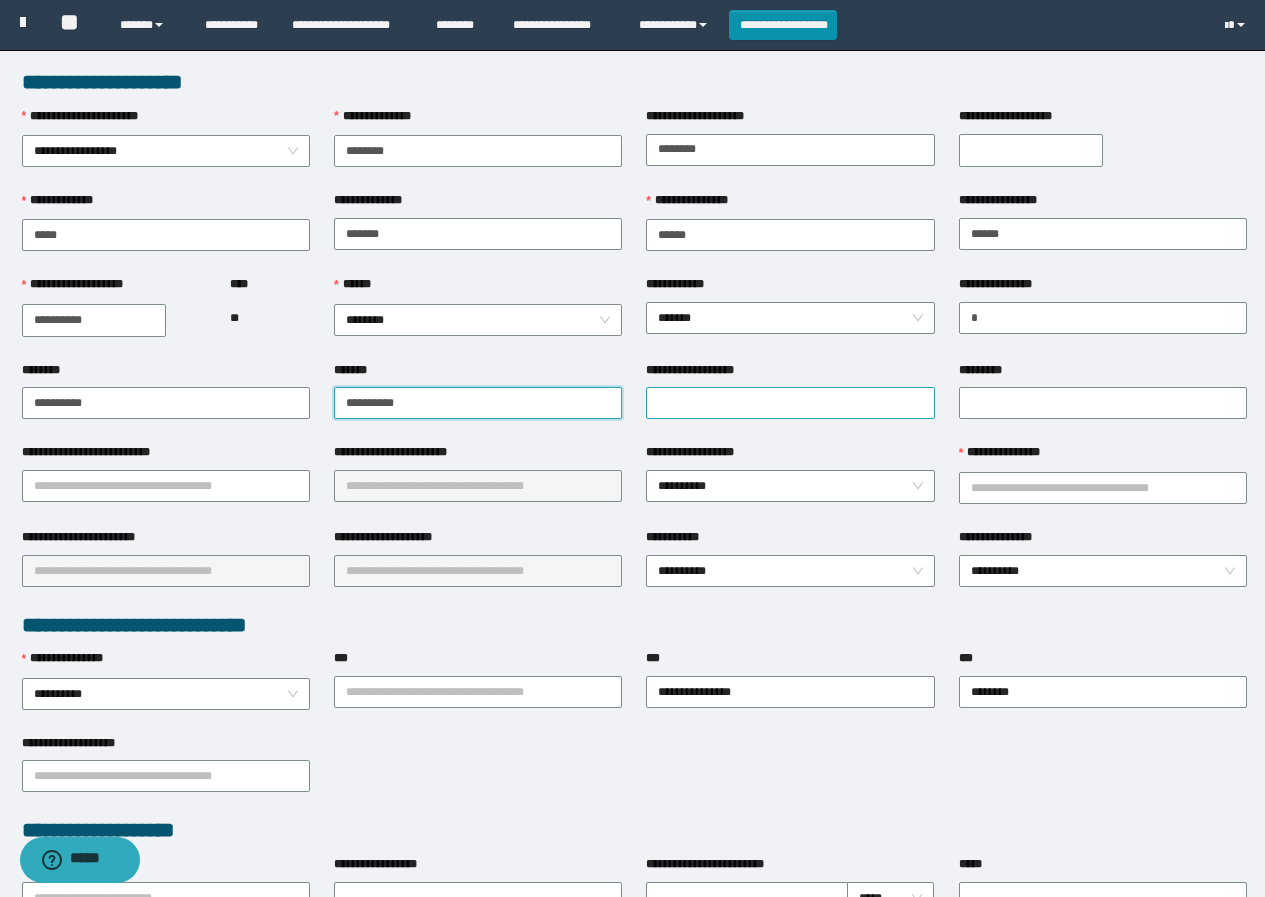 type on "**********" 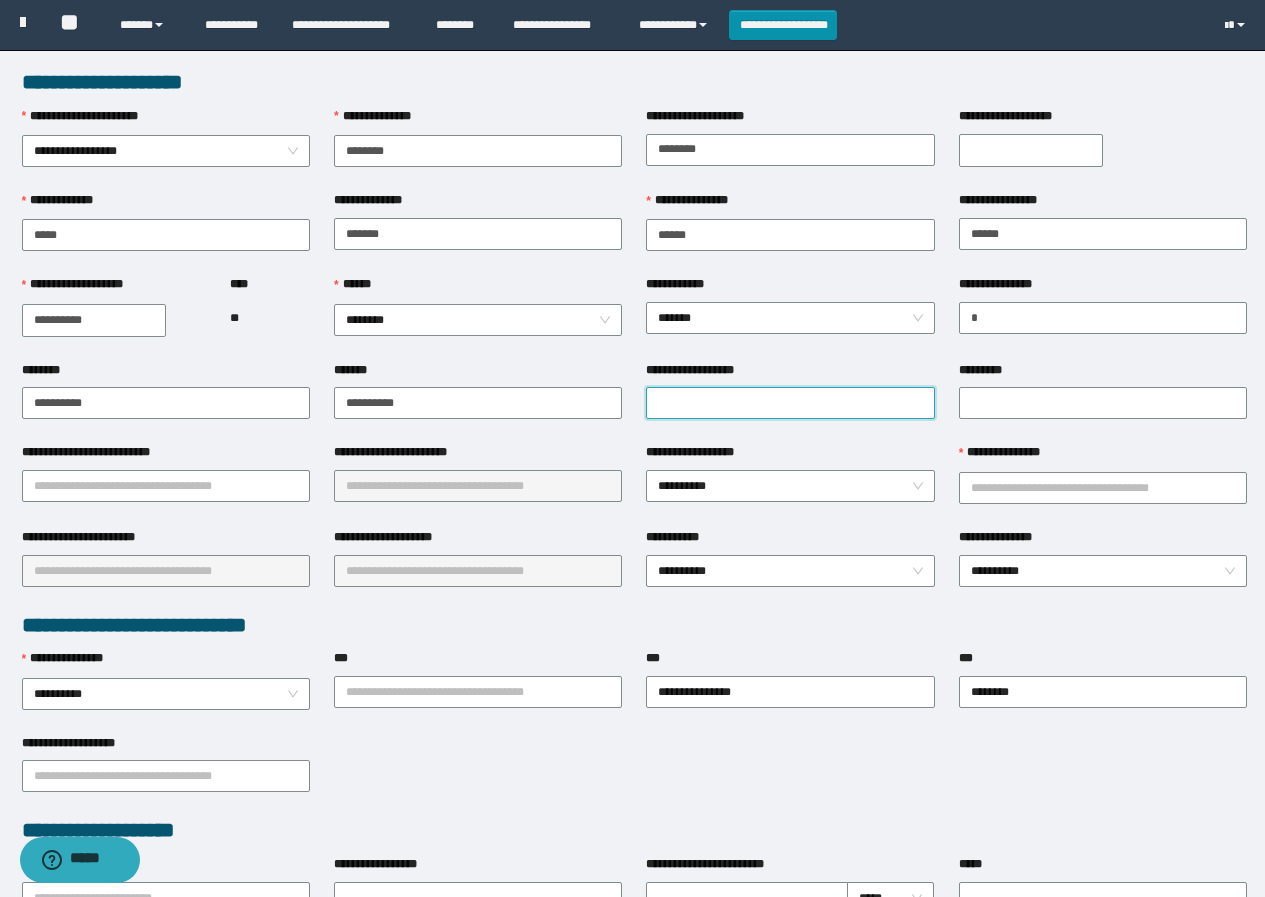 click on "**********" at bounding box center [790, 403] 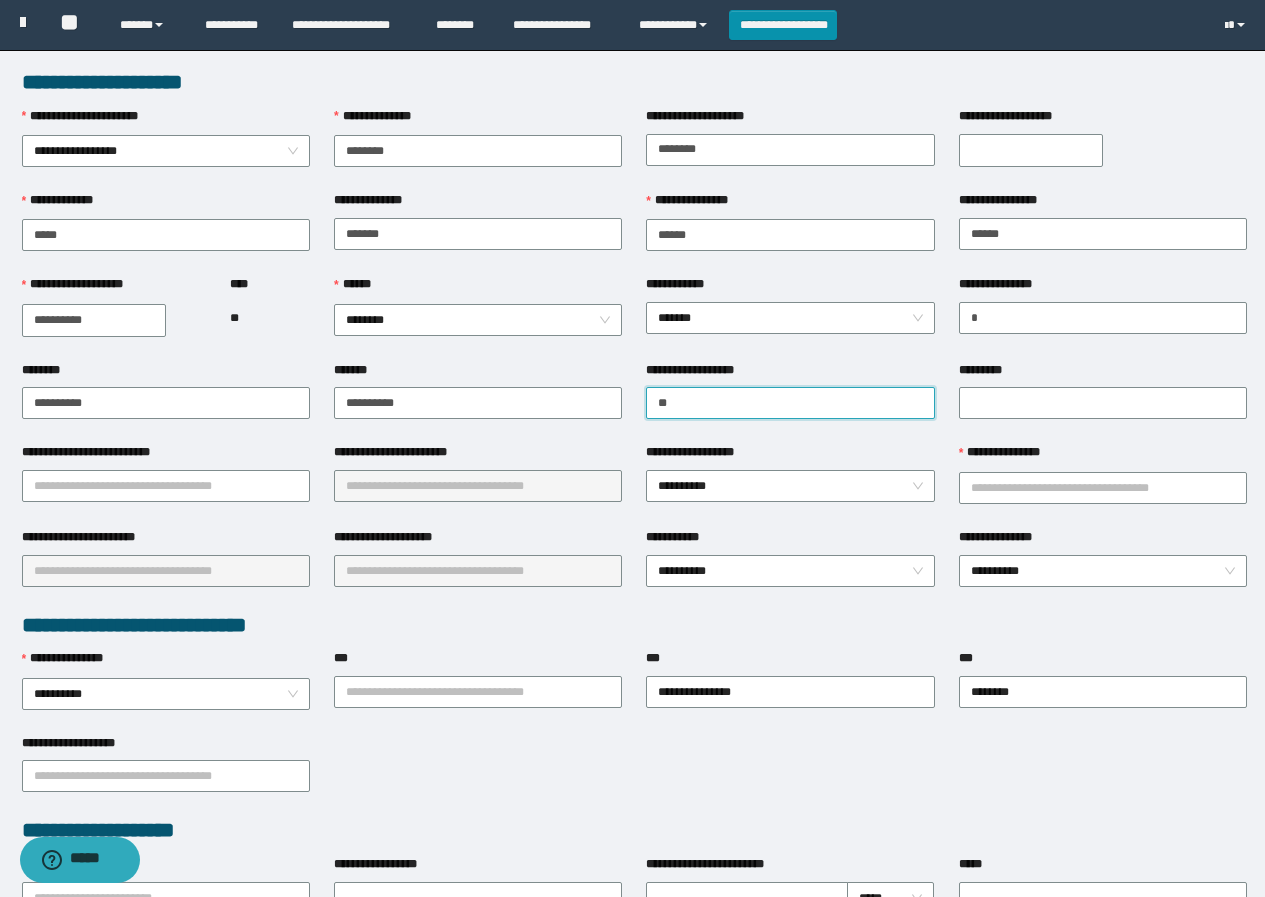 type on "*" 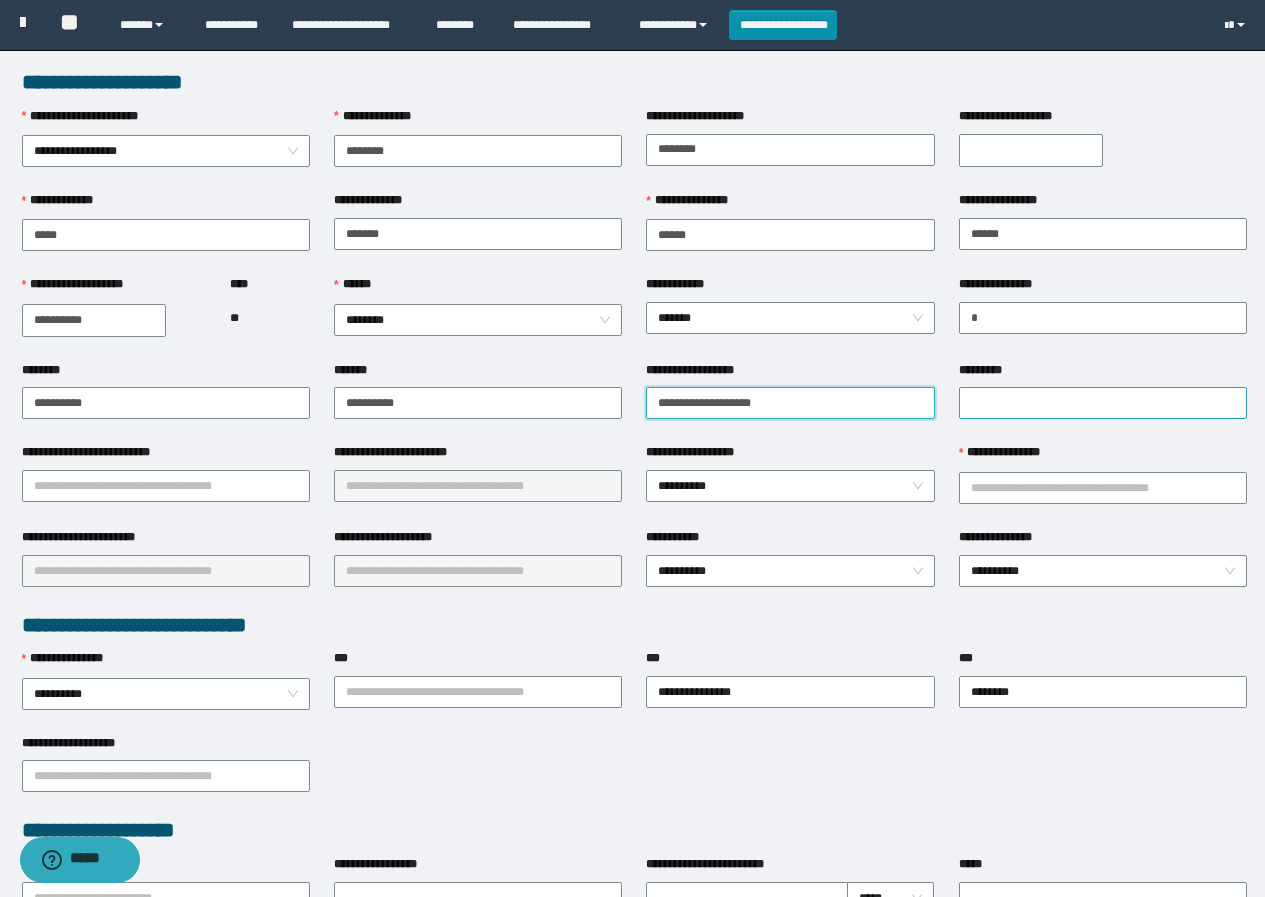 type on "**********" 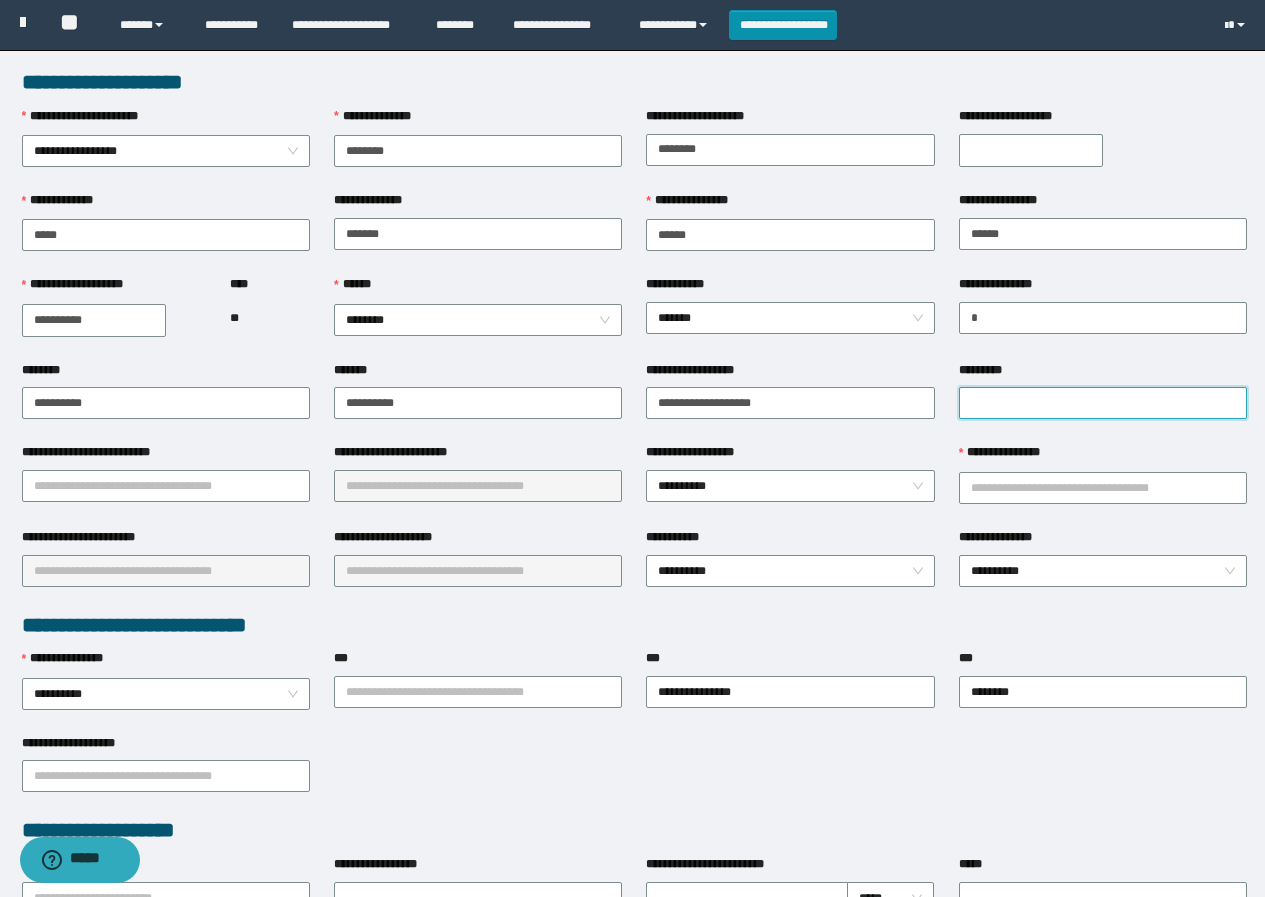 click on "*********" at bounding box center (1103, 403) 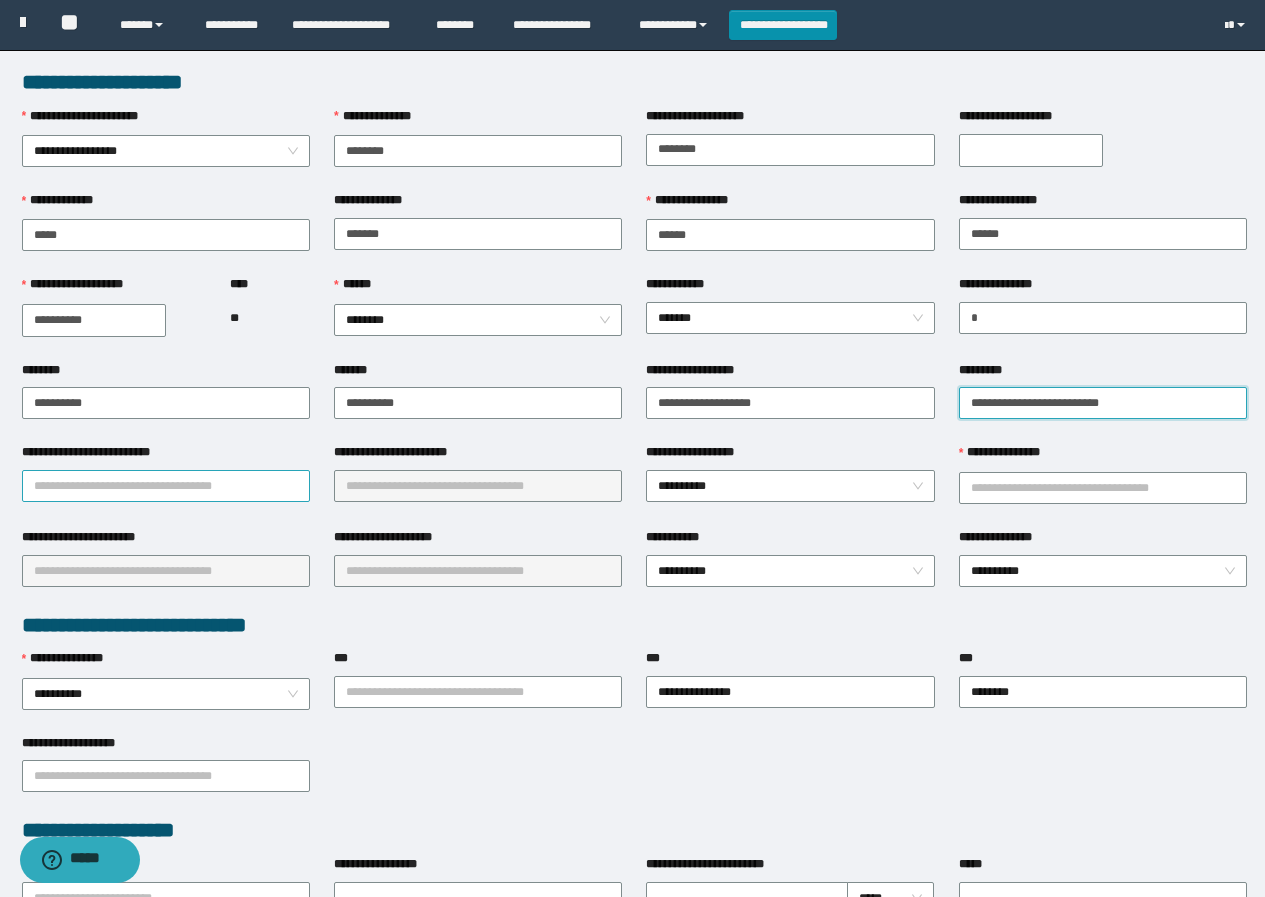 type on "**********" 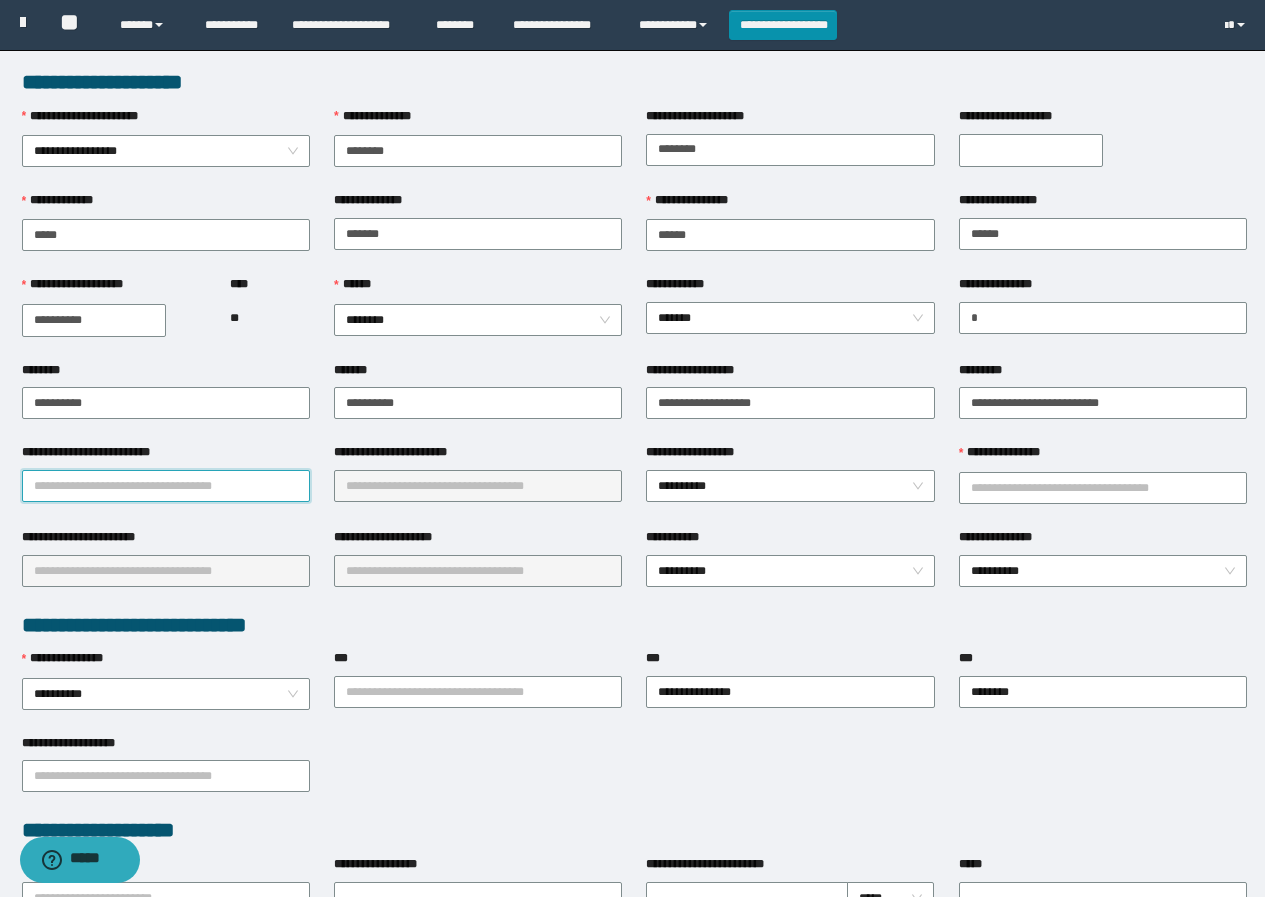 click on "**********" at bounding box center [166, 486] 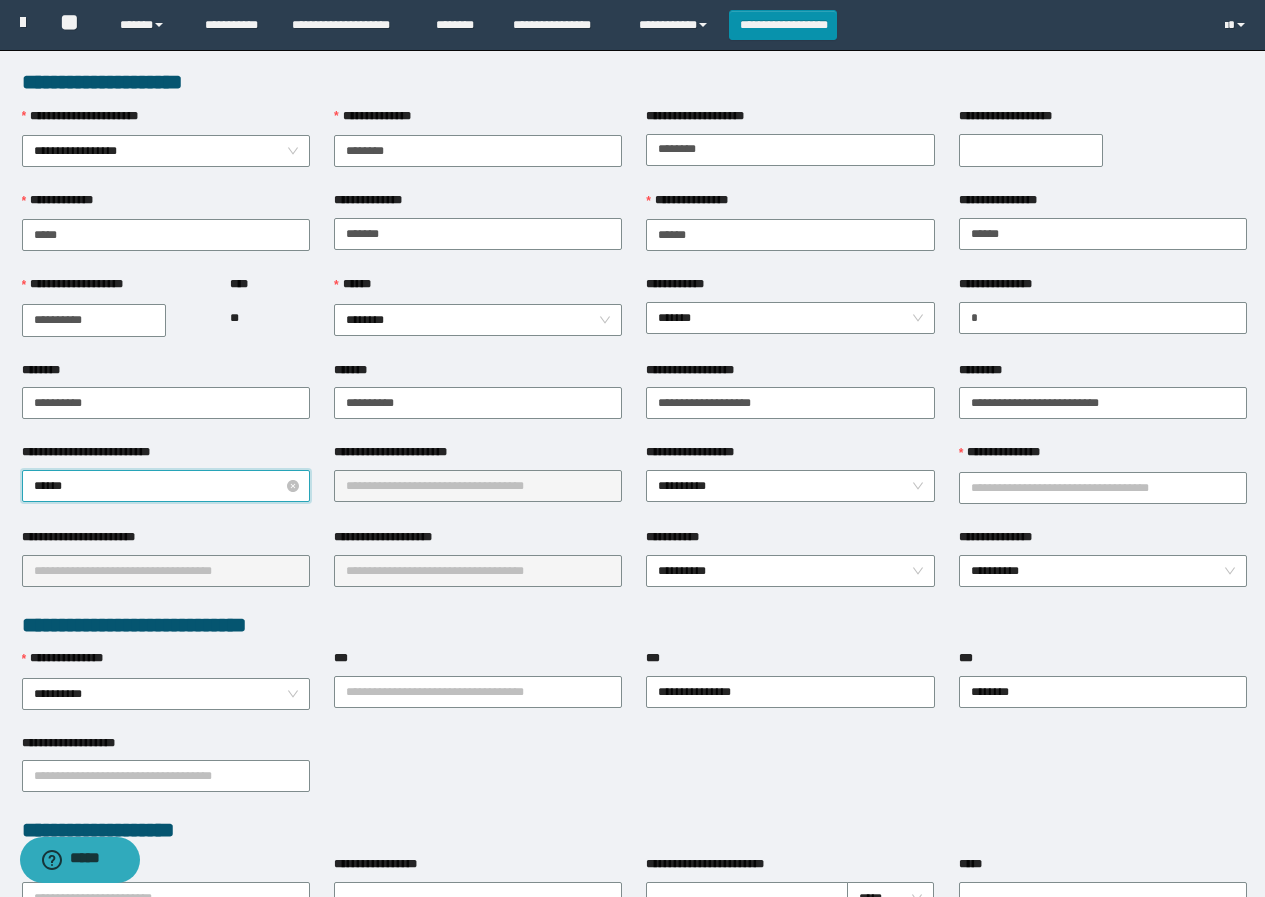 type on "*******" 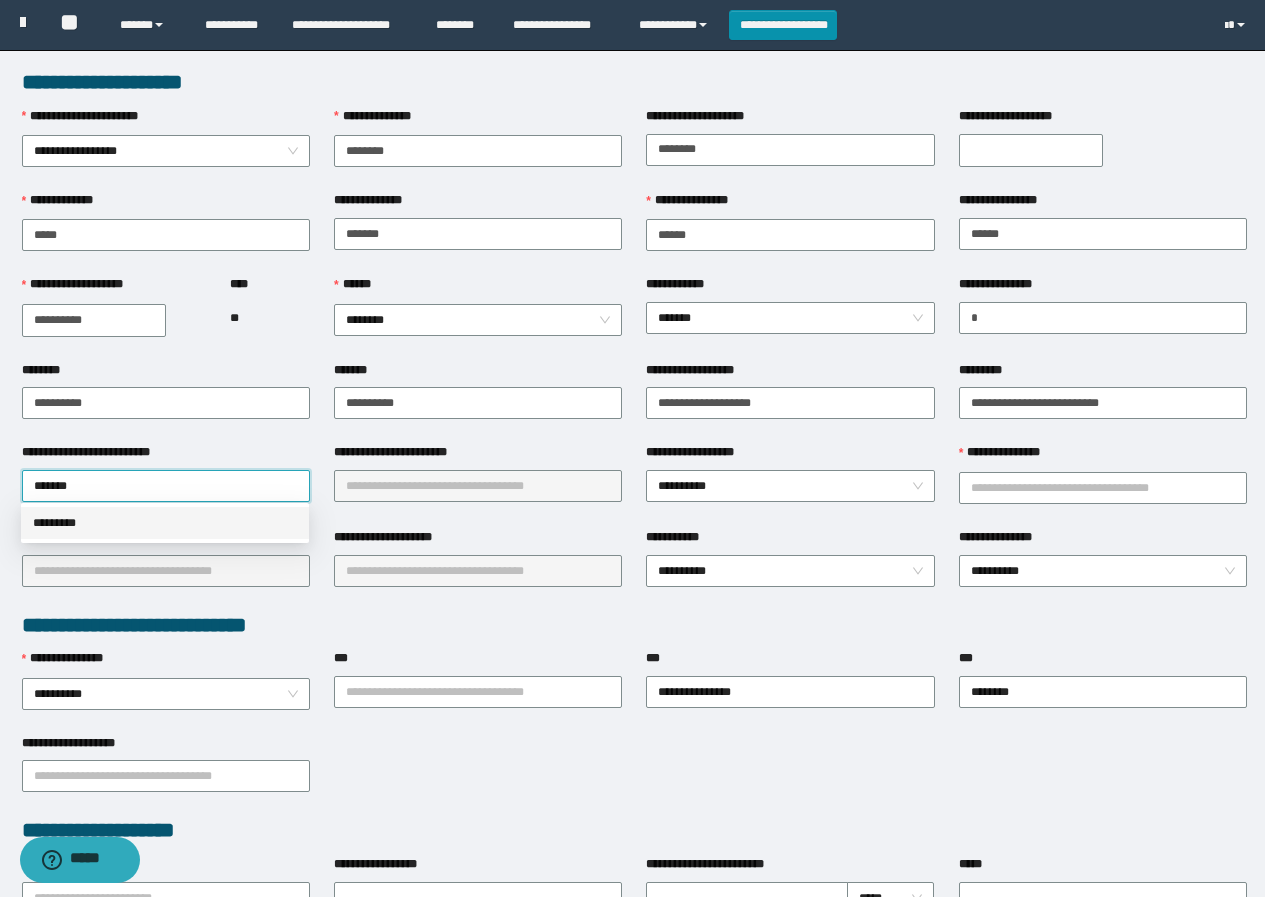 click on "*********" at bounding box center (165, 523) 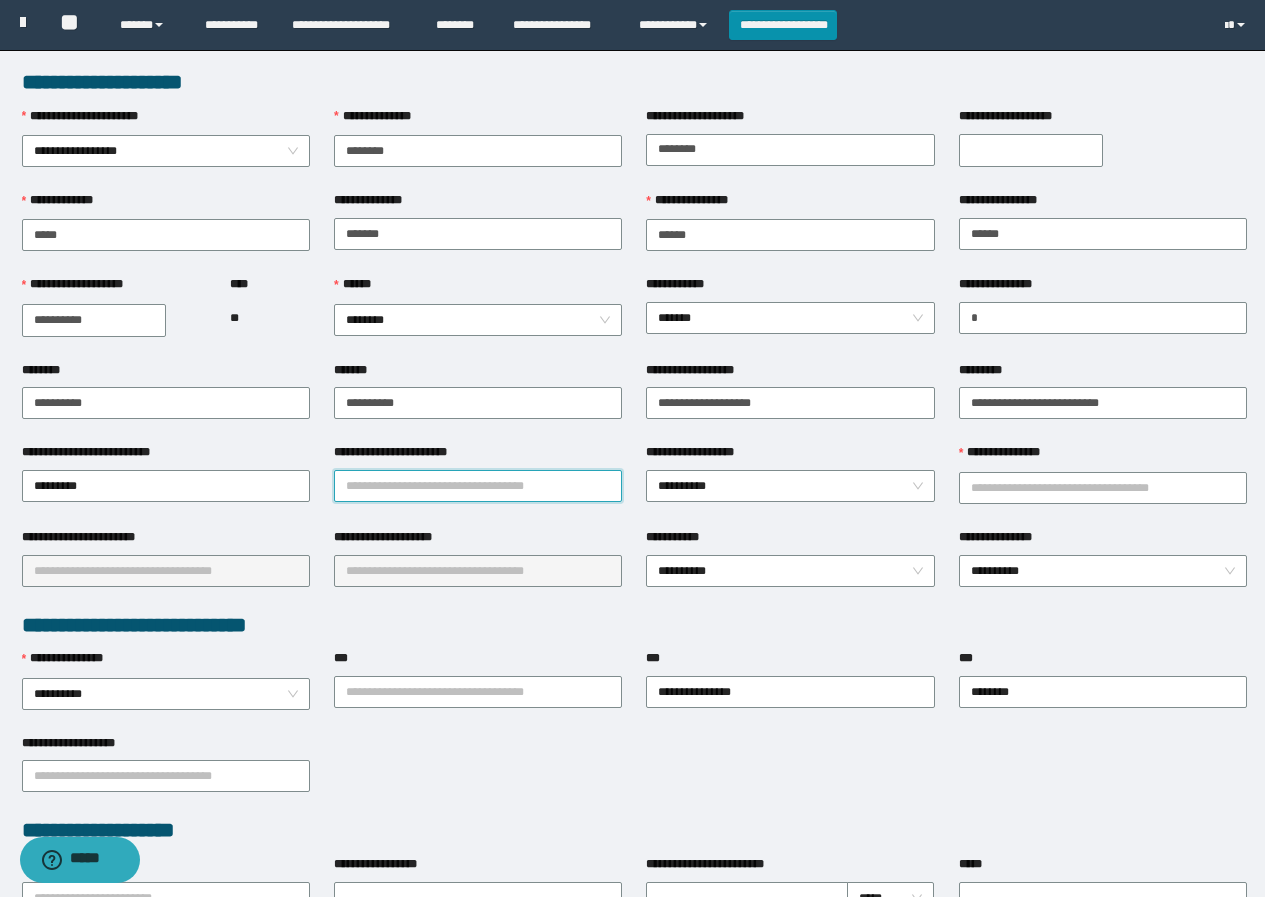 click on "**********" at bounding box center (478, 486) 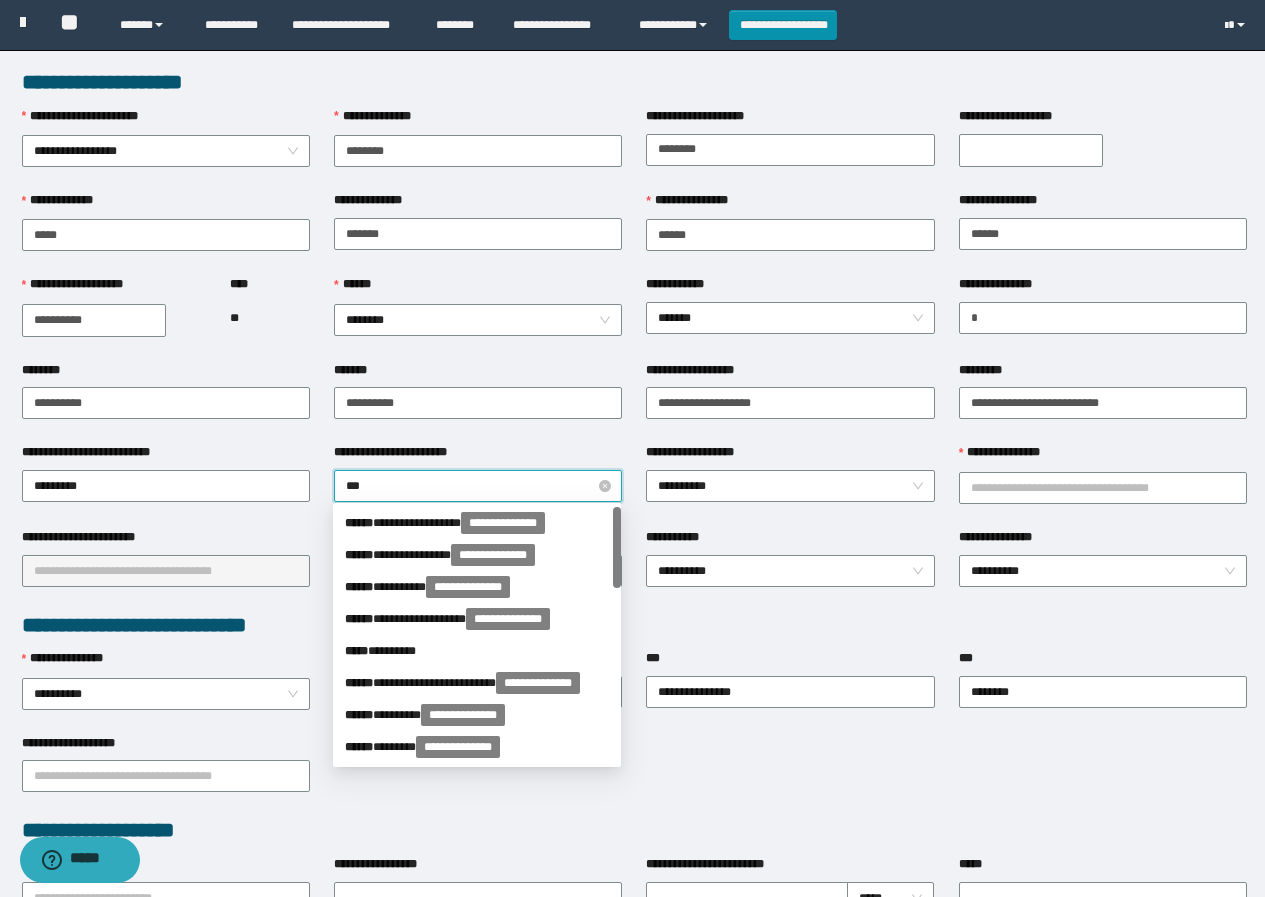 type on "****" 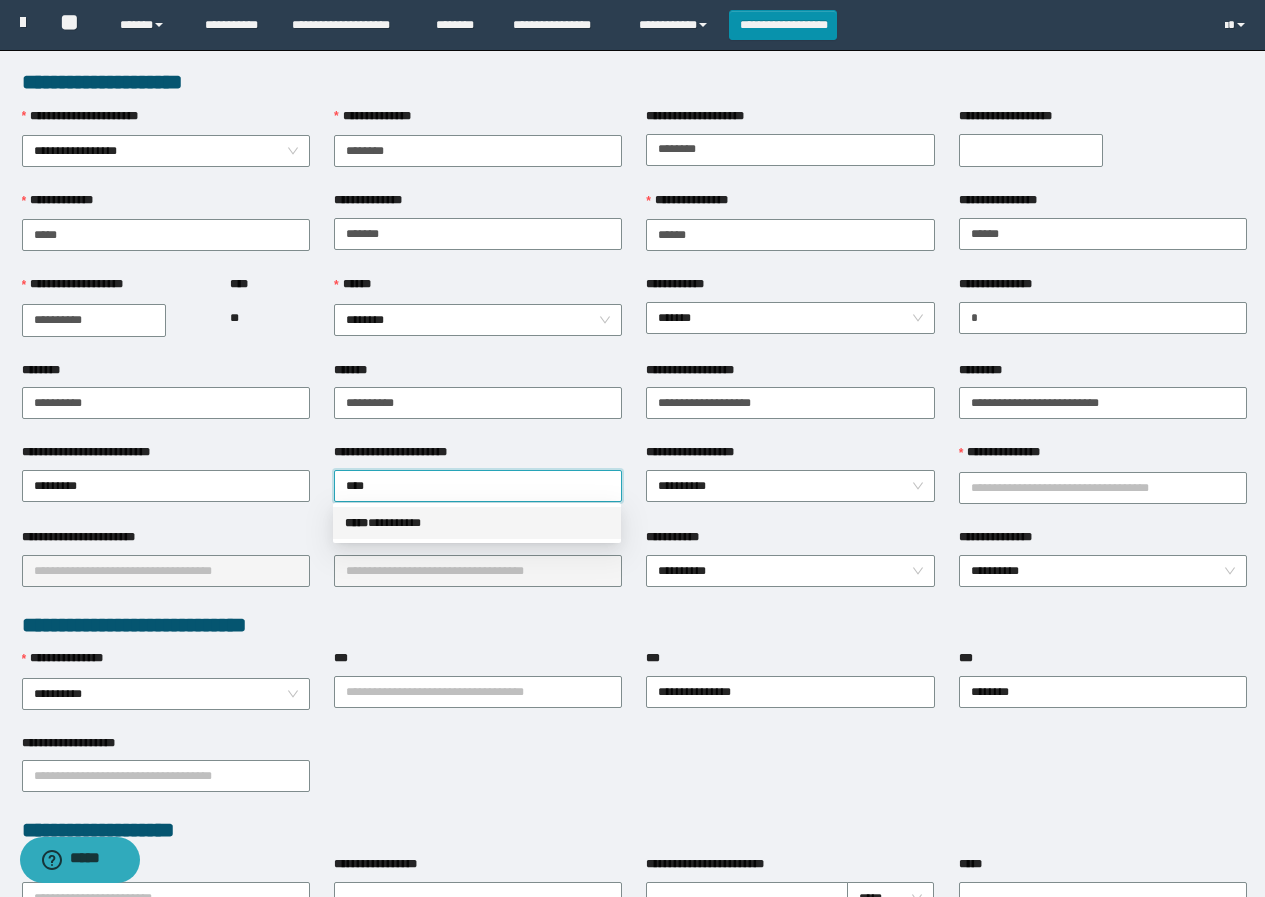 click on "***** * ********" at bounding box center [477, 523] 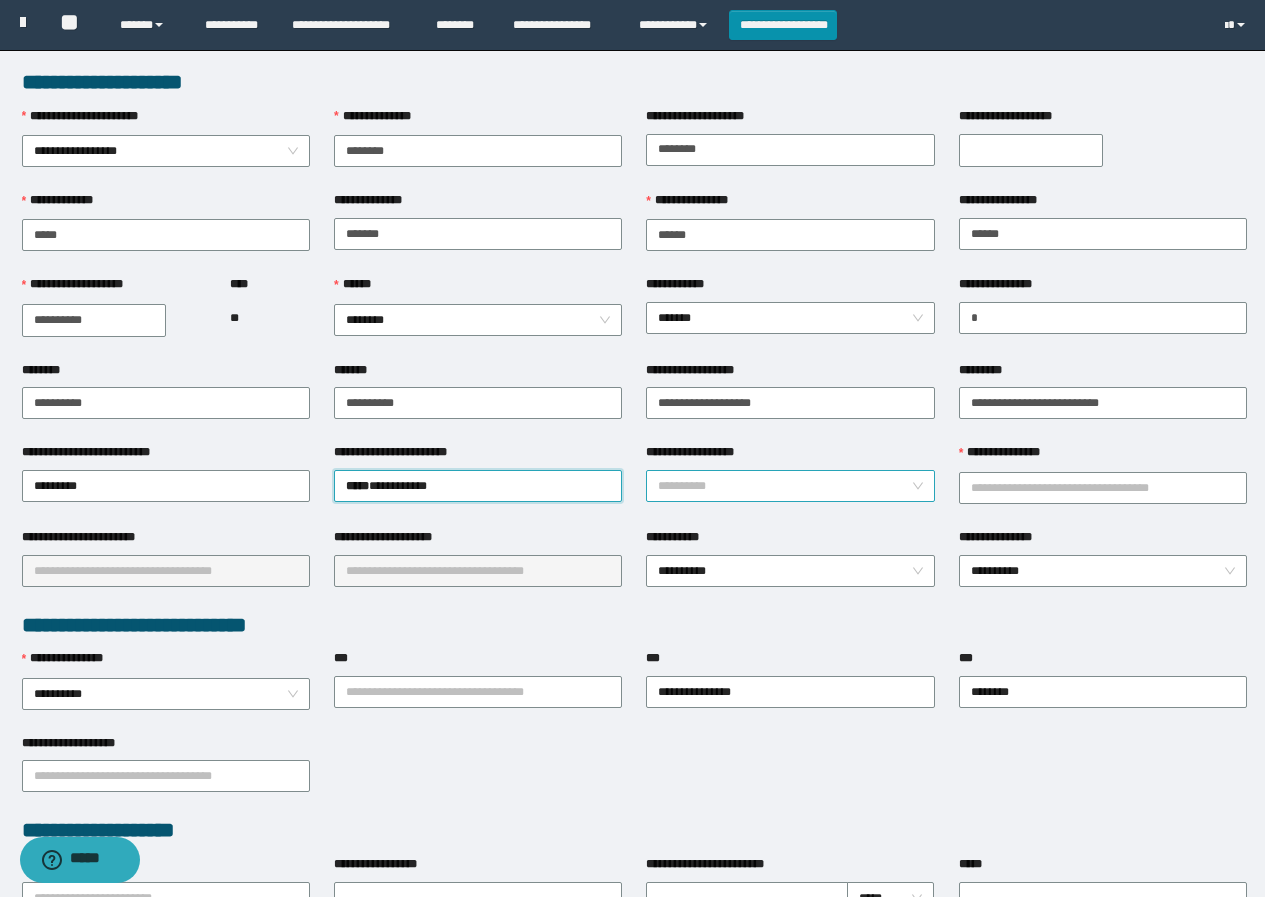 click on "**********" at bounding box center [790, 486] 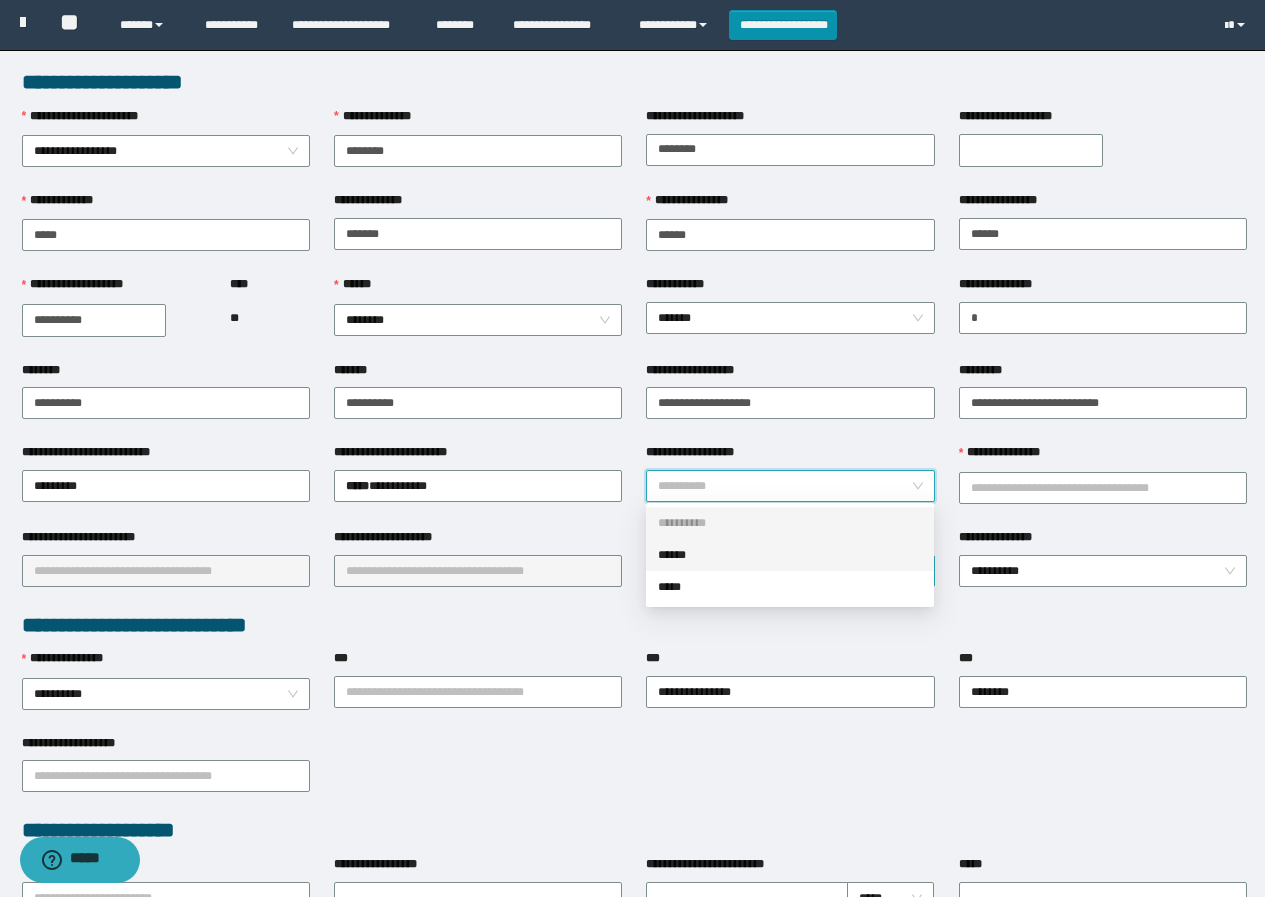 click on "******" at bounding box center [790, 555] 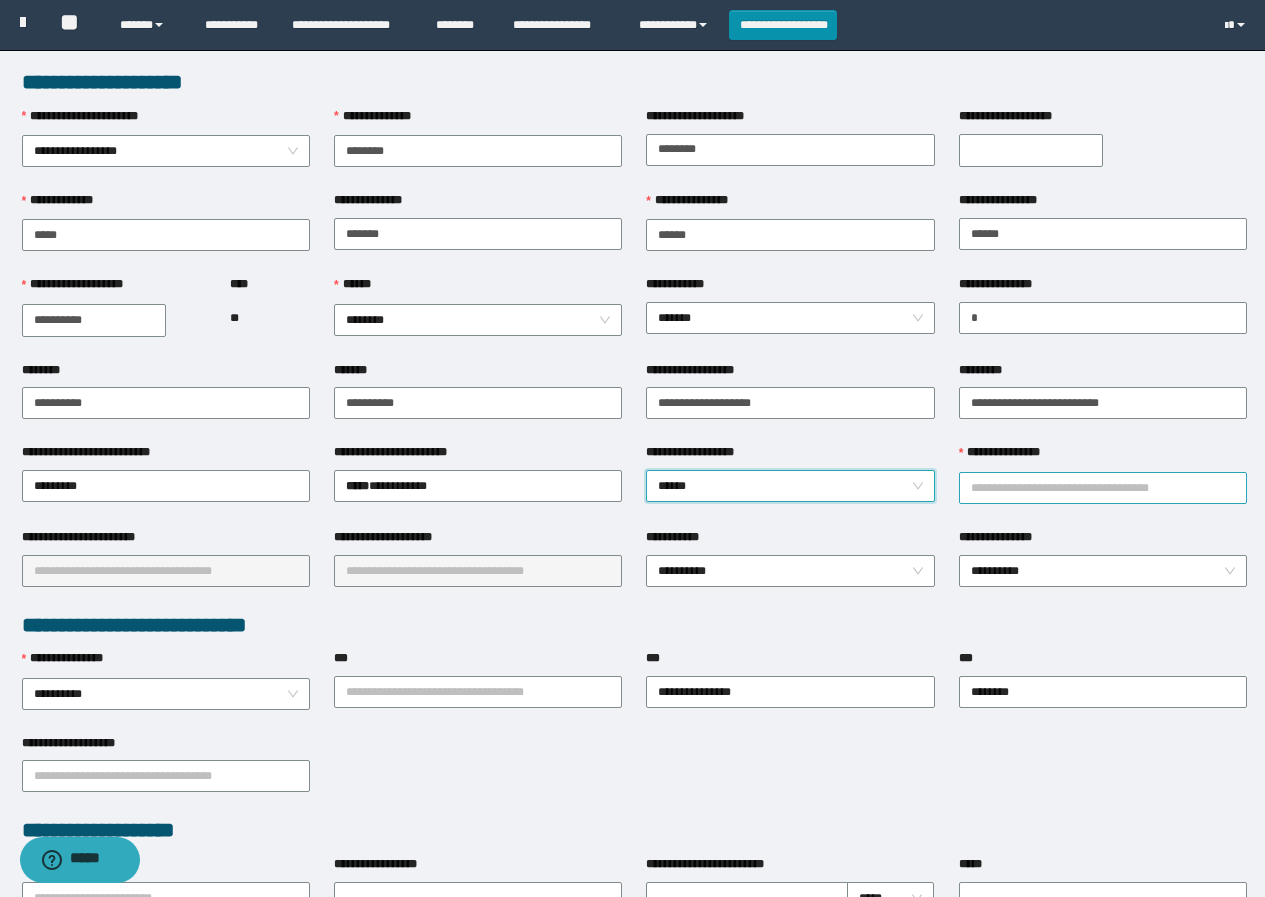 click on "**********" at bounding box center (1103, 488) 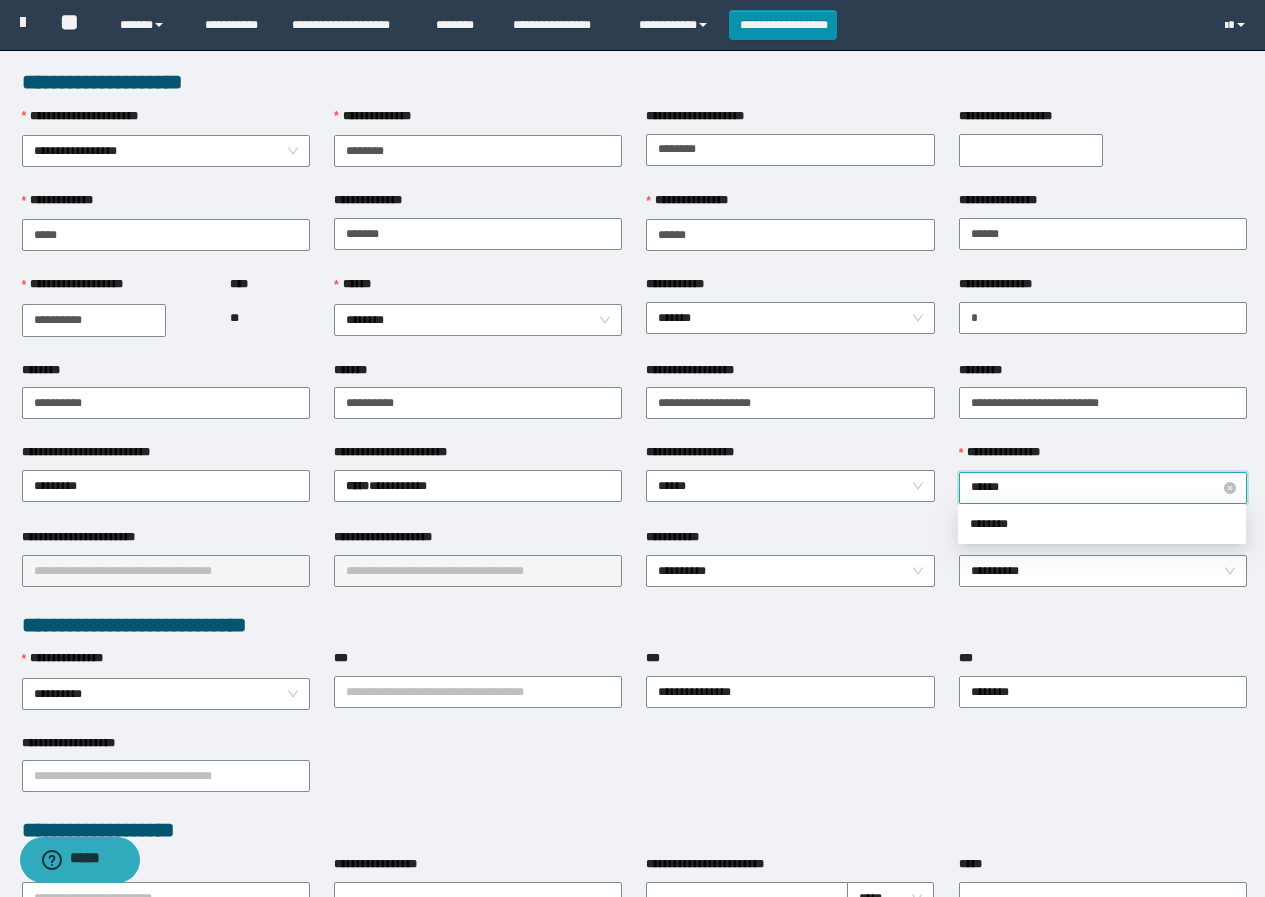 type on "*******" 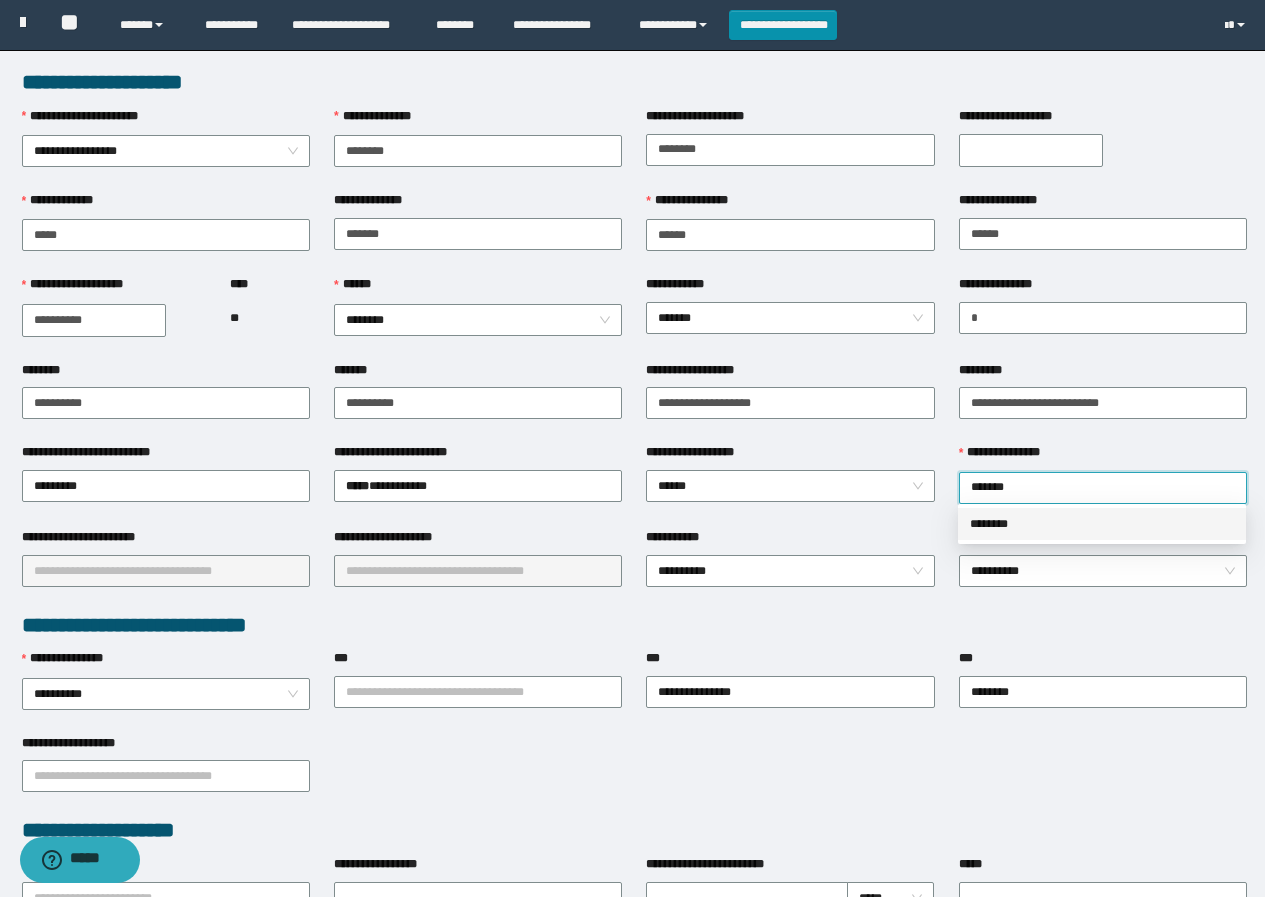 click on "********" at bounding box center (1102, 524) 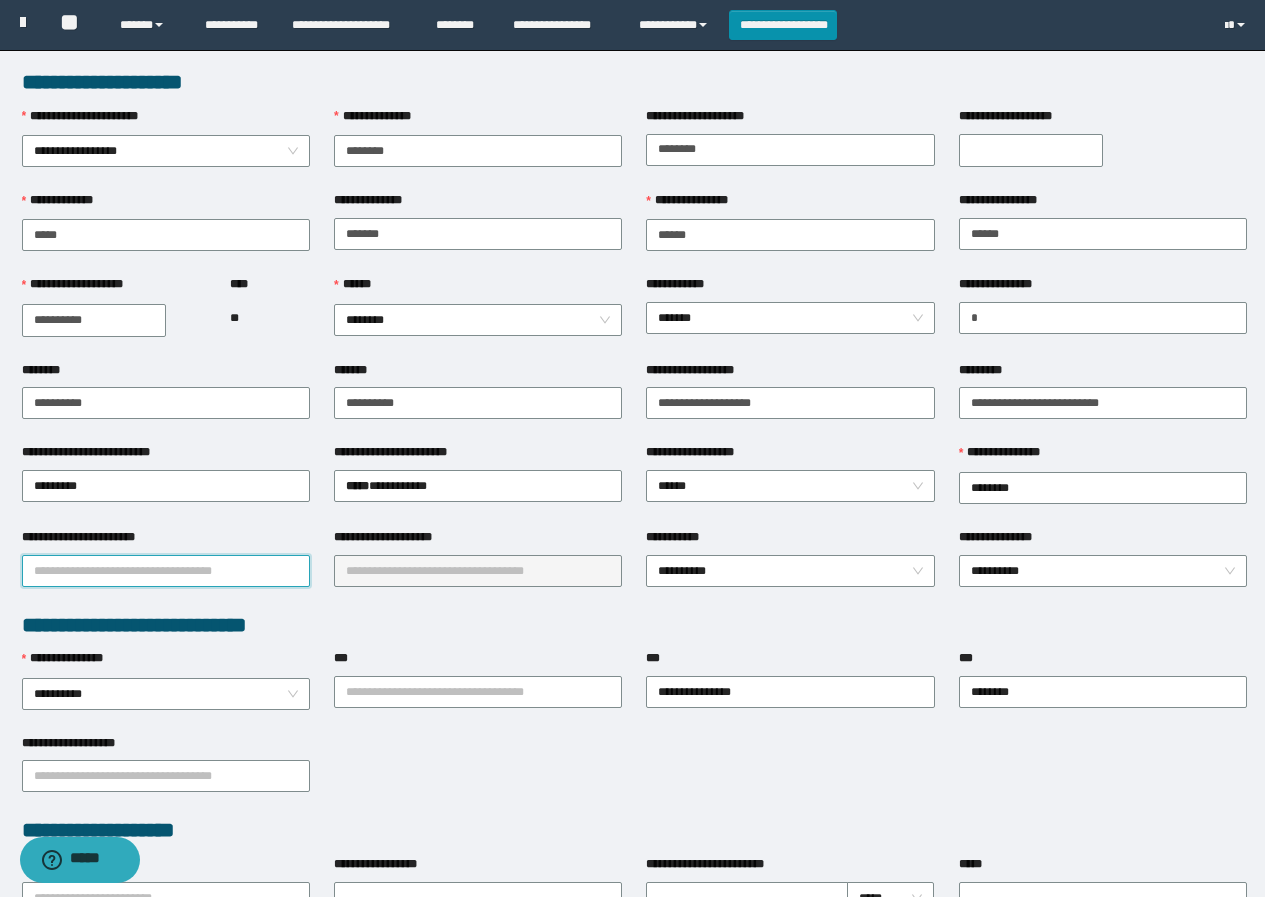 click on "**********" at bounding box center [166, 571] 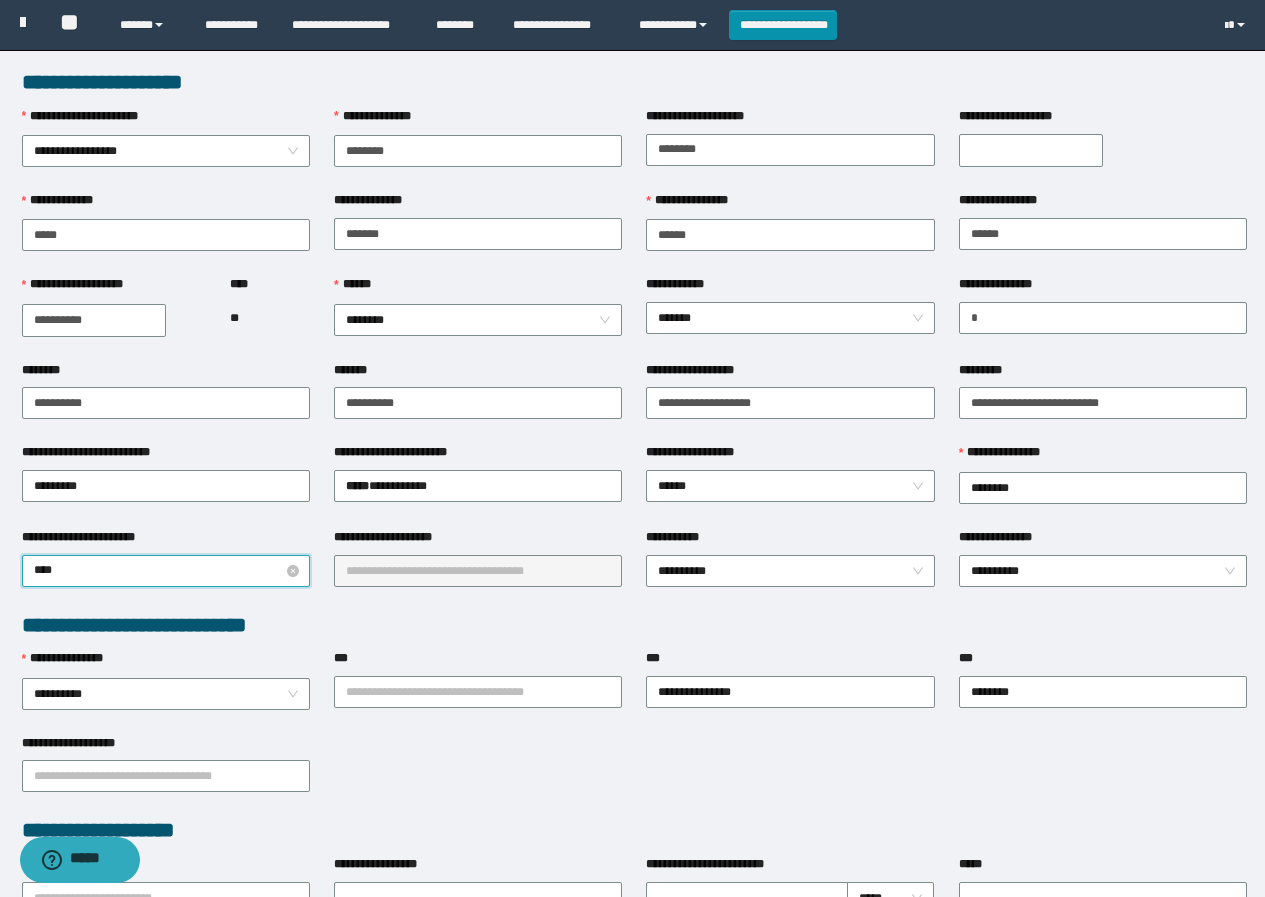 type on "*****" 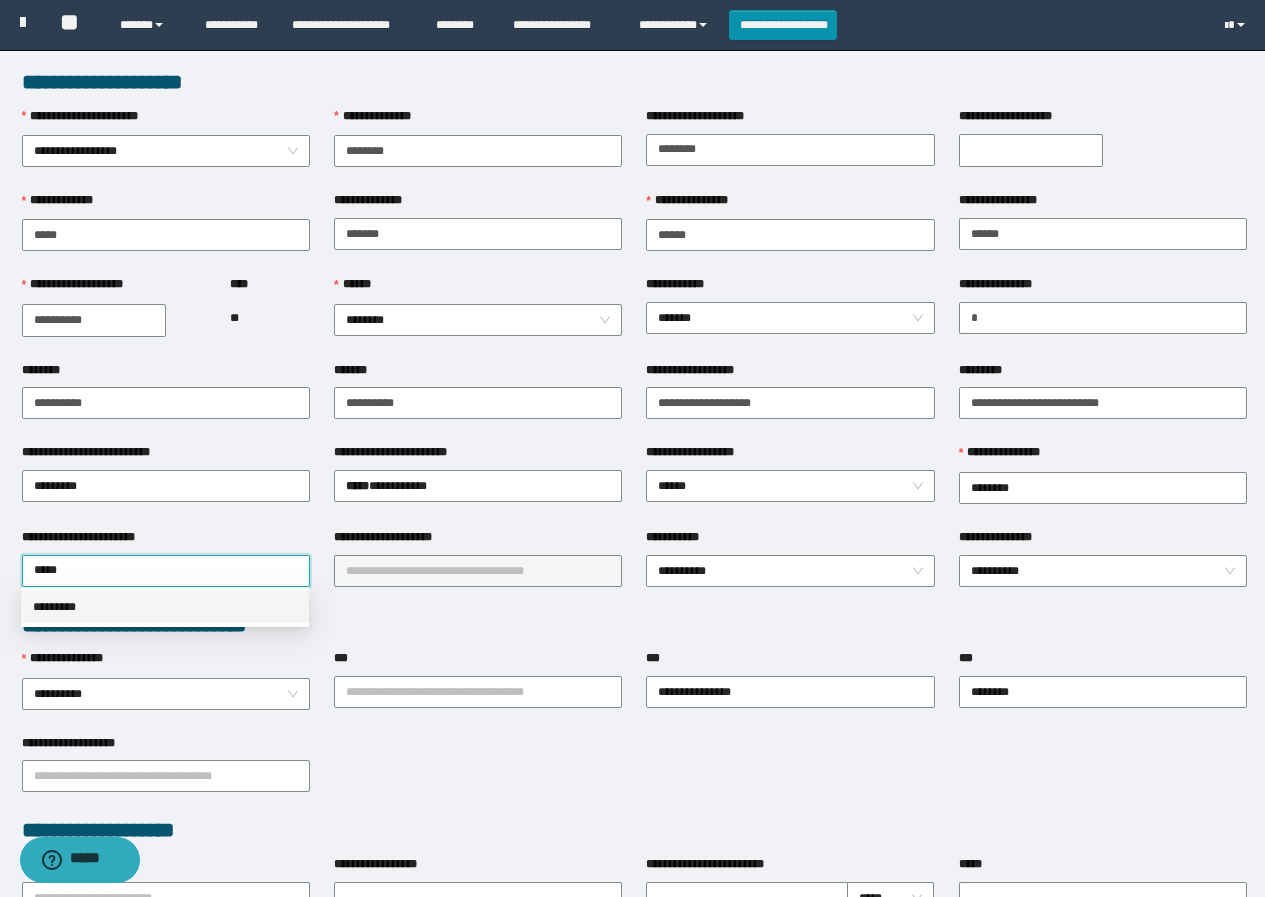 click on "*********" at bounding box center [165, 607] 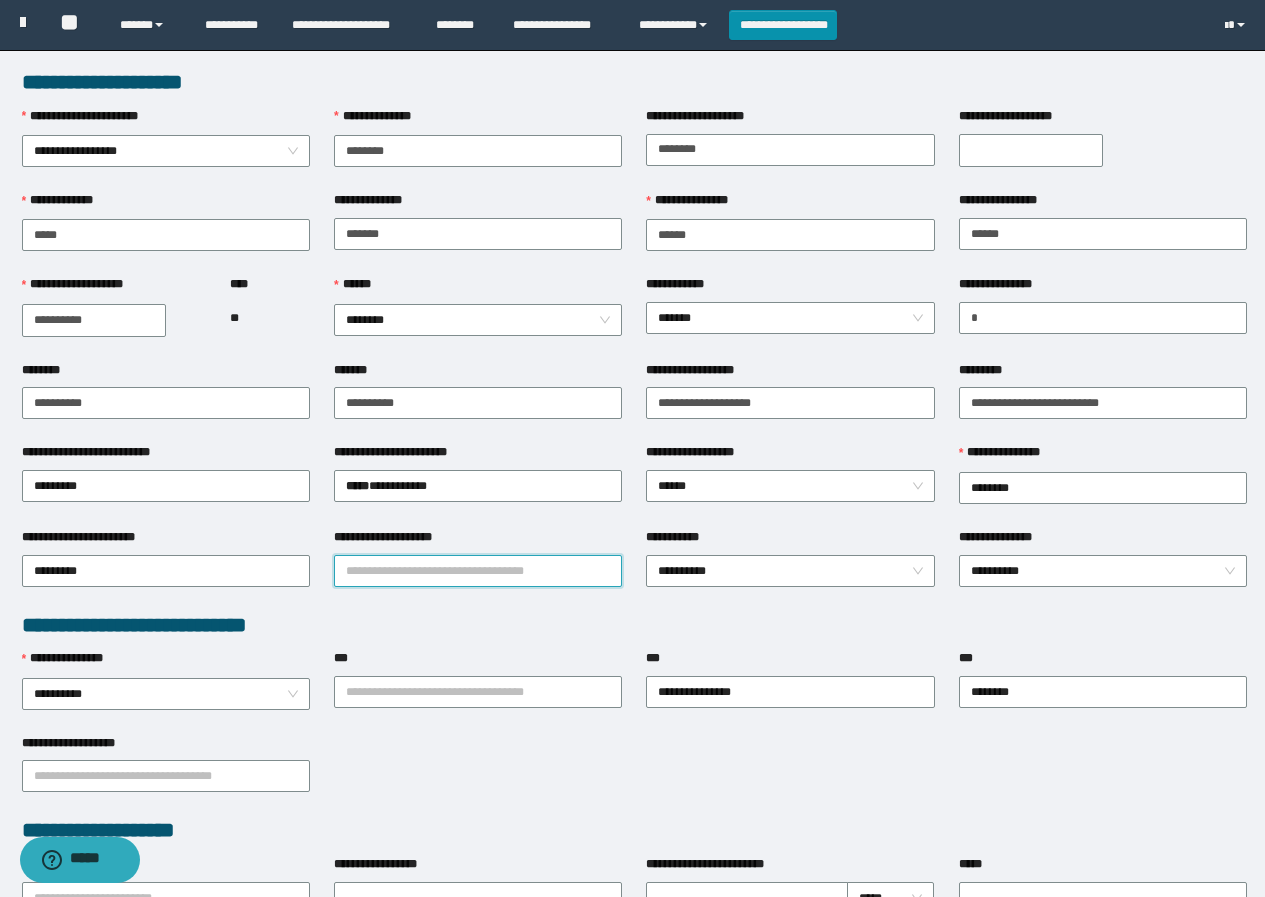 click on "**********" at bounding box center [478, 571] 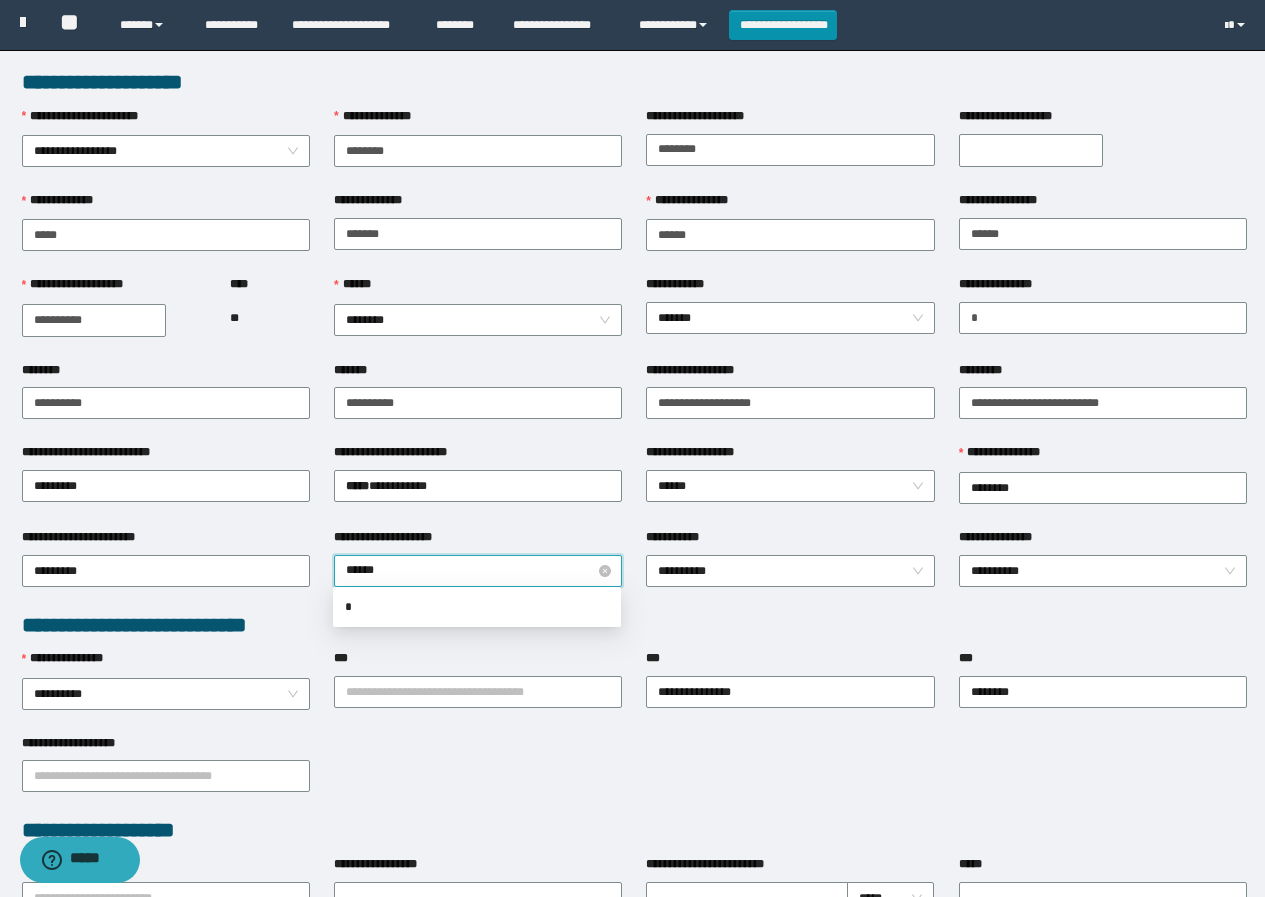type on "*******" 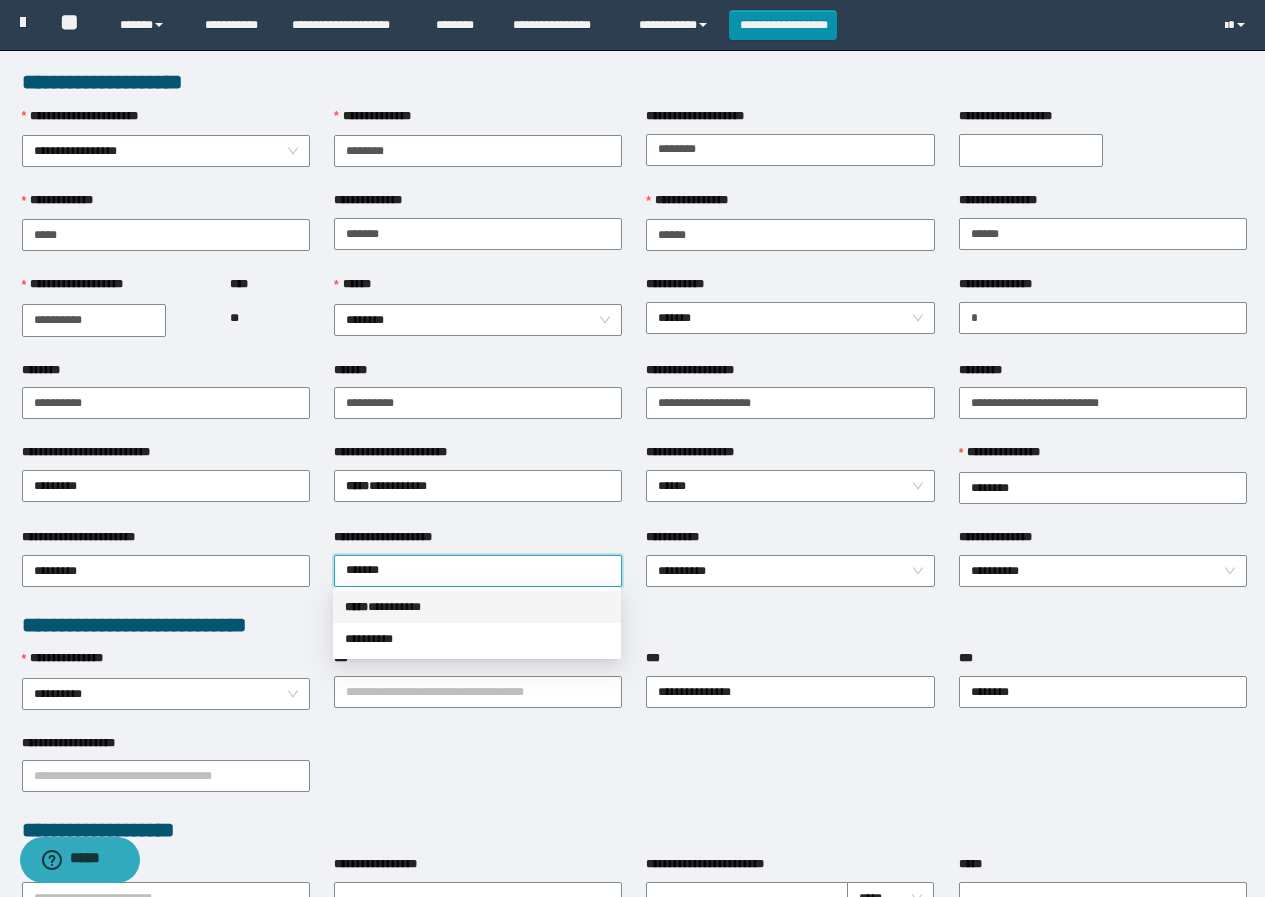 click on "***** * ********" at bounding box center (477, 607) 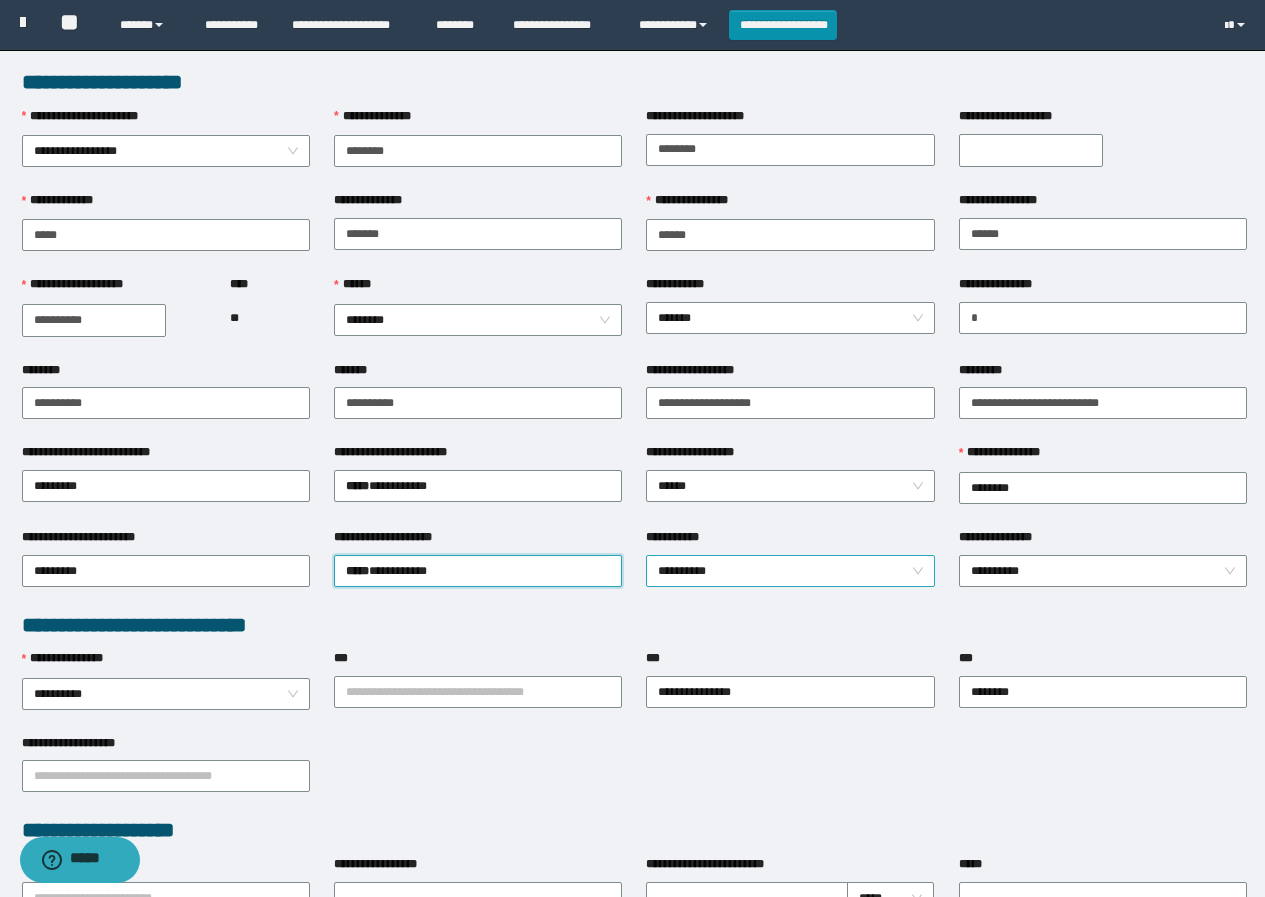 click on "**********" at bounding box center [790, 571] 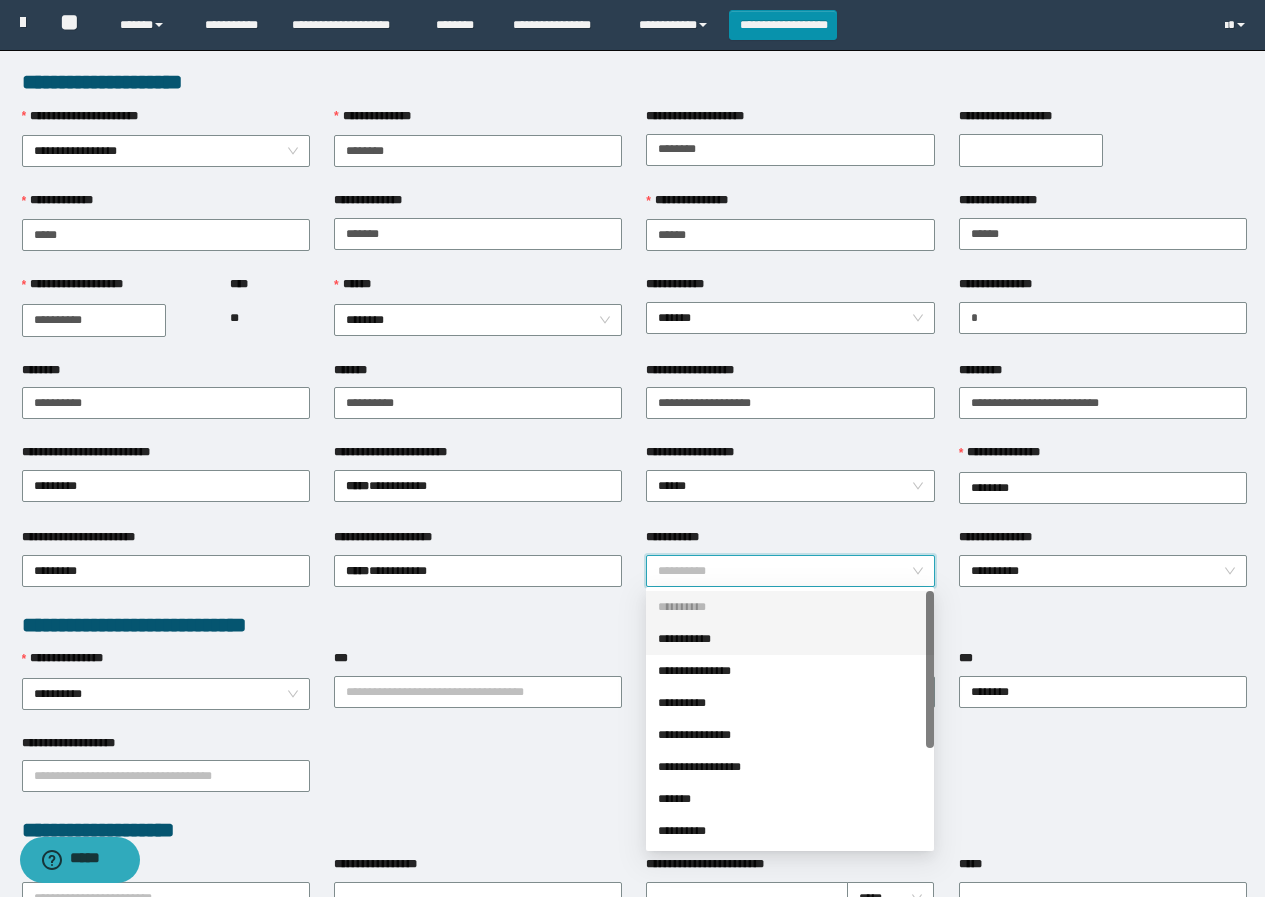 scroll, scrollTop: 100, scrollLeft: 0, axis: vertical 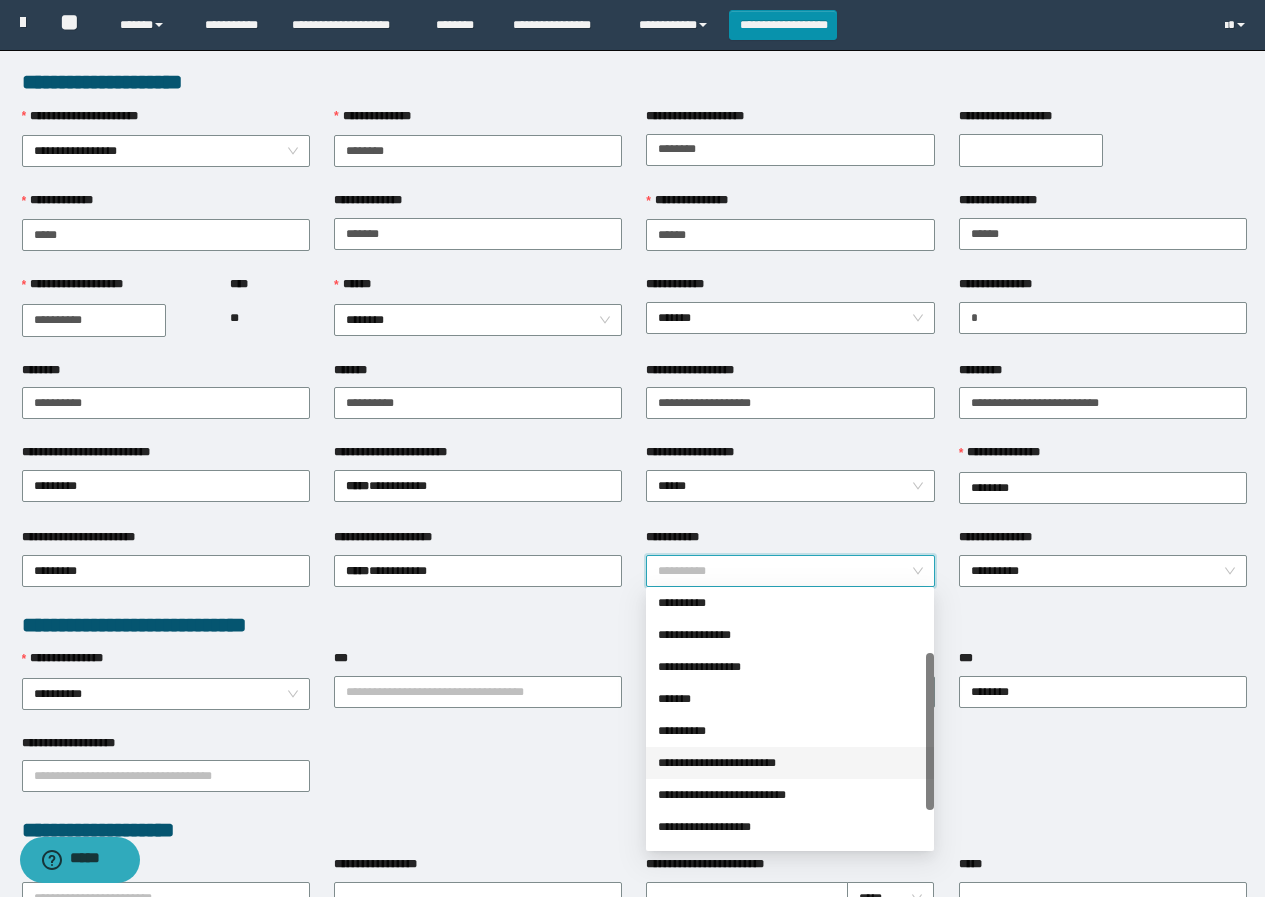 click on "**********" at bounding box center (790, 763) 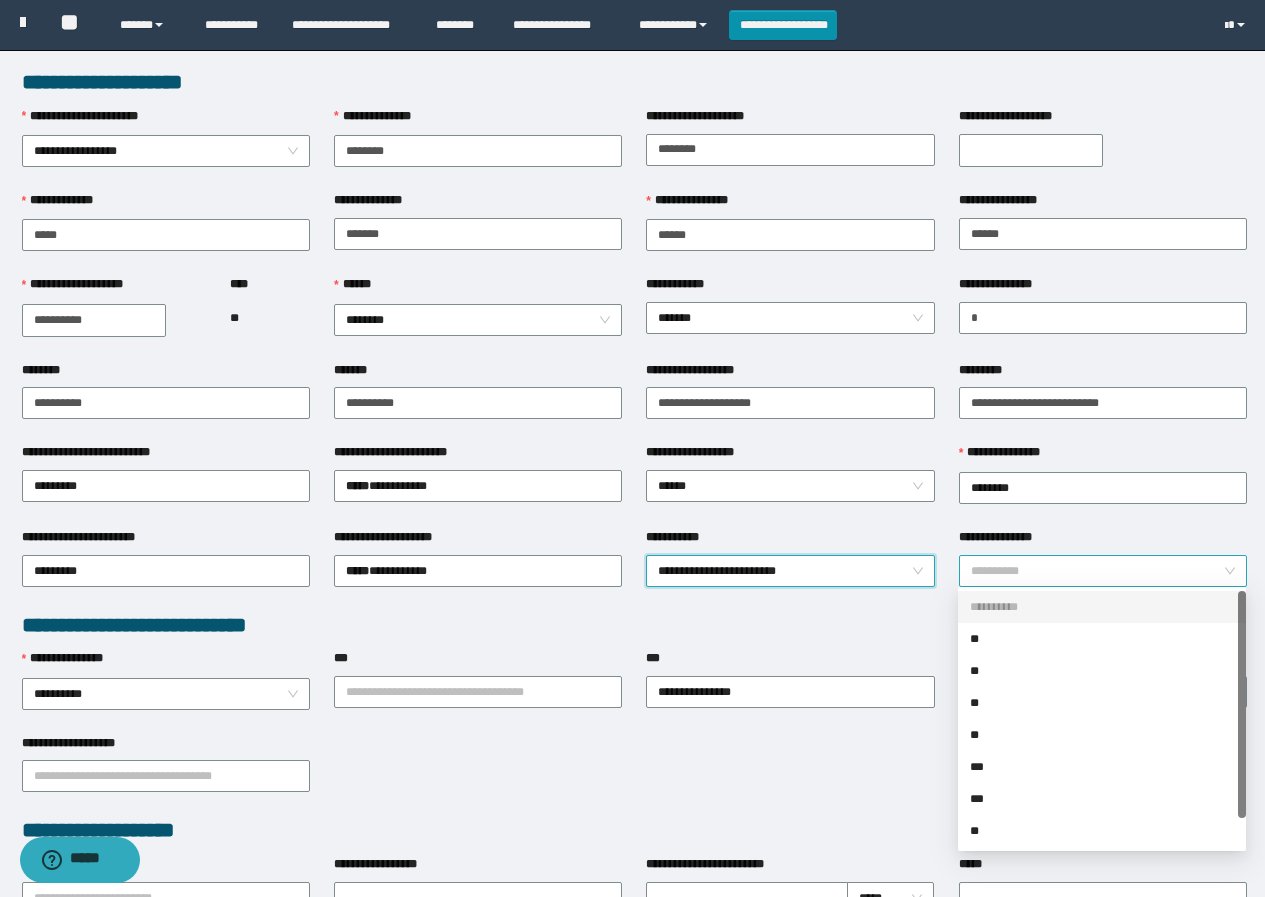 click on "**********" at bounding box center [1103, 571] 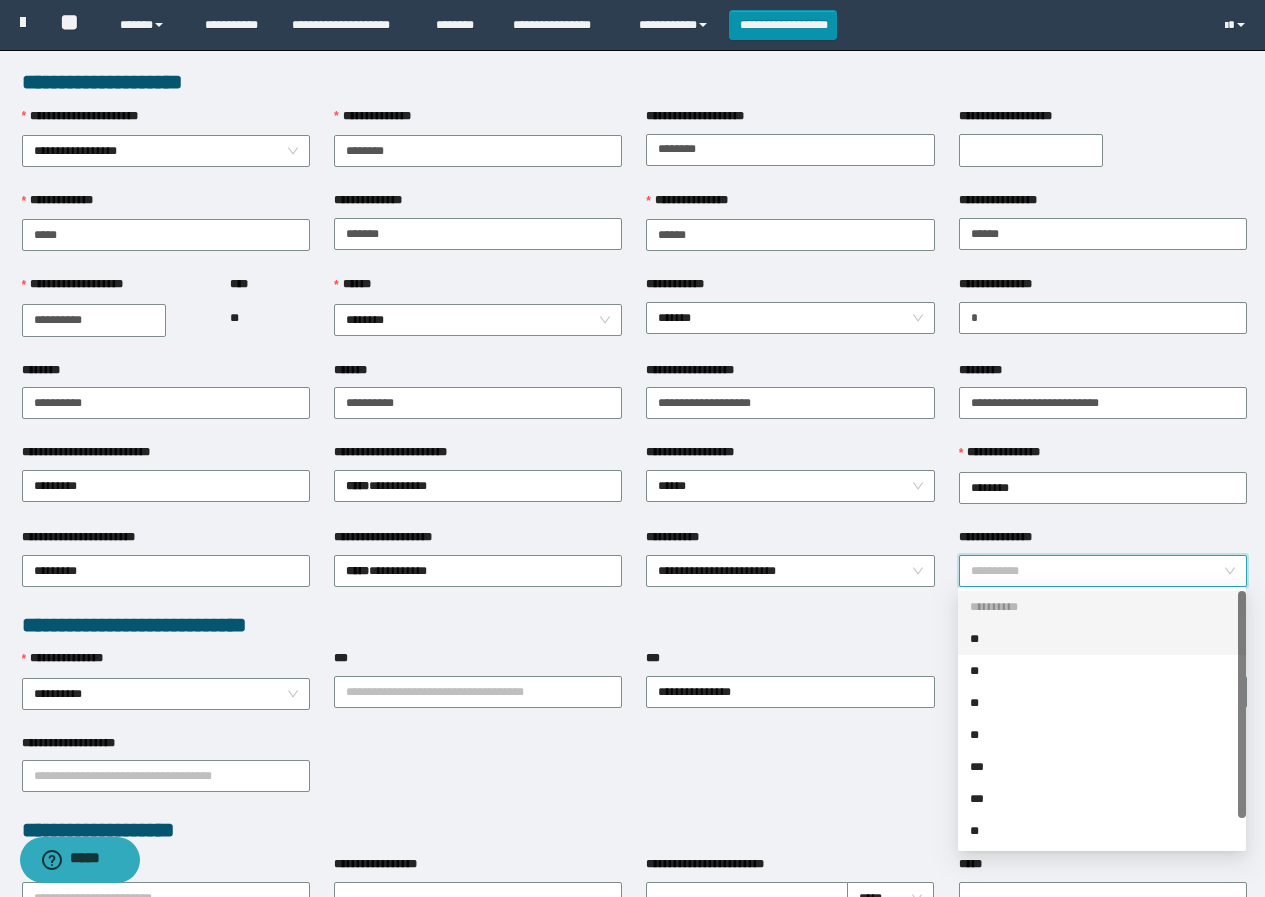 click on "**" at bounding box center (1102, 639) 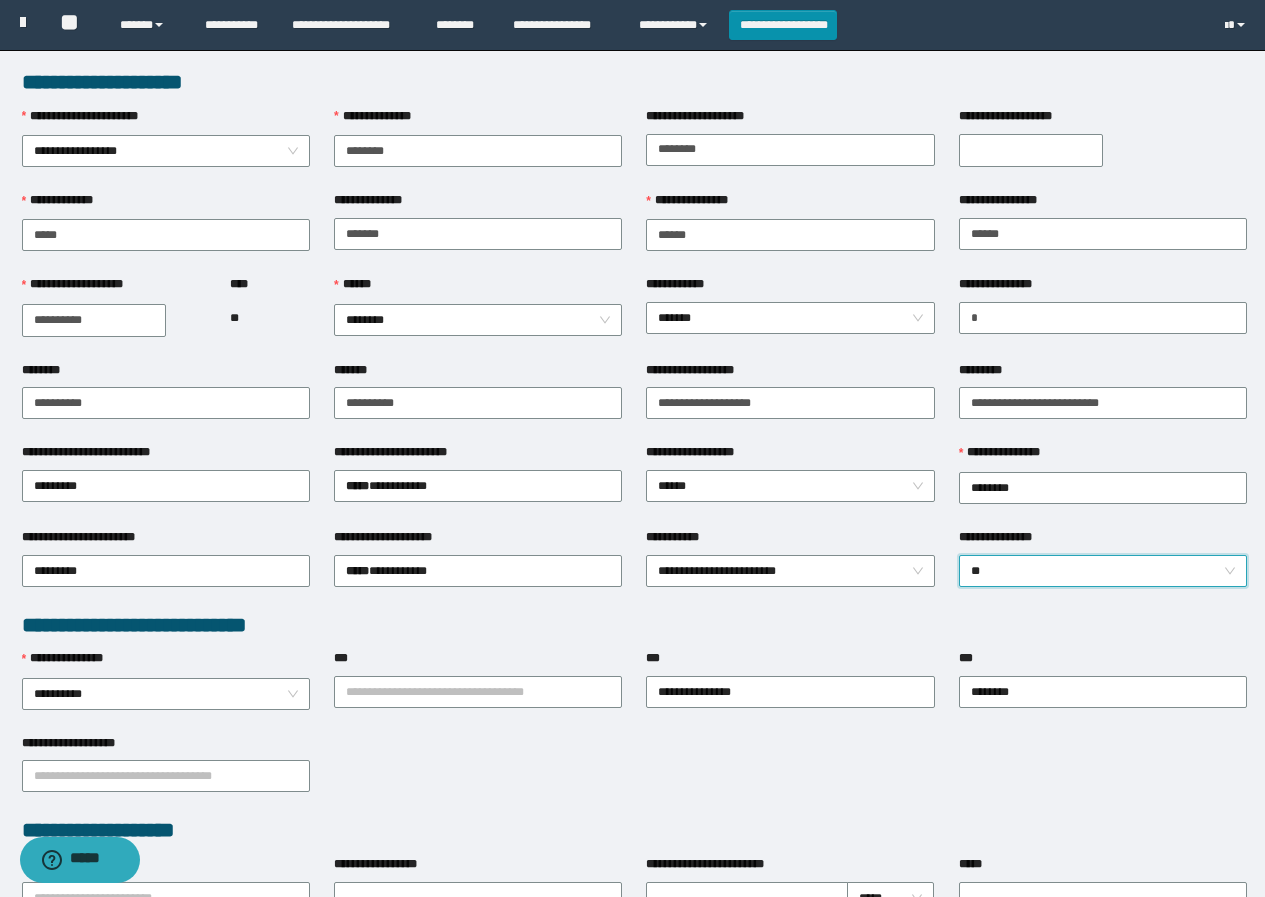 scroll, scrollTop: 100, scrollLeft: 0, axis: vertical 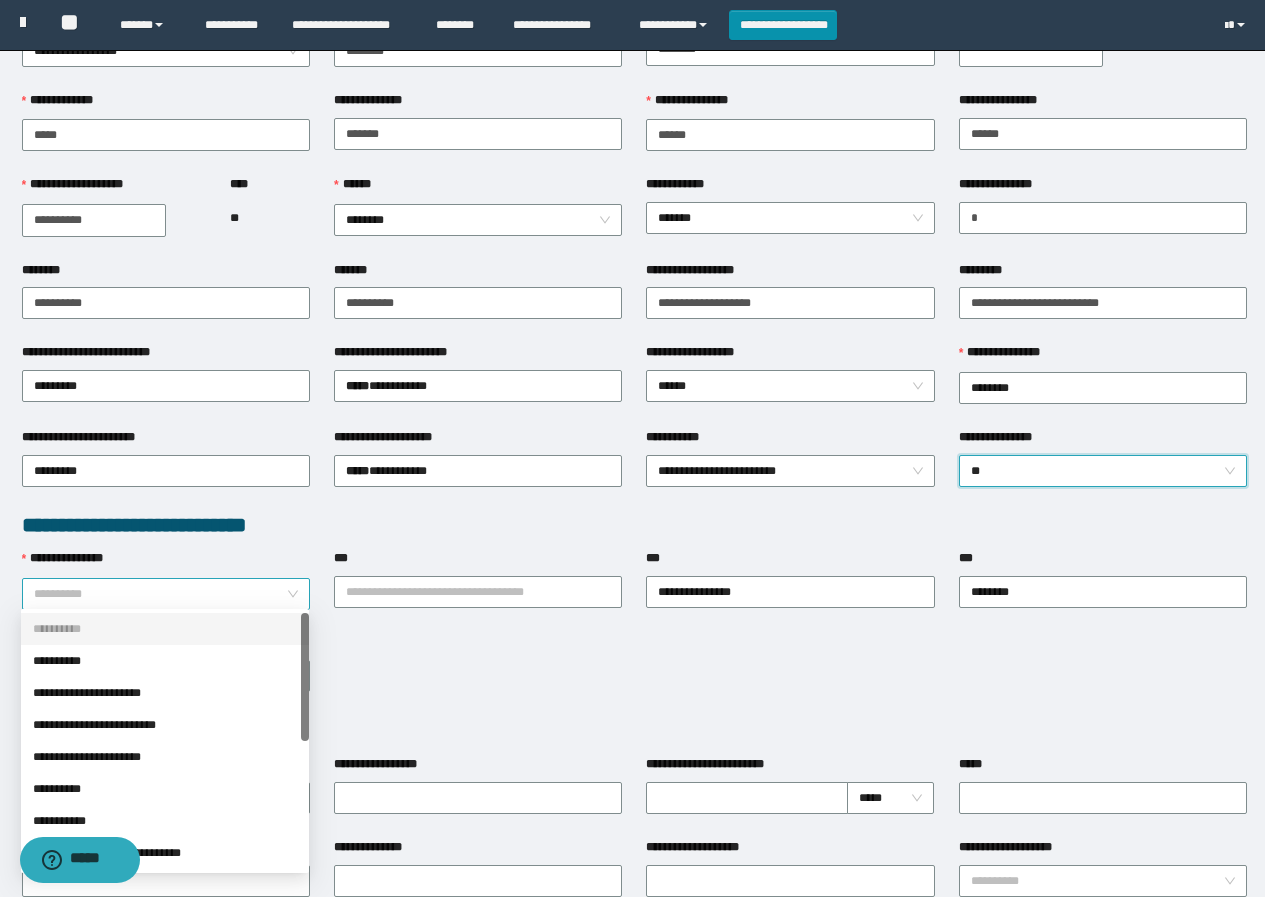 click on "**********" at bounding box center (166, 594) 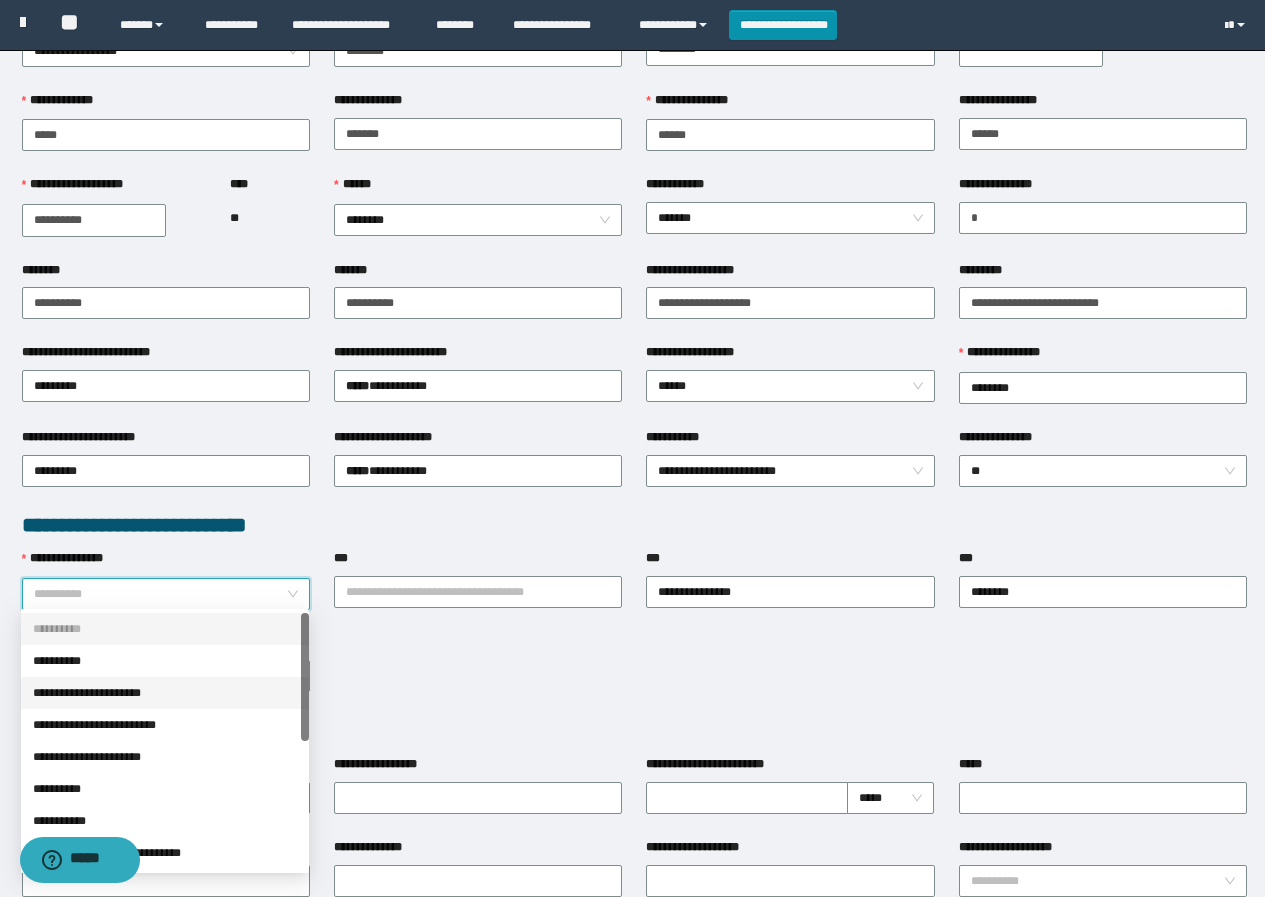 click on "**********" at bounding box center [165, 693] 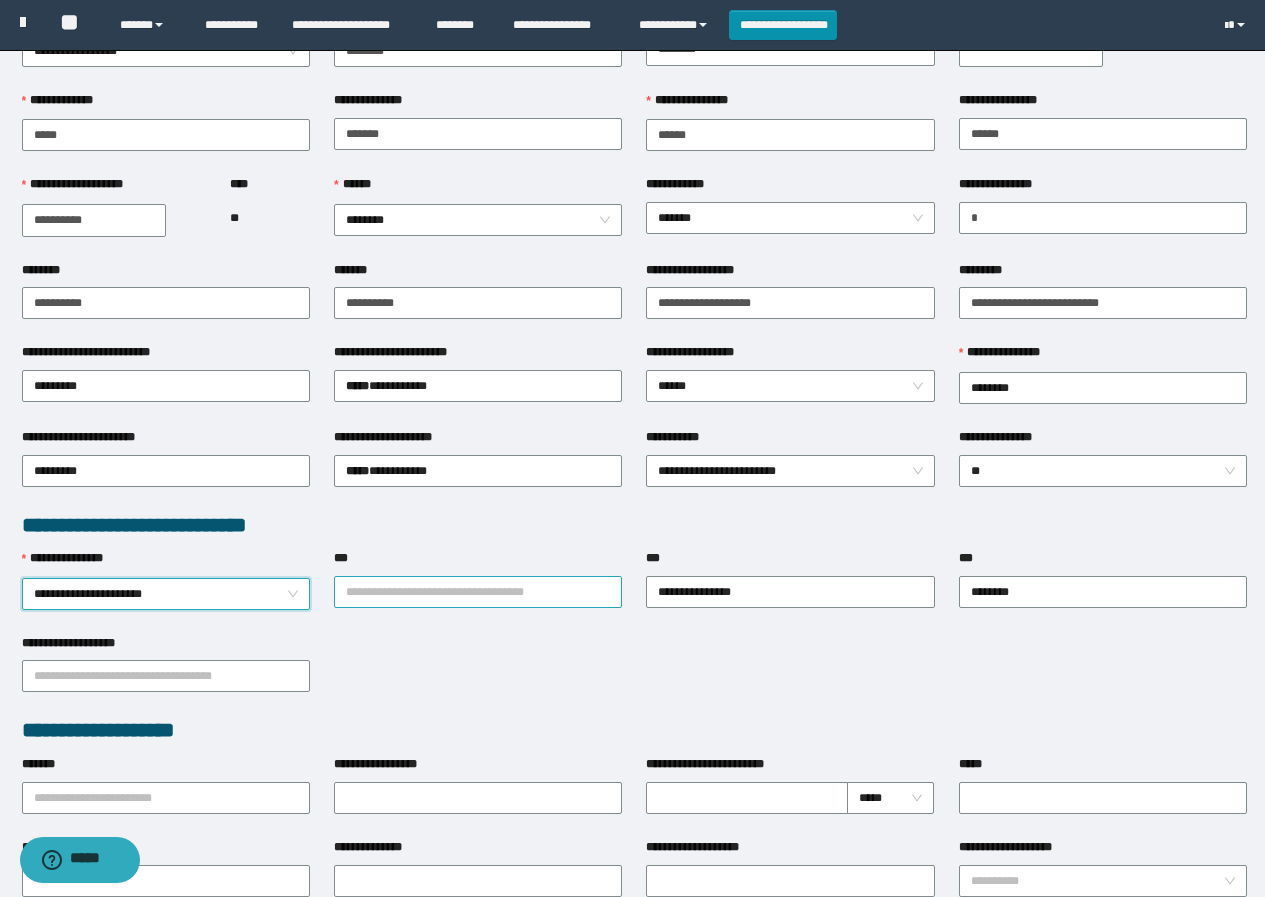 click on "***" at bounding box center [478, 592] 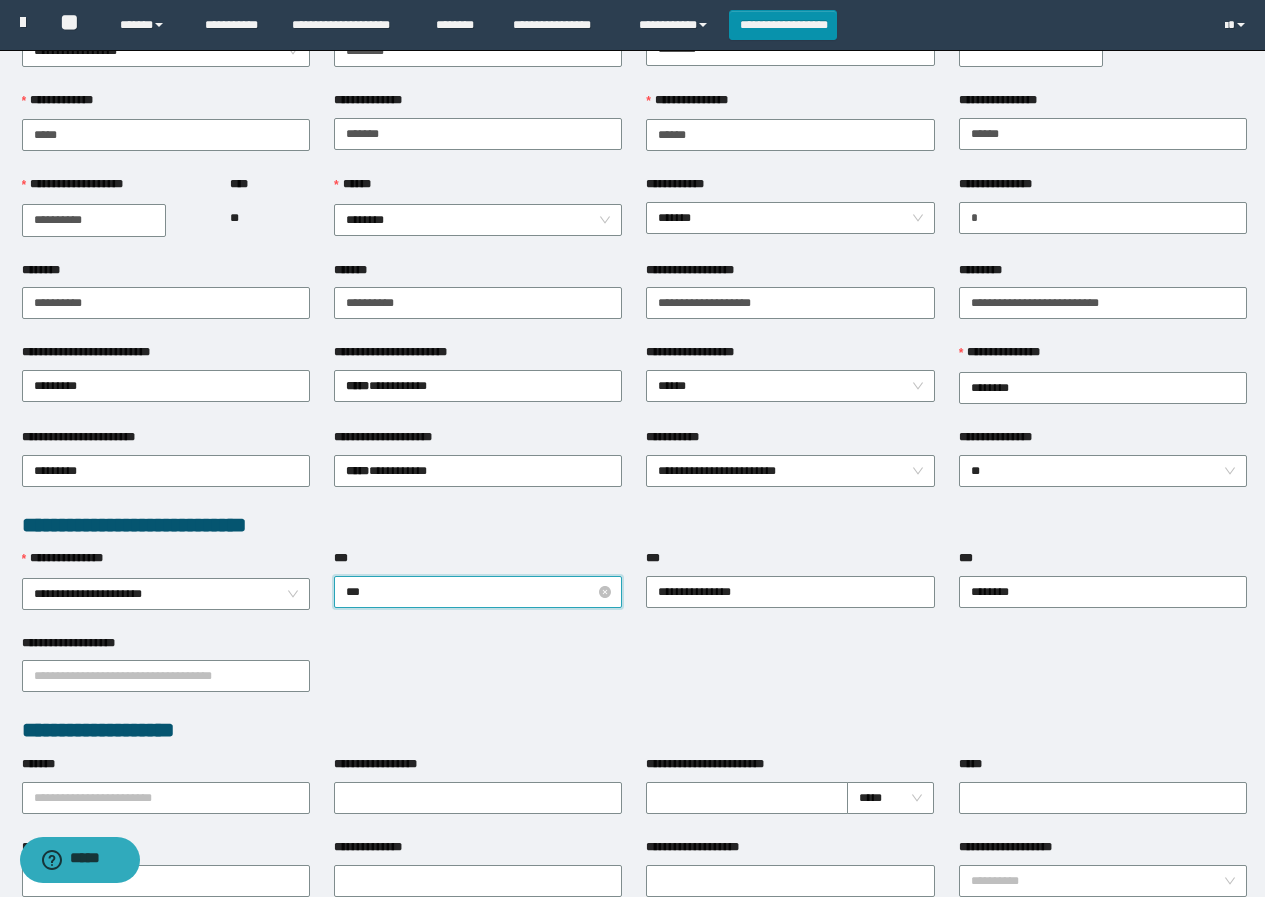 type on "****" 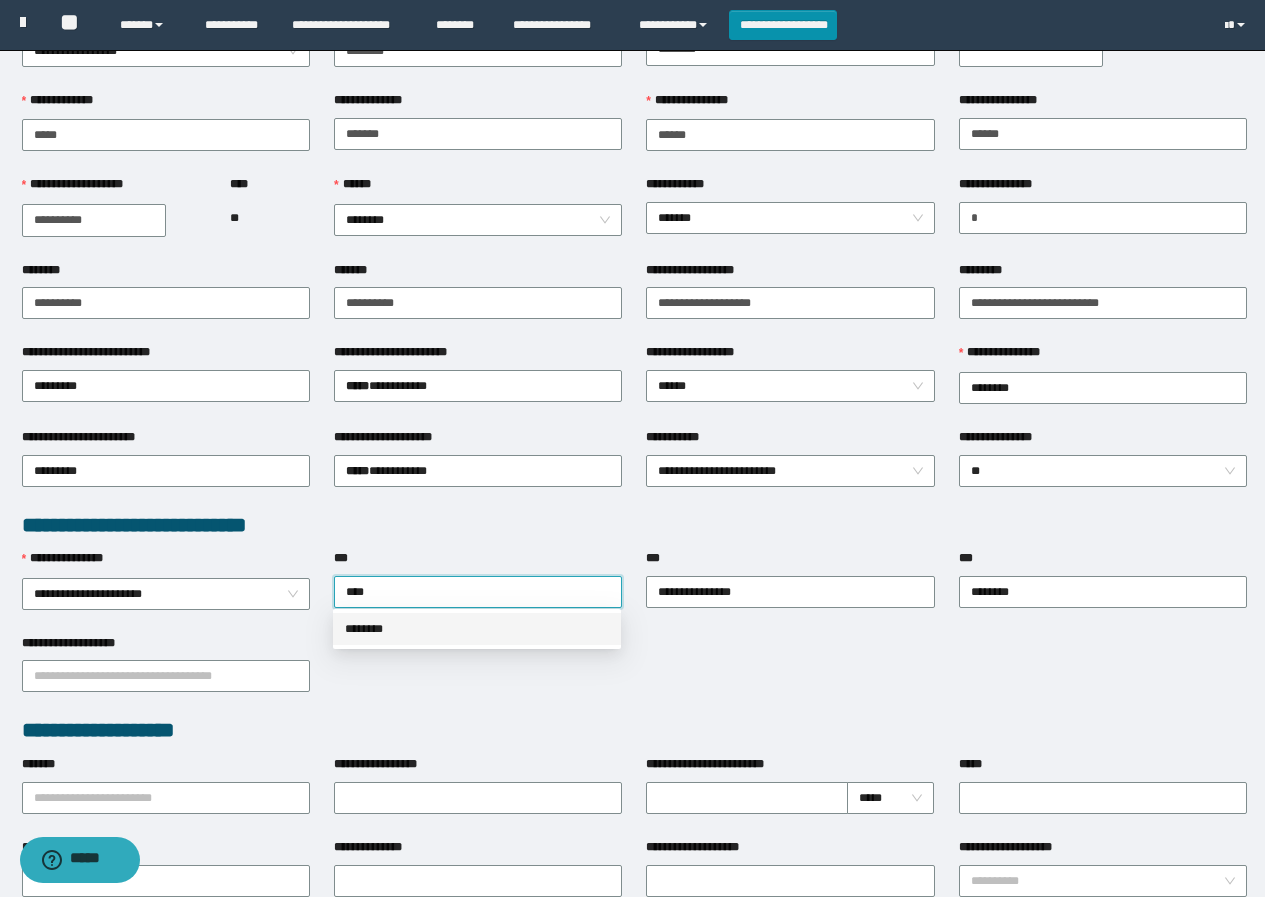 click on "********" at bounding box center [477, 629] 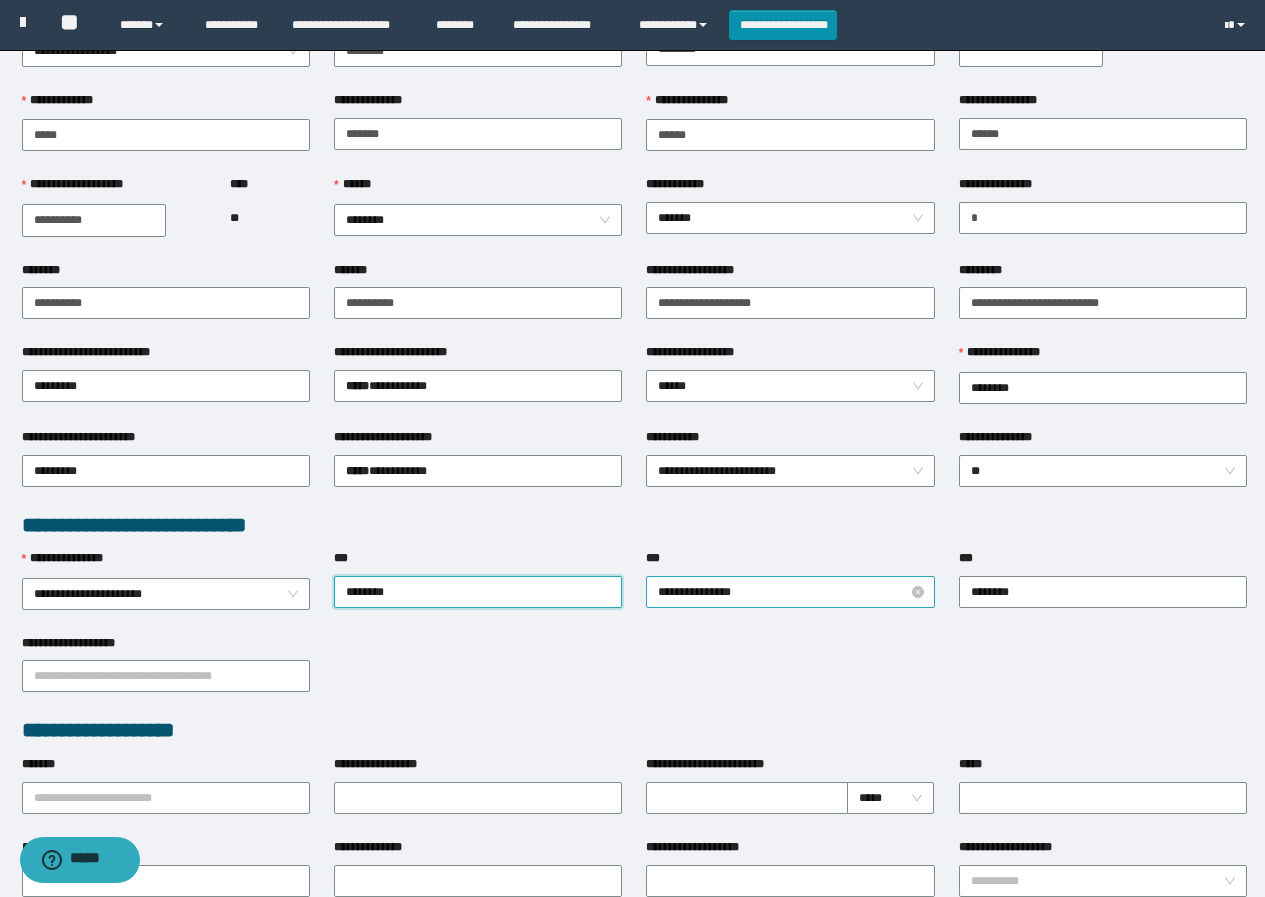 scroll, scrollTop: 200, scrollLeft: 0, axis: vertical 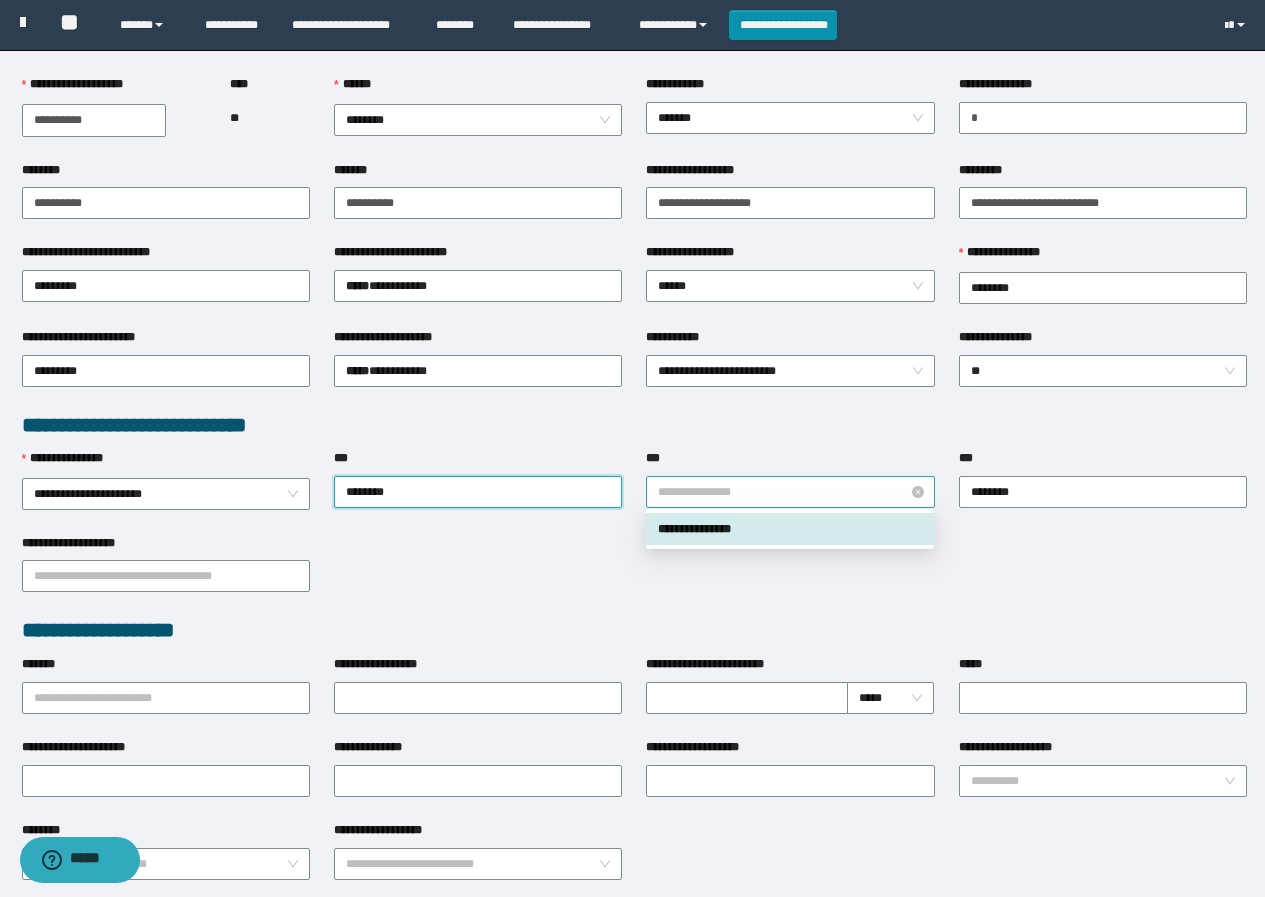 click on "**********" at bounding box center [790, 492] 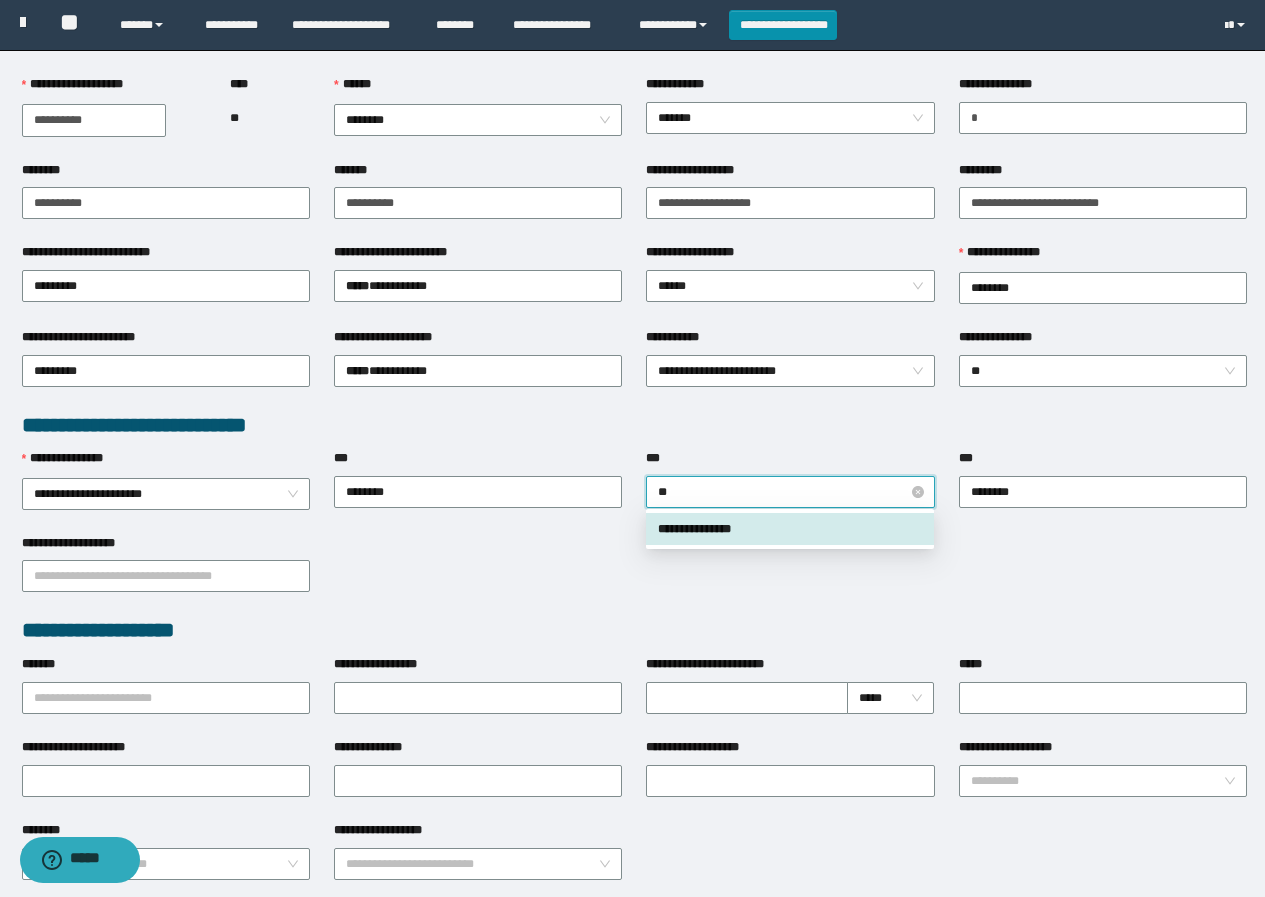 type on "***" 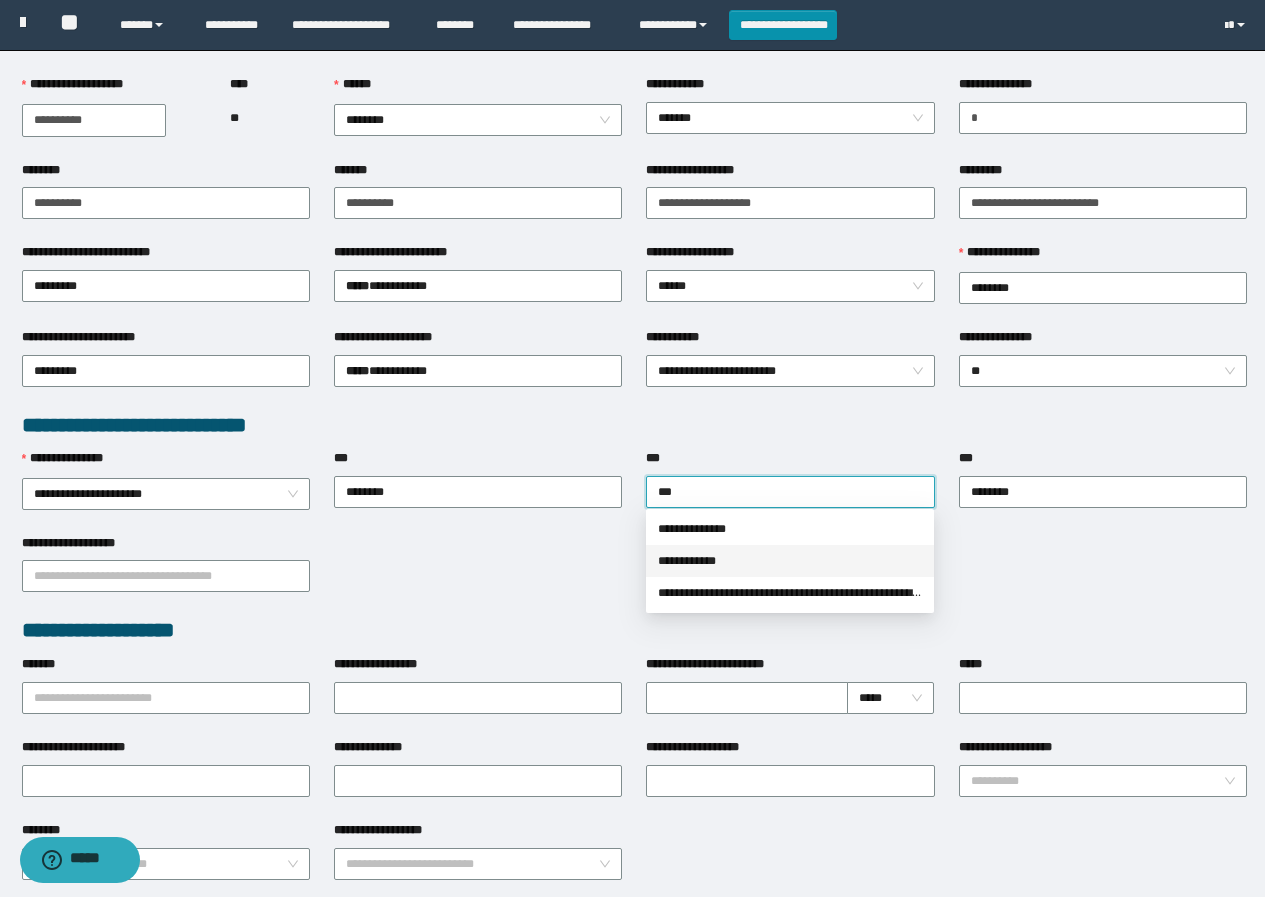 click on "**********" at bounding box center [790, 561] 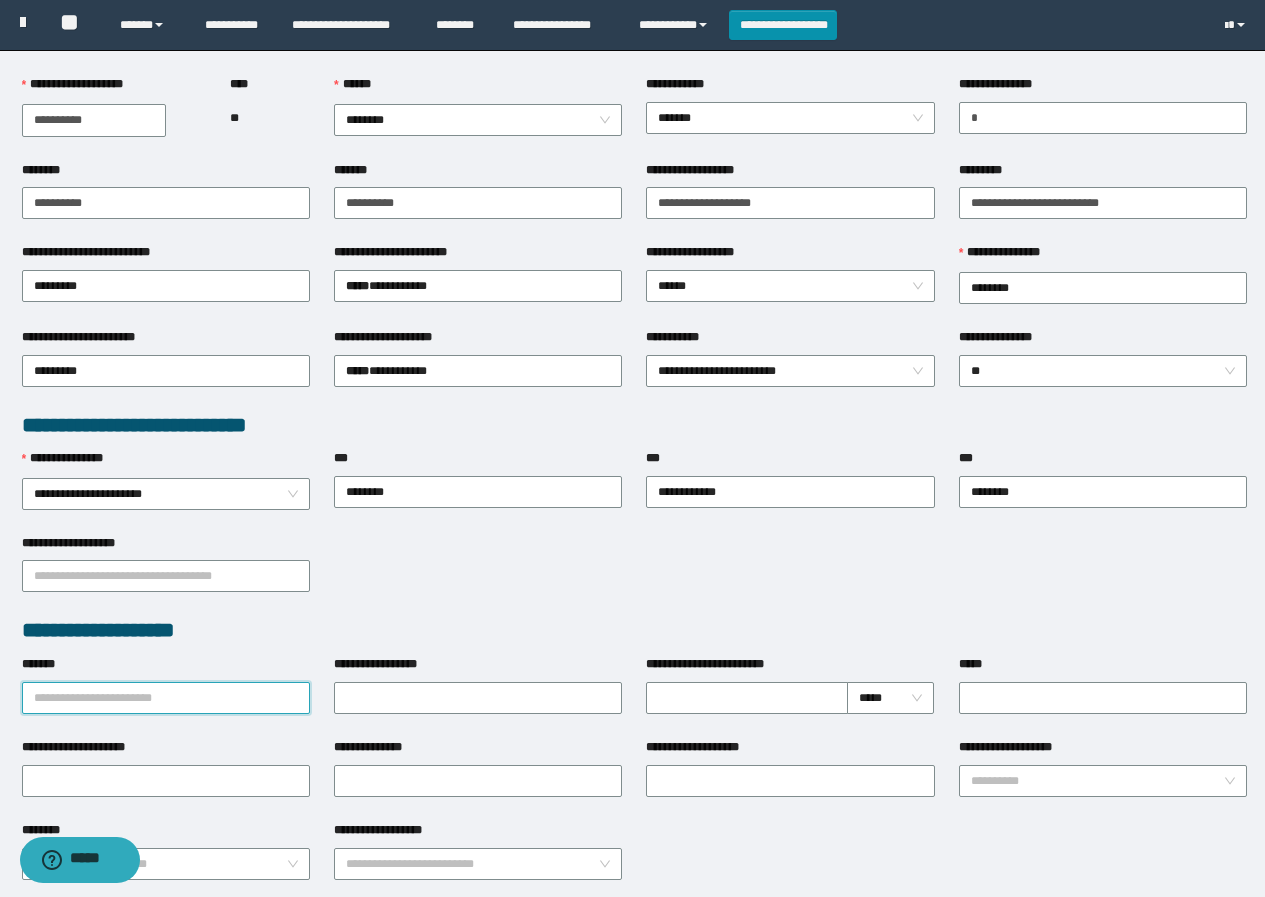 click on "*******" at bounding box center (166, 698) 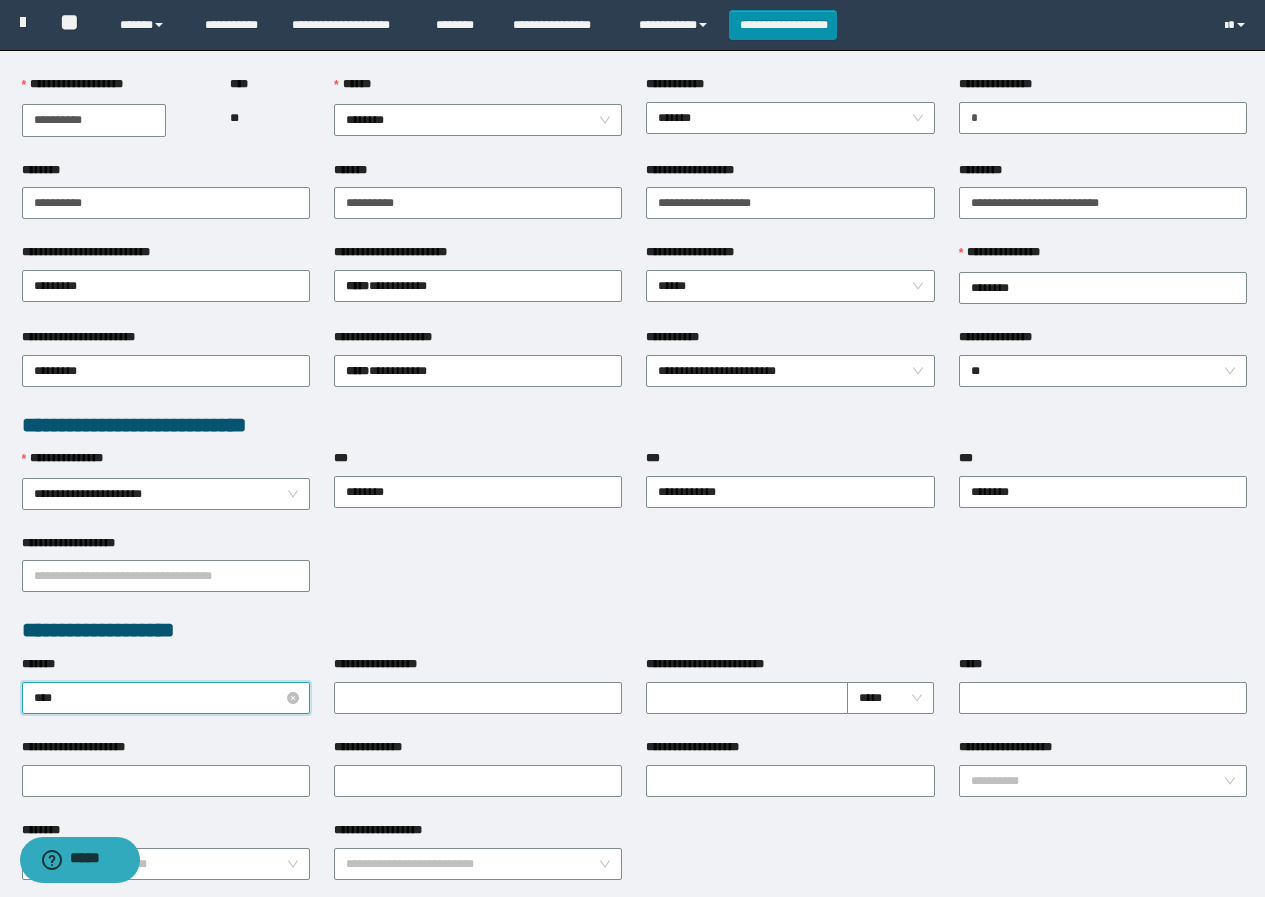type on "*****" 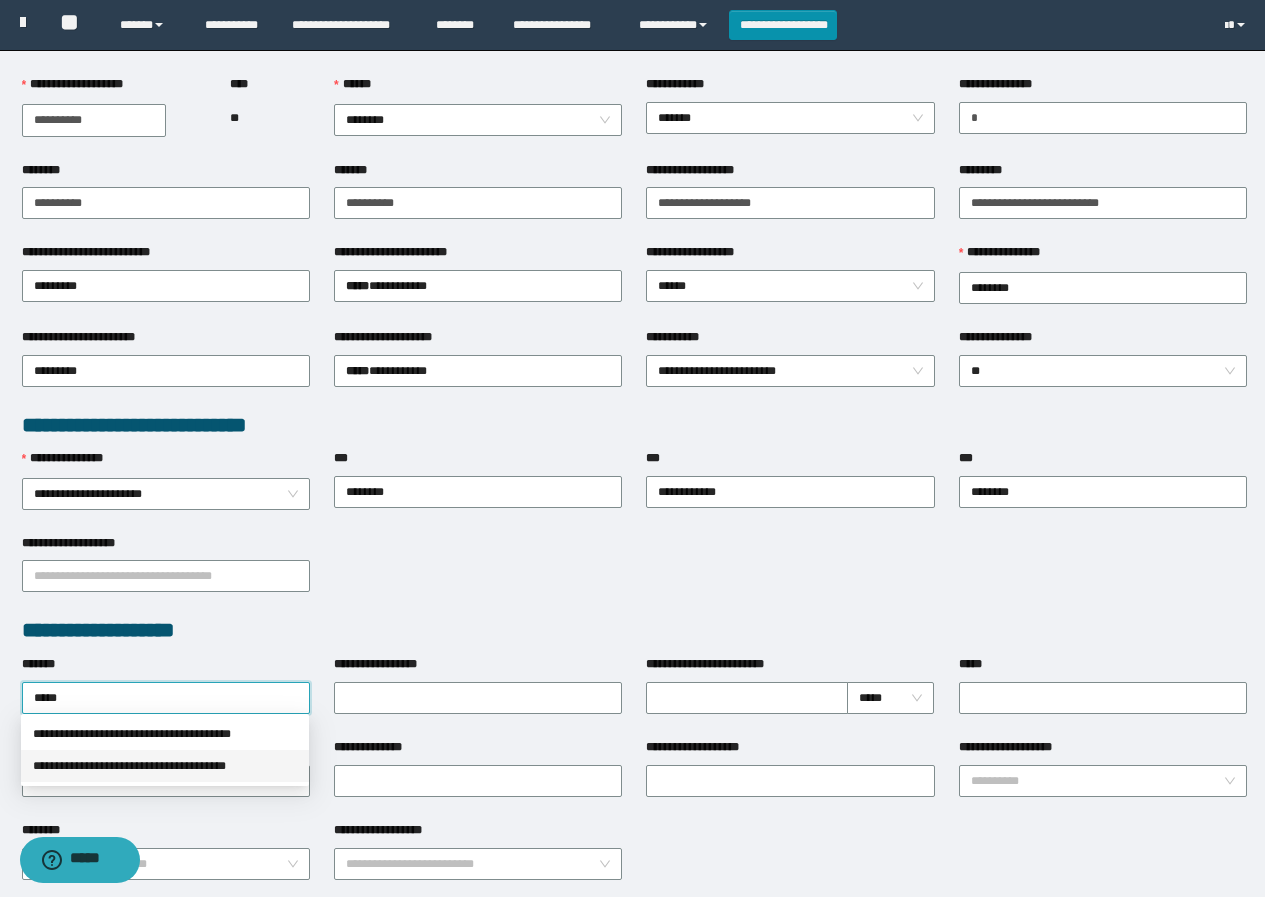 click on "**********" at bounding box center [165, 766] 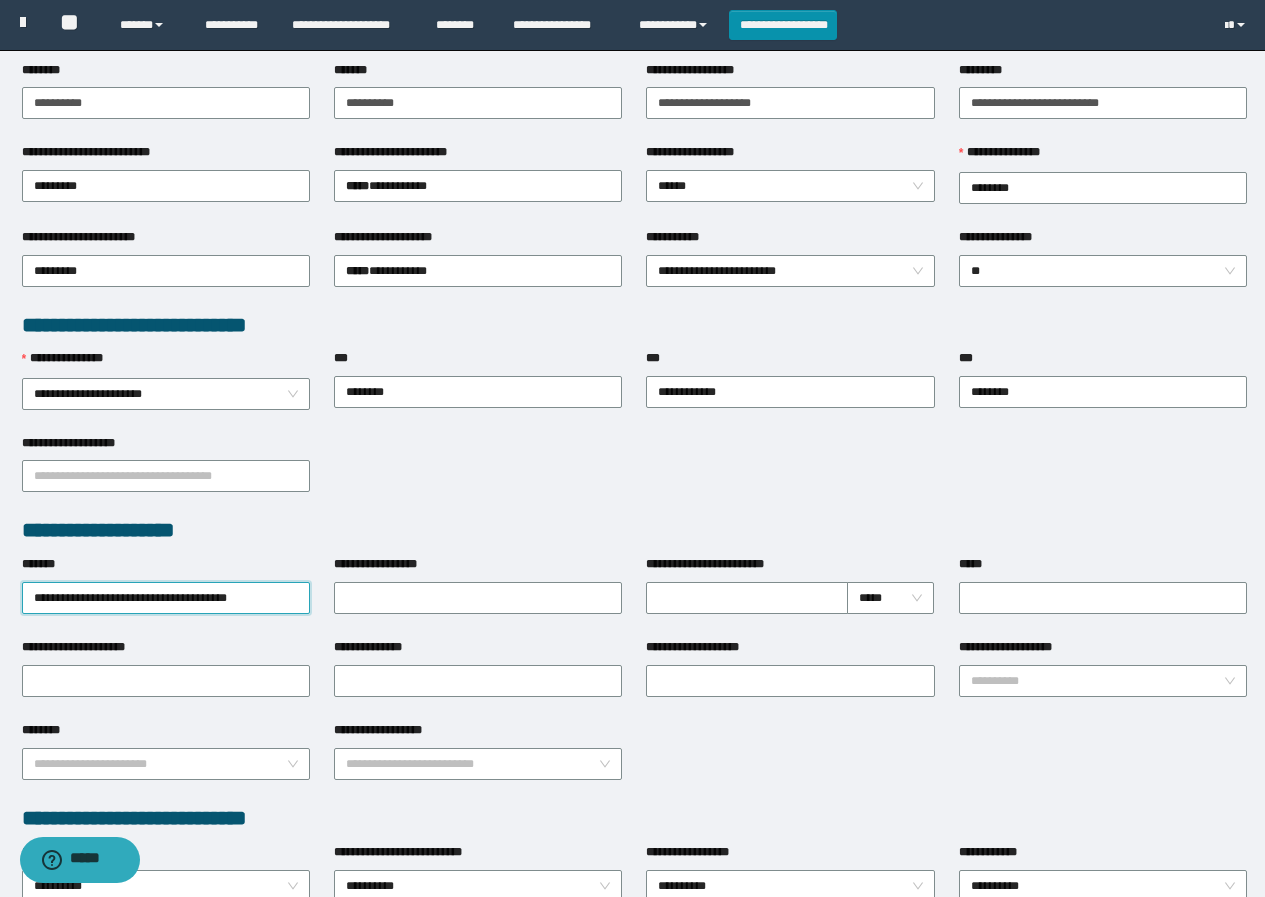 scroll, scrollTop: 400, scrollLeft: 0, axis: vertical 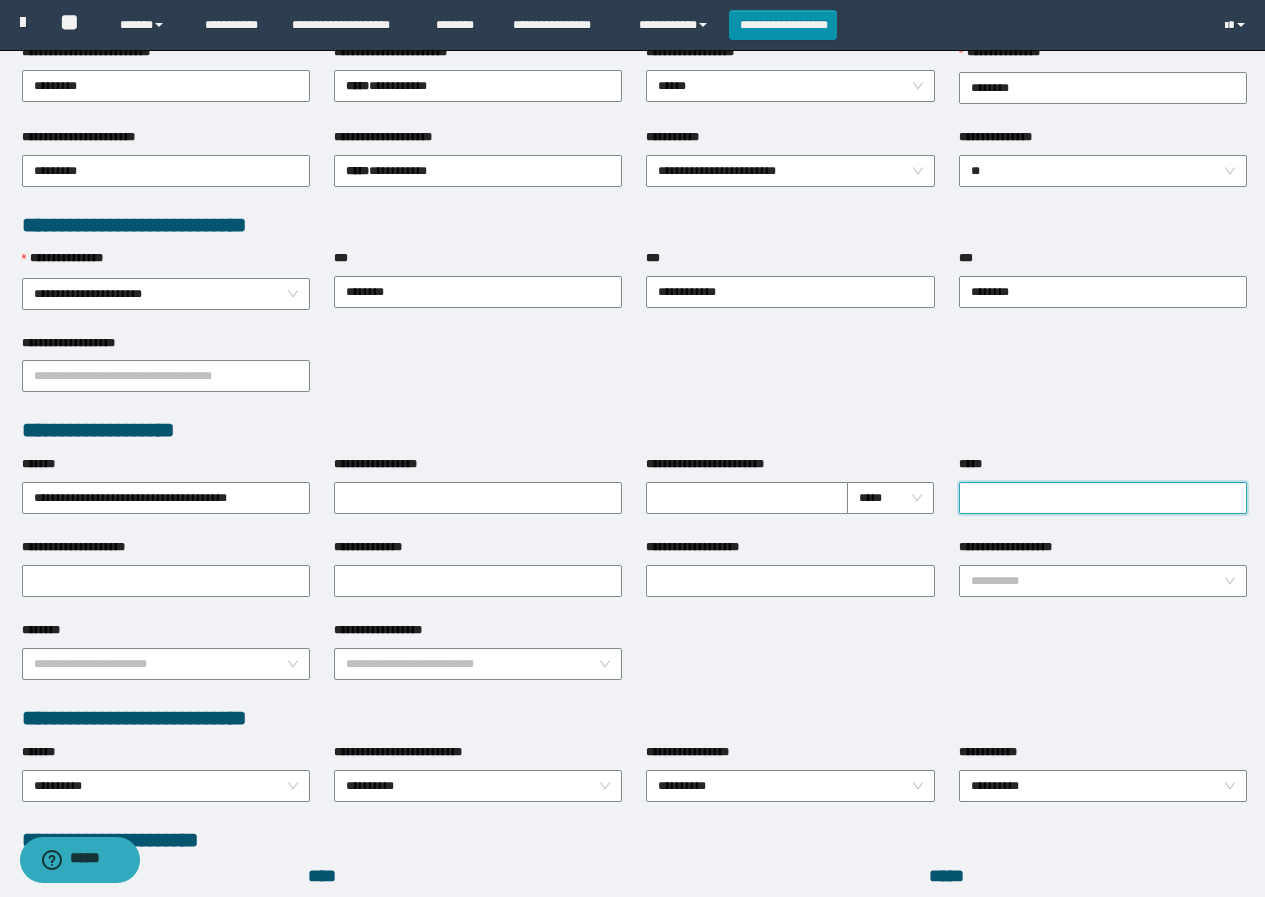 click on "*****" at bounding box center [1103, 498] 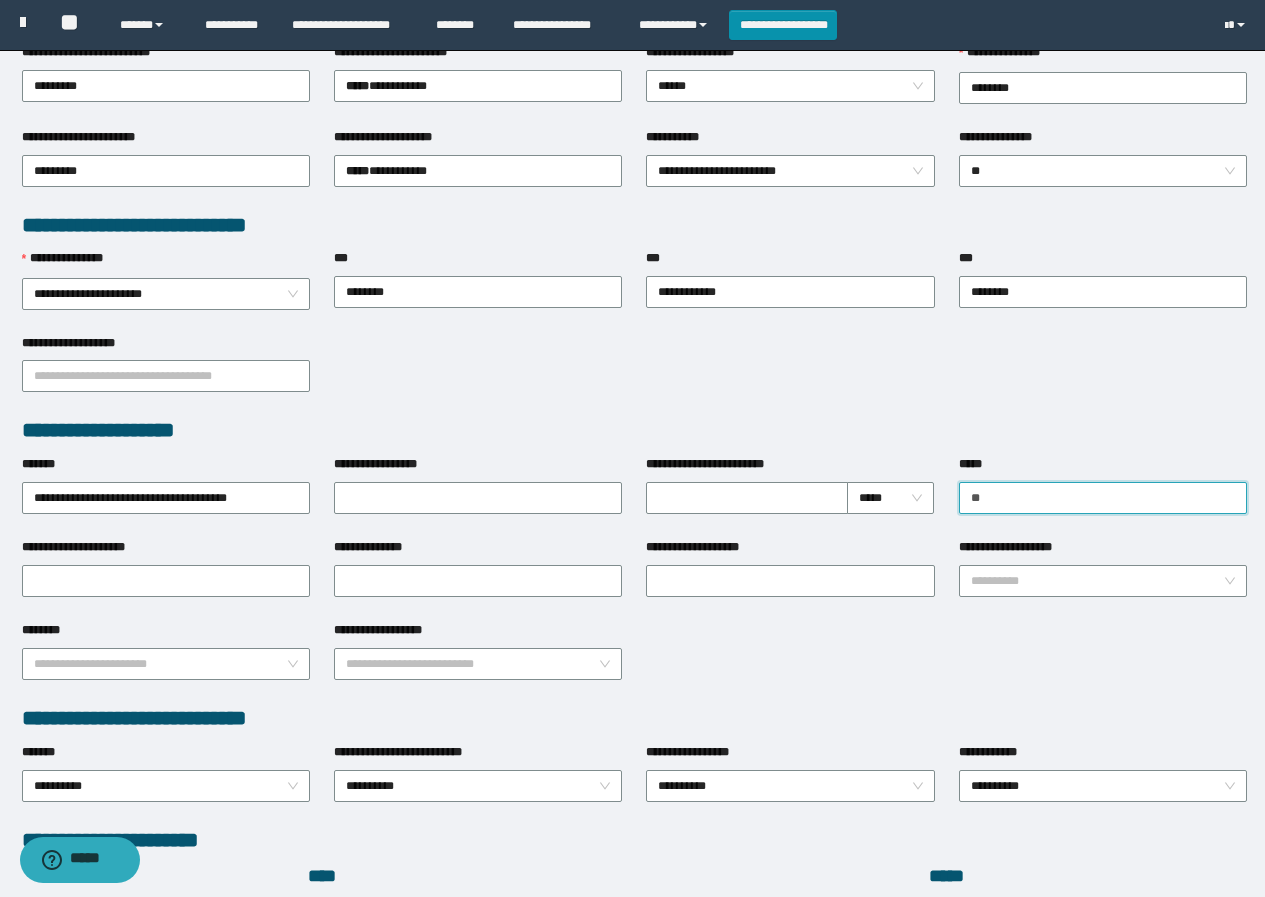 type on "**********" 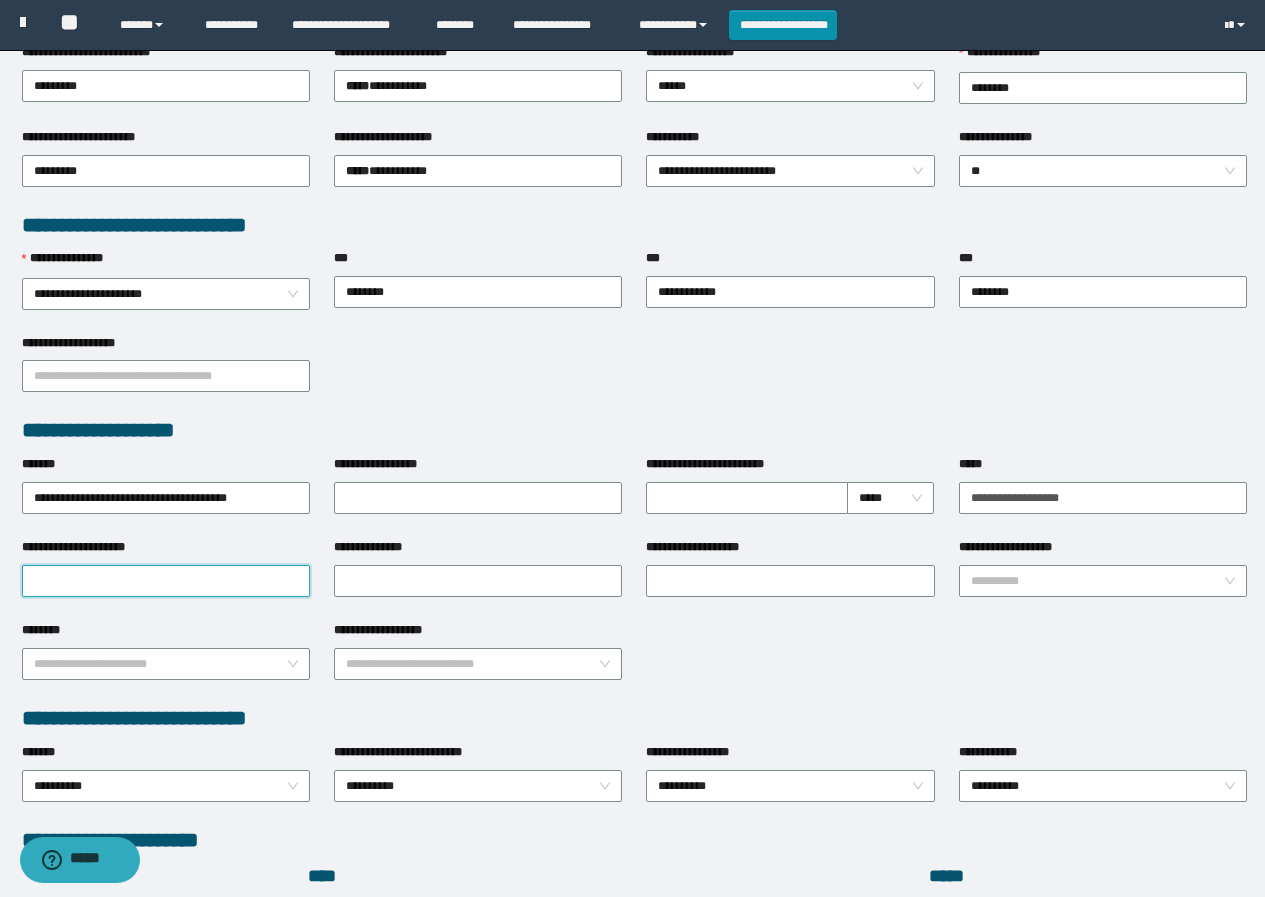 click on "**********" at bounding box center [166, 581] 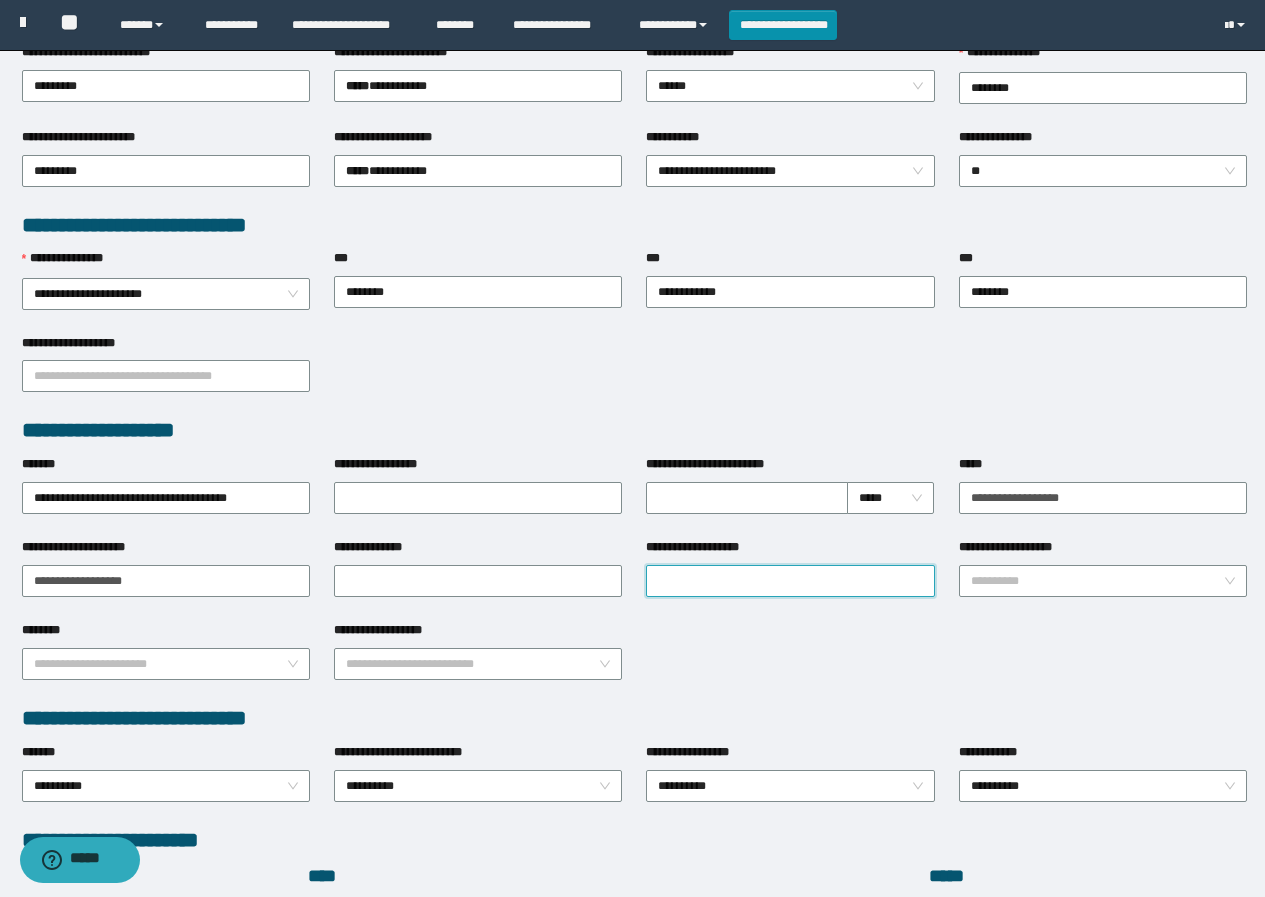 click on "**********" at bounding box center (790, 581) 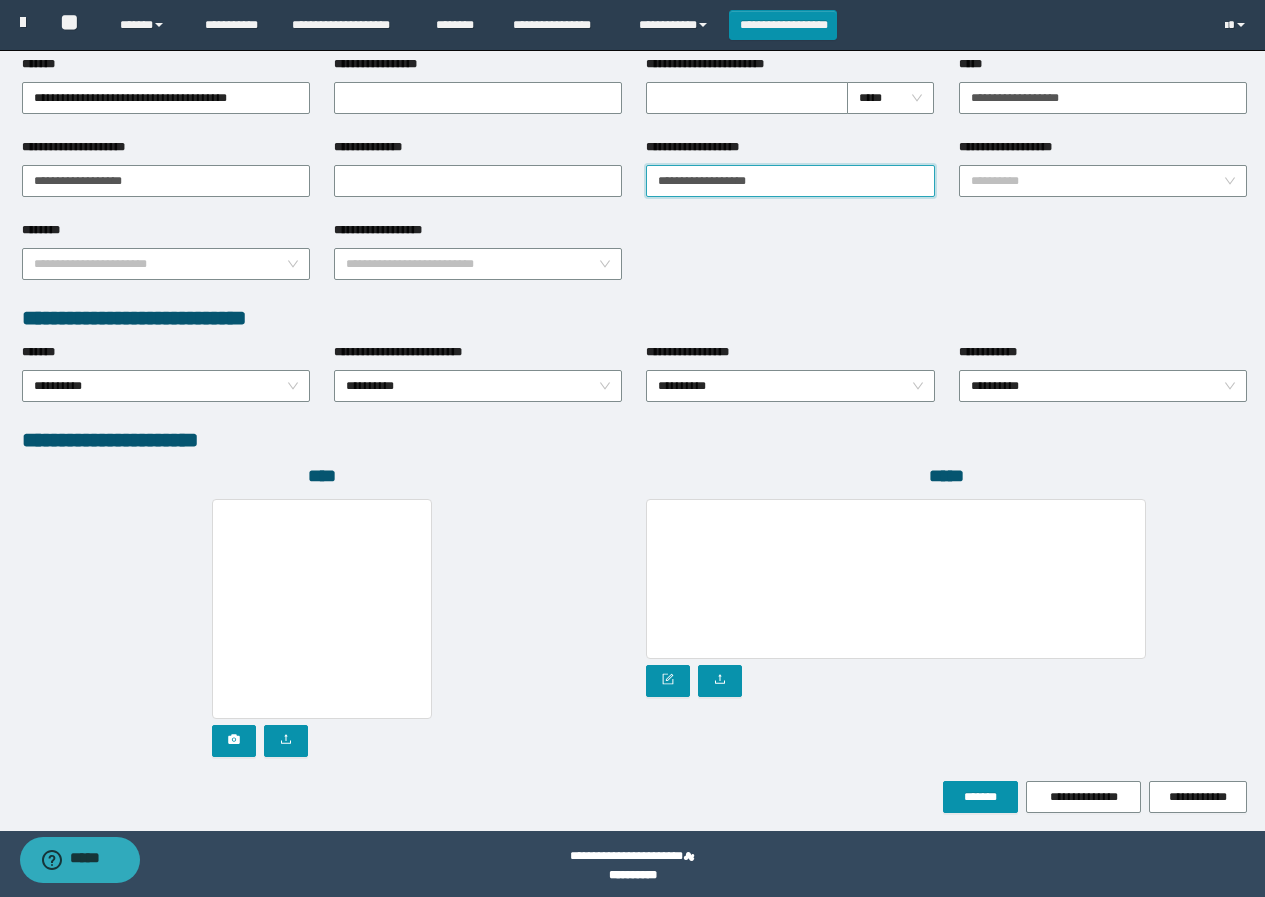 scroll, scrollTop: 808, scrollLeft: 0, axis: vertical 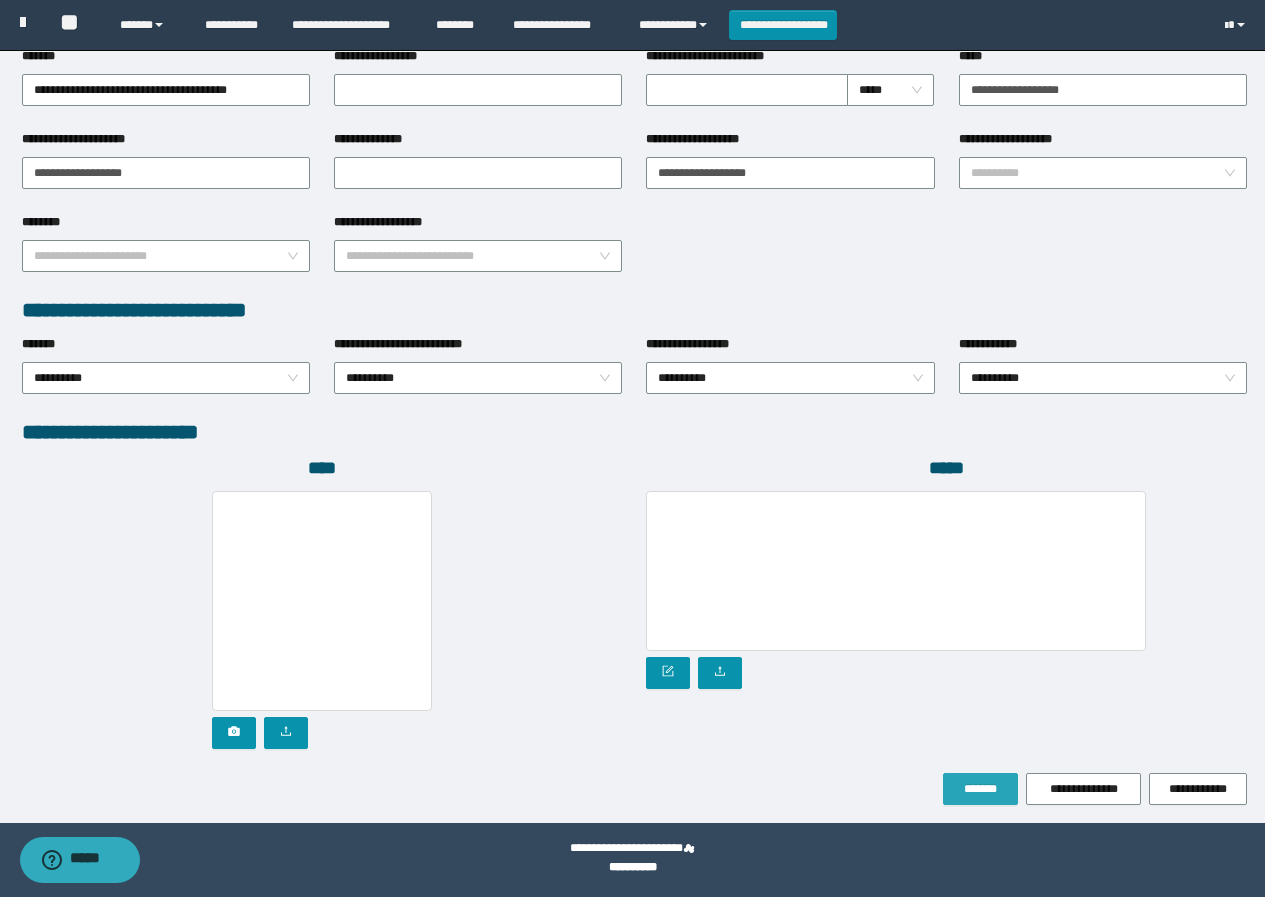 click on "*******" at bounding box center [980, 789] 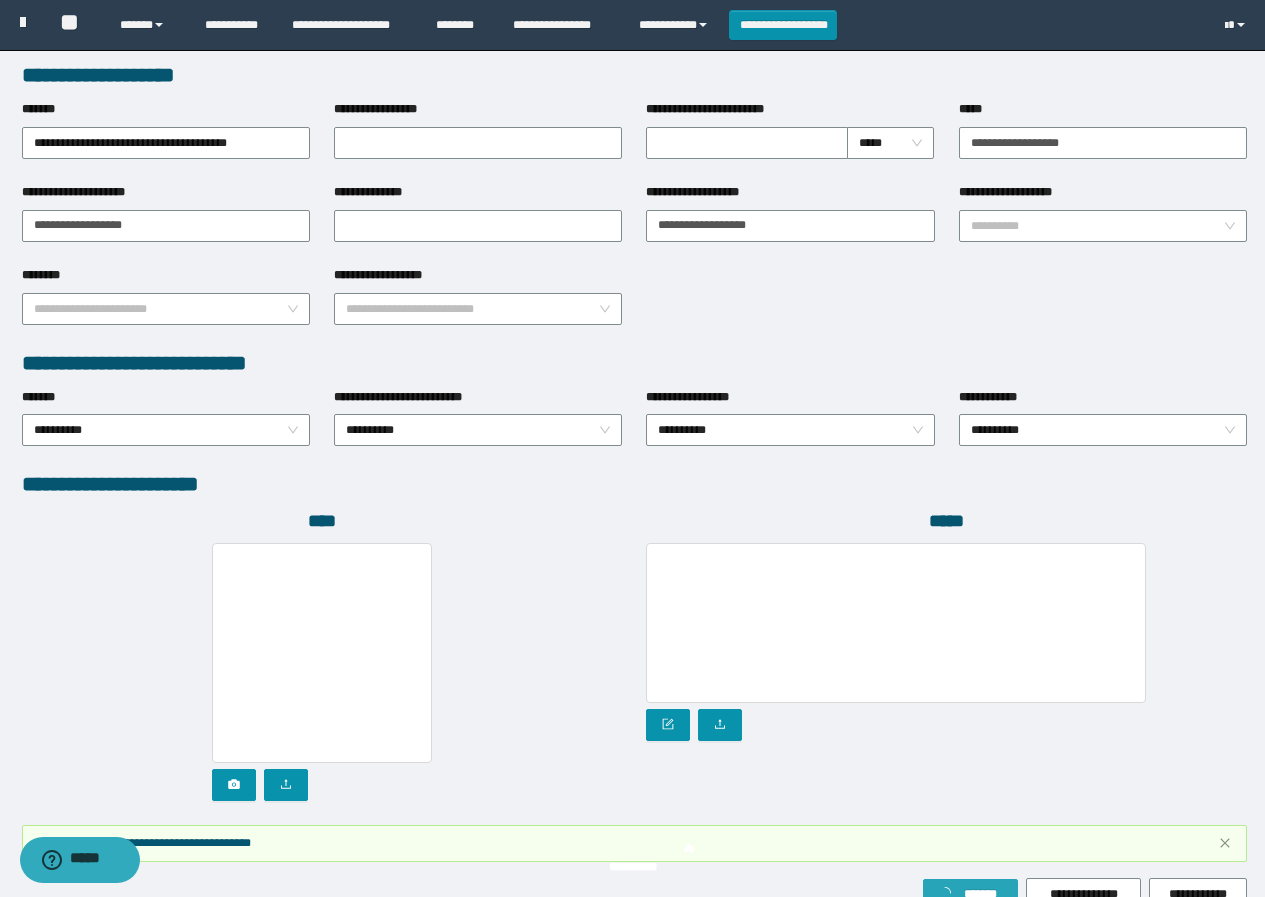 scroll, scrollTop: 861, scrollLeft: 0, axis: vertical 